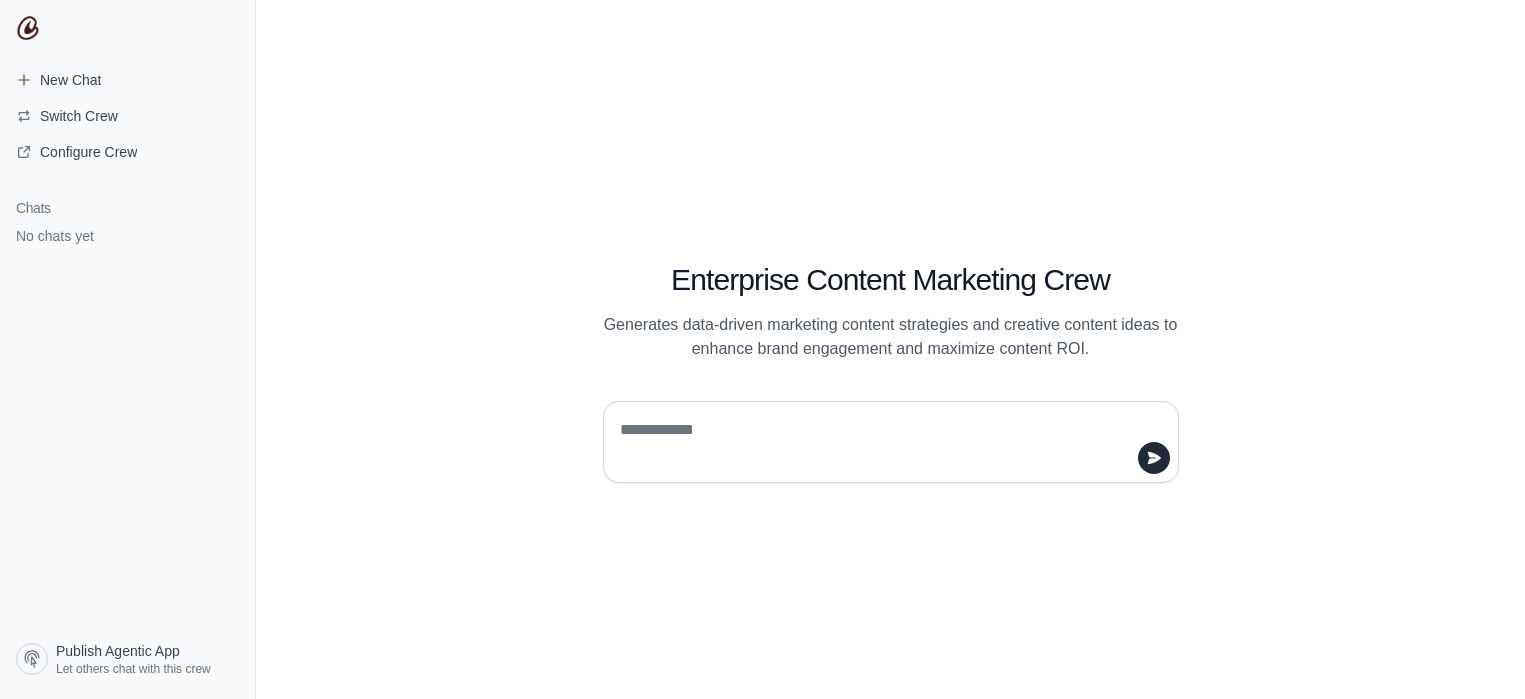 scroll, scrollTop: 0, scrollLeft: 0, axis: both 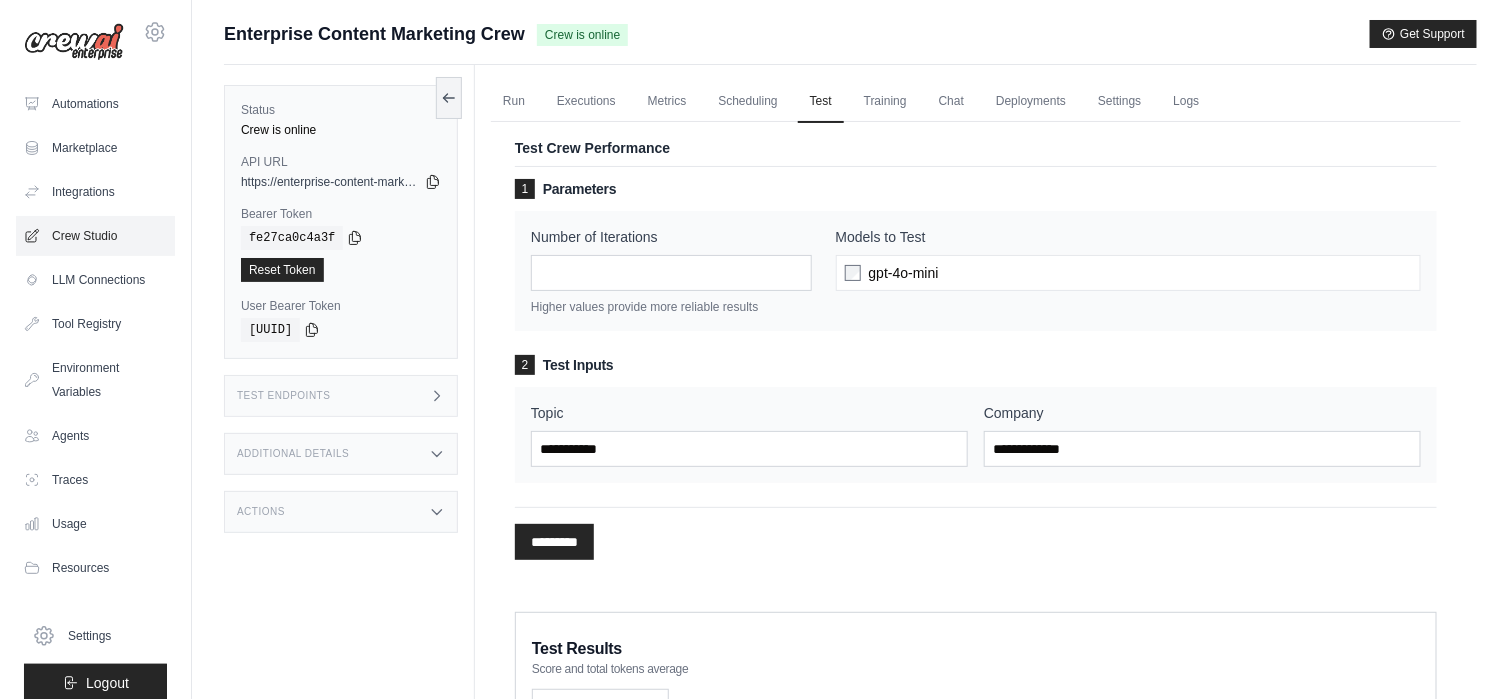click on "Crew Studio" at bounding box center [95, 236] 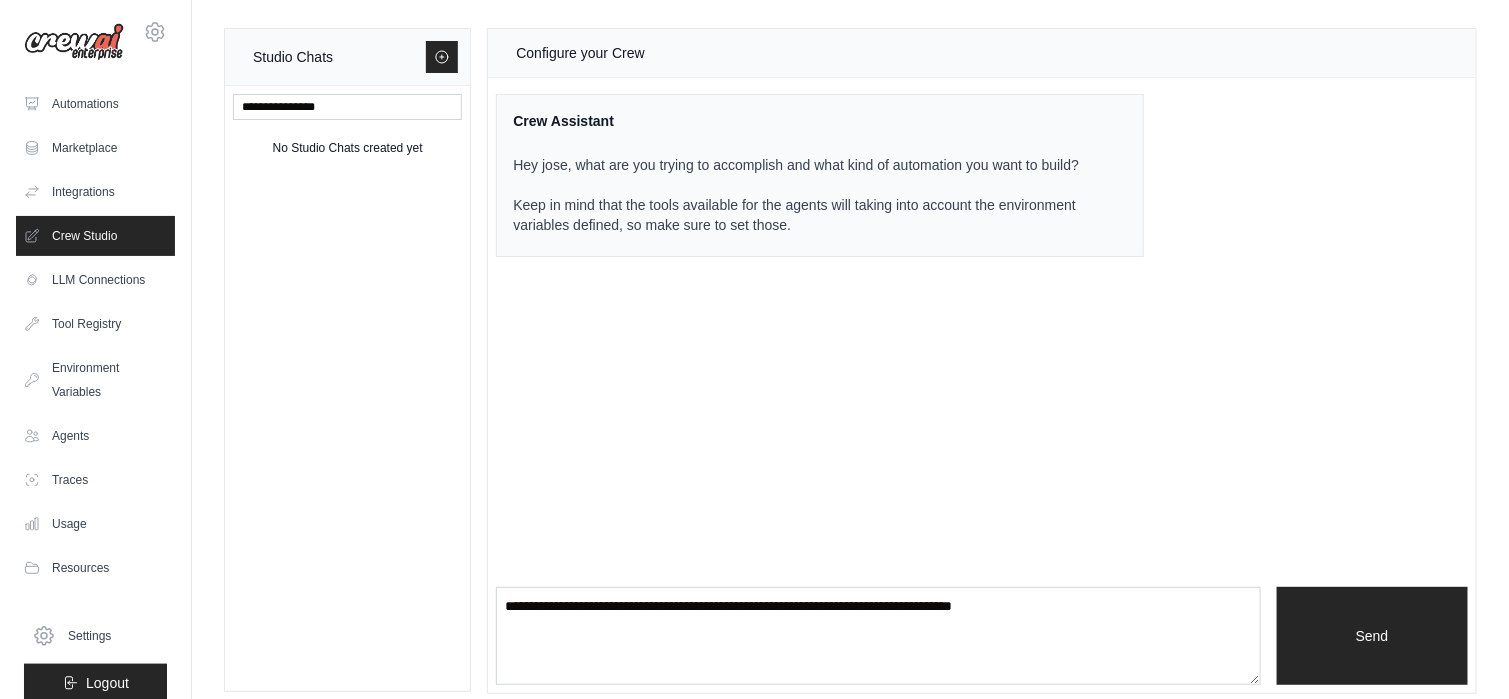 click on "Crew Assistant Hey jose, what are you trying to accomplish and what kind of automation you want to build? Keep in mind that the tools available for the agents will taking into account the environment variables defined, so make sure to set those." at bounding box center (820, 175) 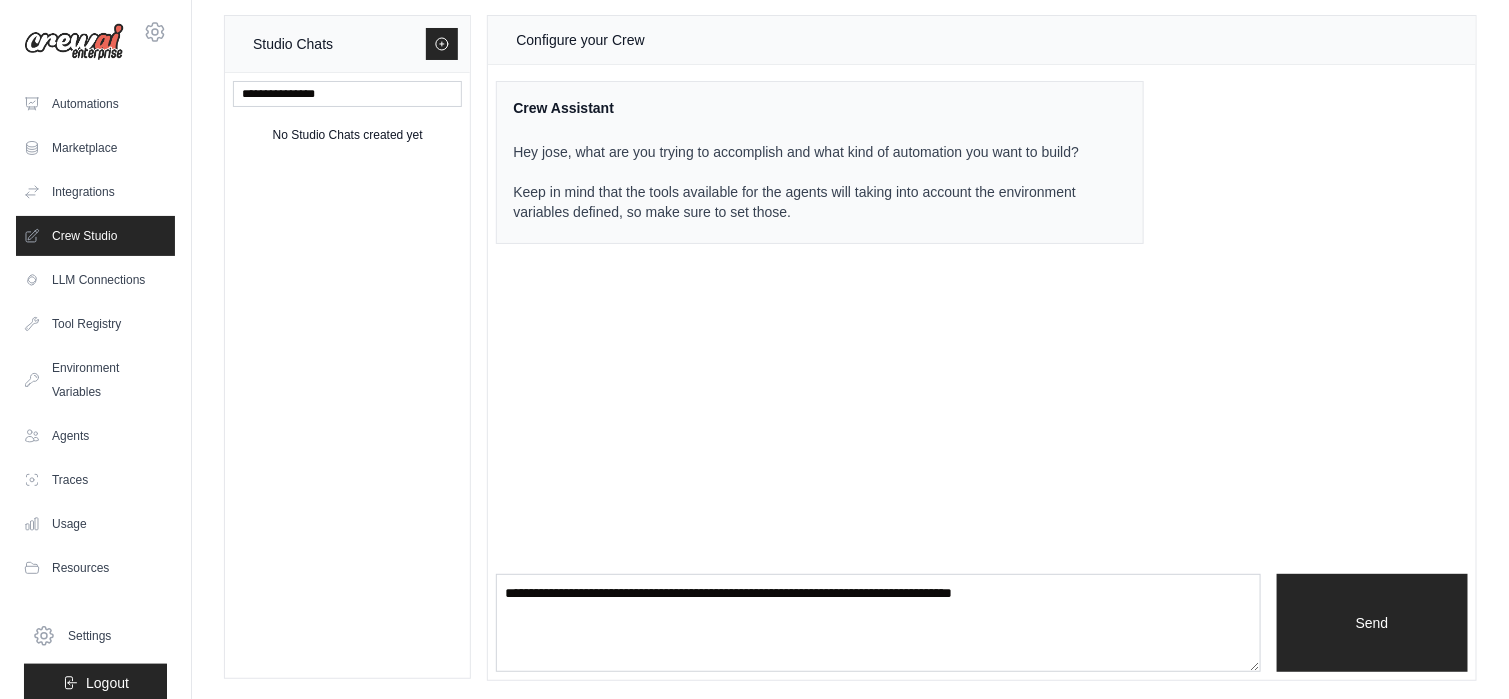 scroll, scrollTop: 14, scrollLeft: 0, axis: vertical 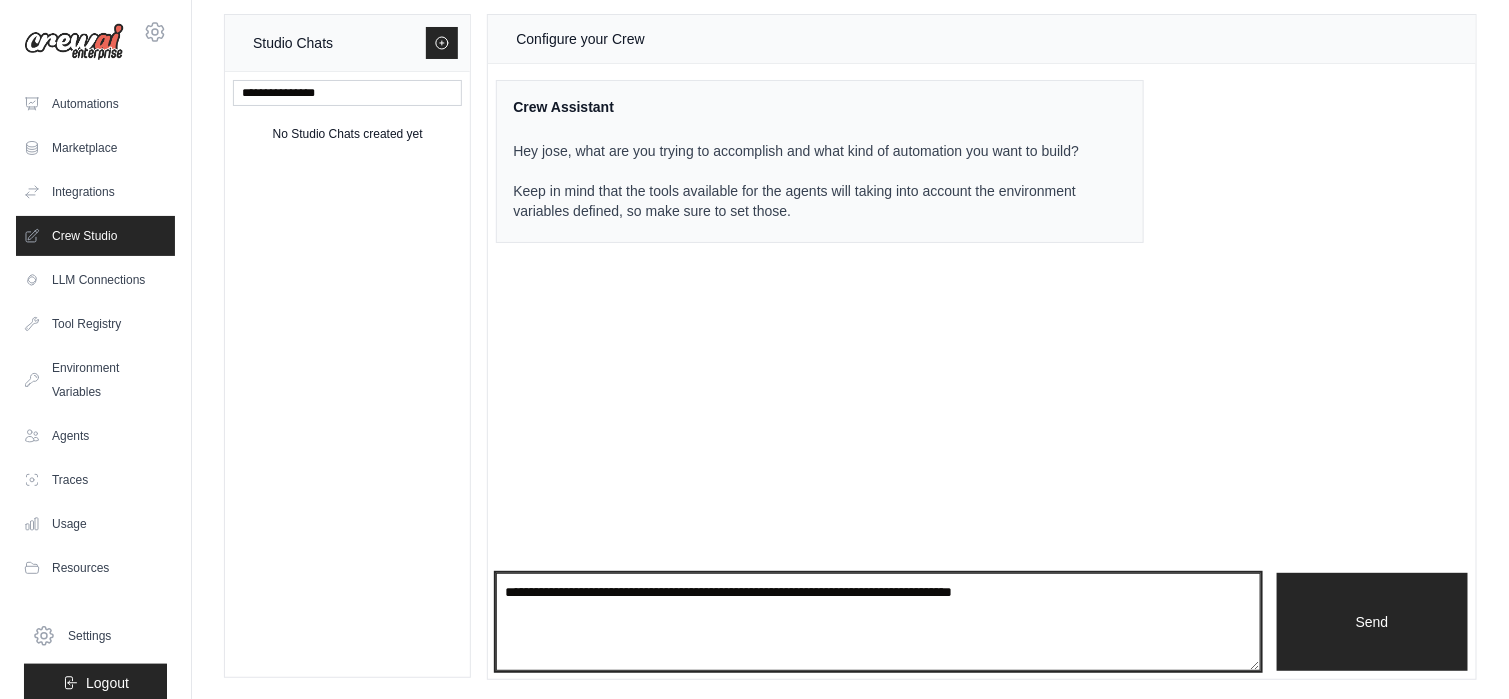 click at bounding box center [878, 622] 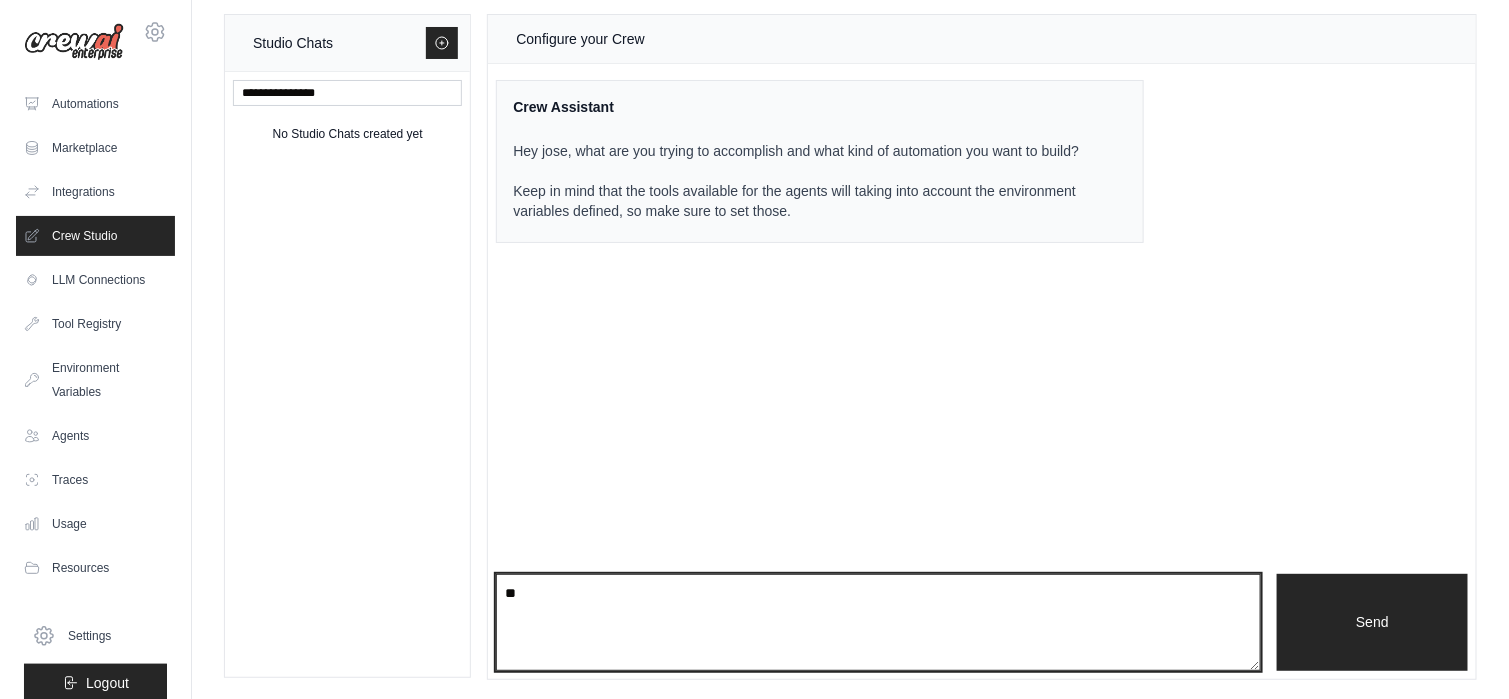 type on "*" 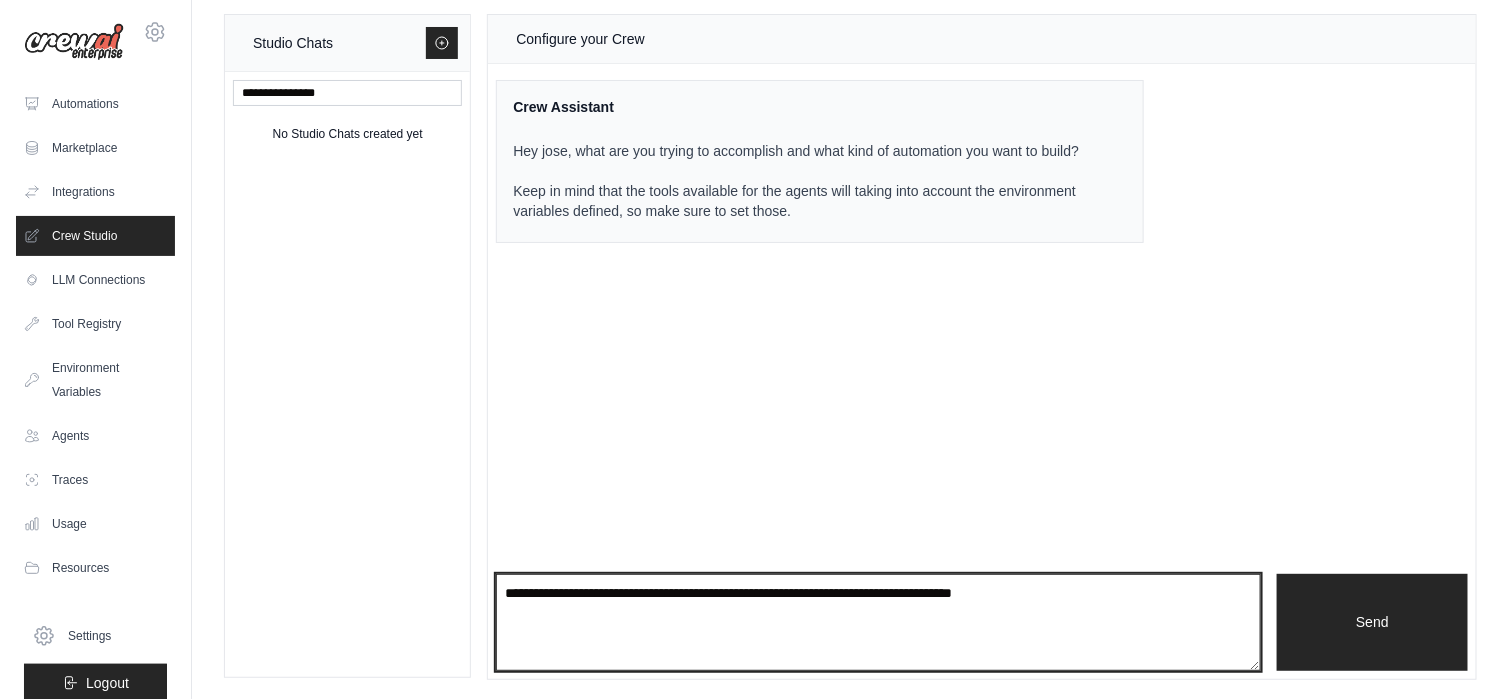 click at bounding box center [878, 623] 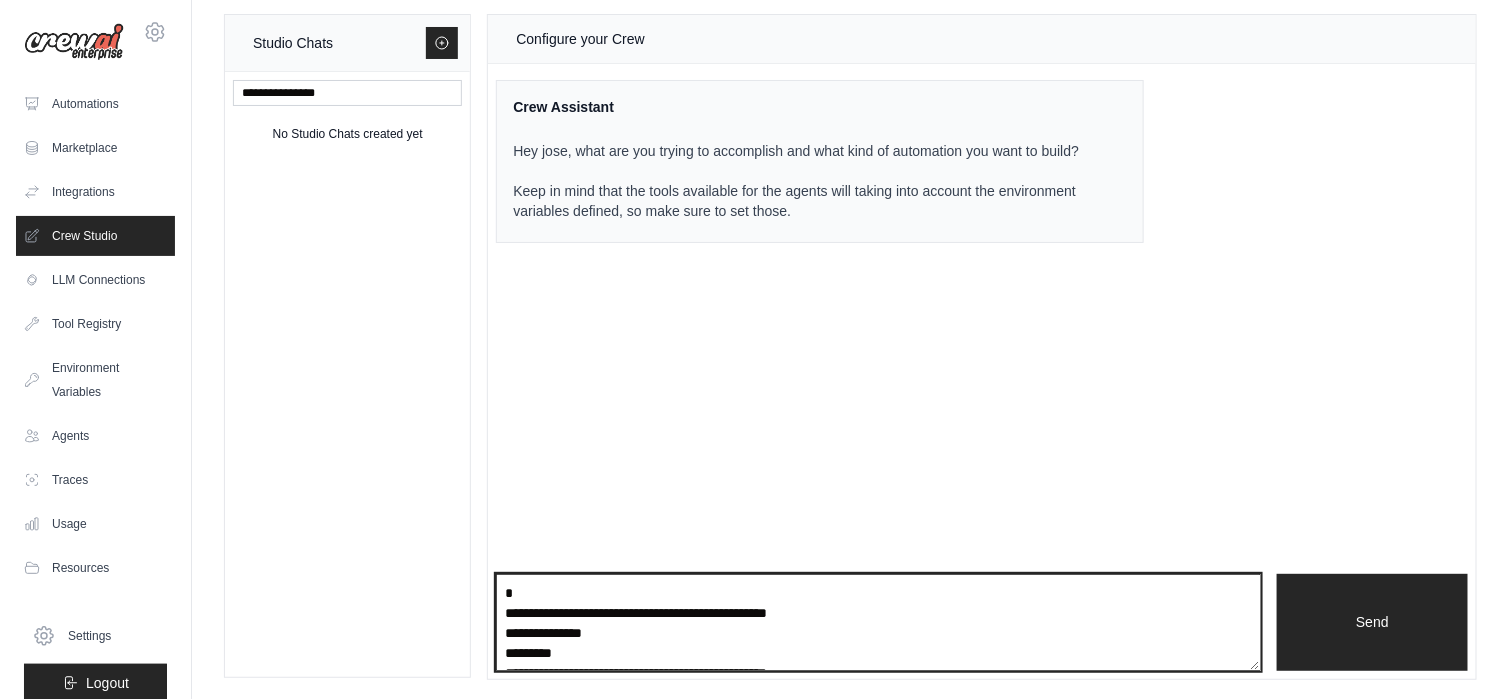 scroll, scrollTop: 910, scrollLeft: 0, axis: vertical 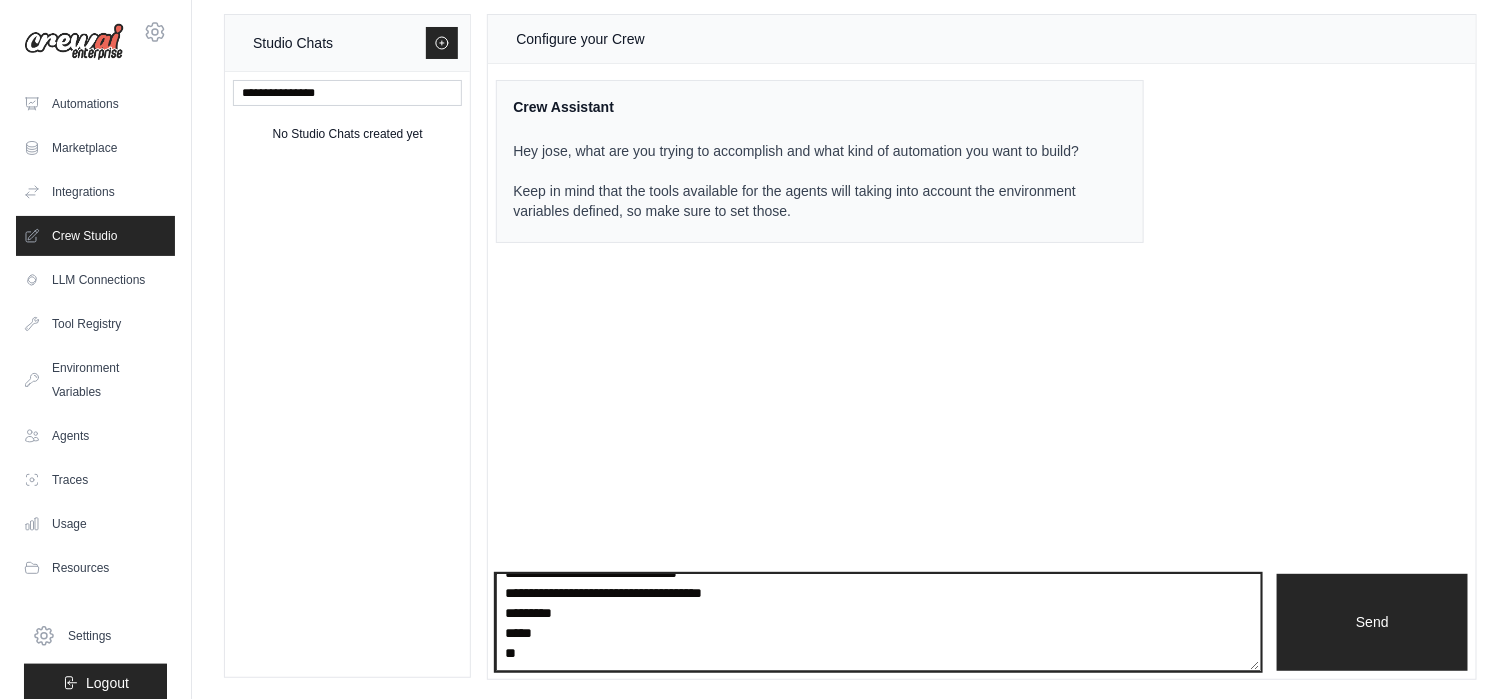 paste on "**********" 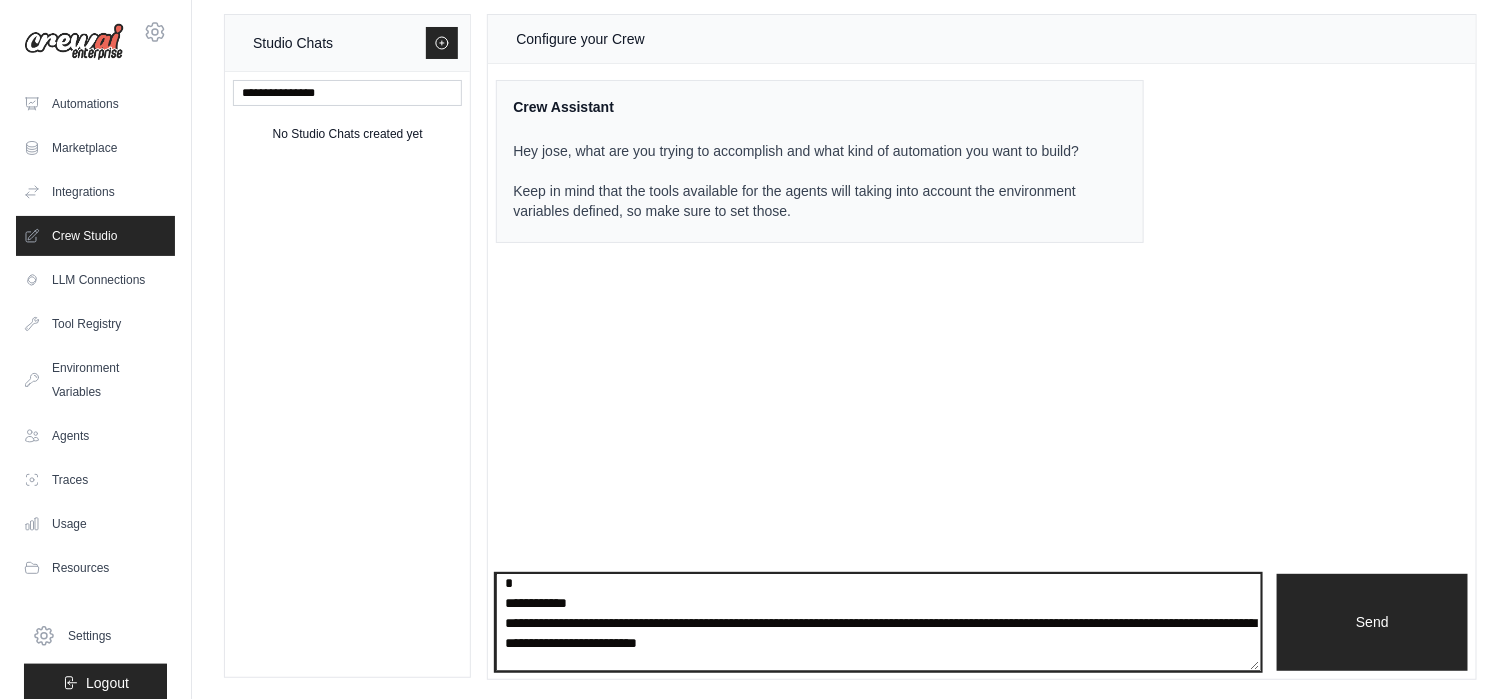 scroll, scrollTop: 1190, scrollLeft: 0, axis: vertical 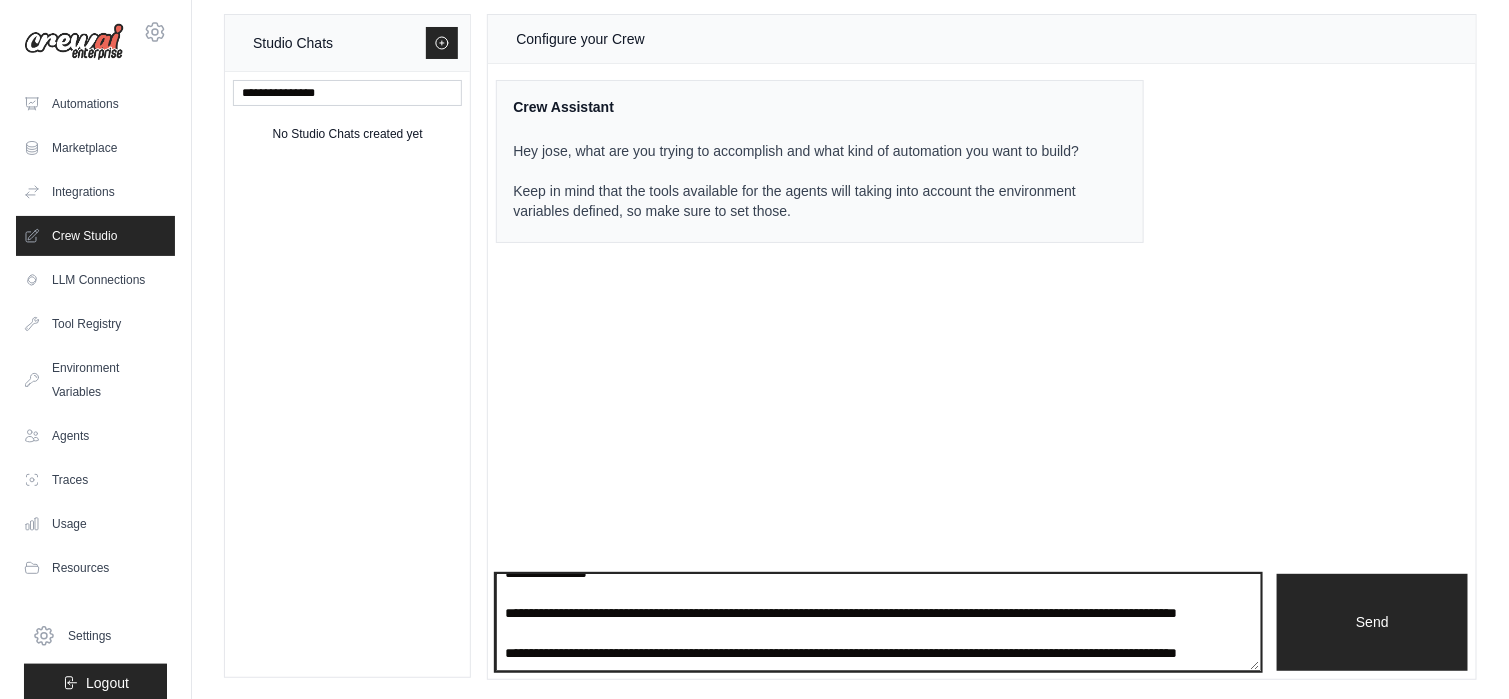 type on "**********" 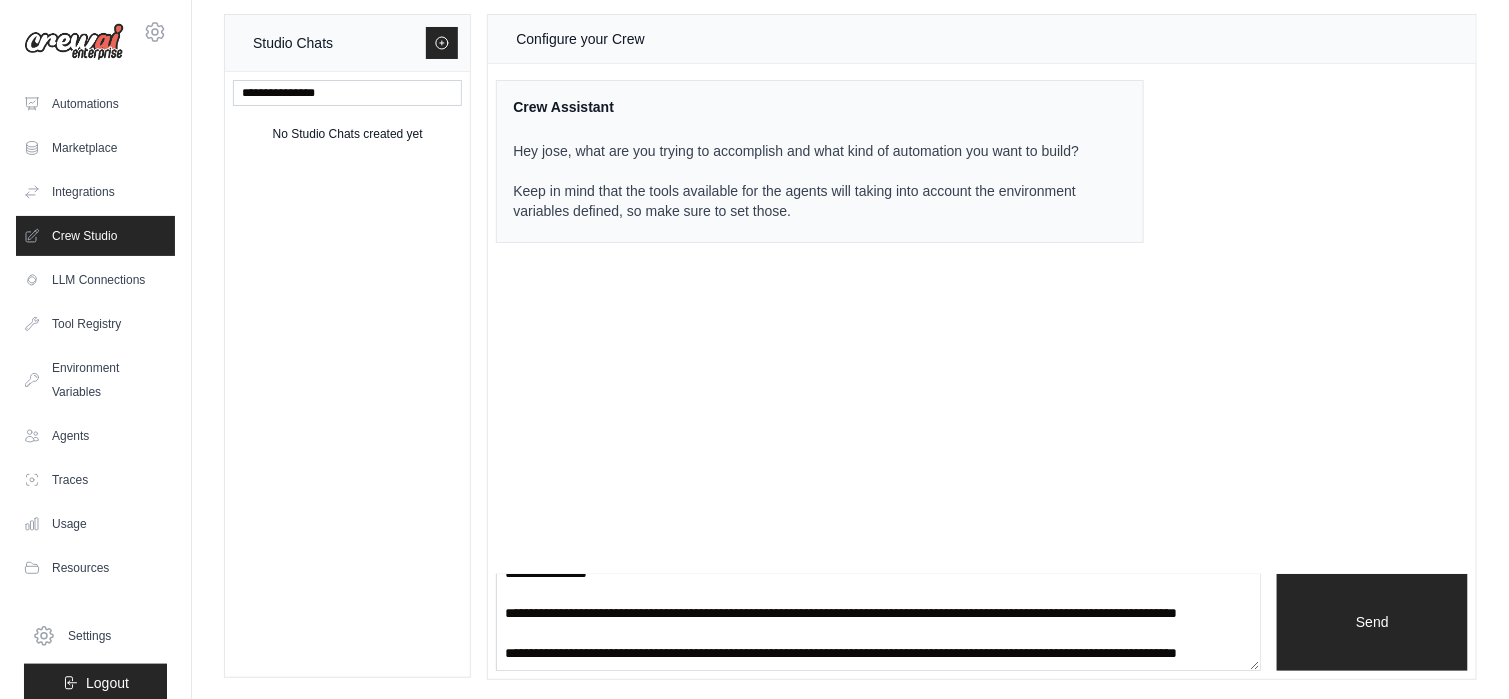 type 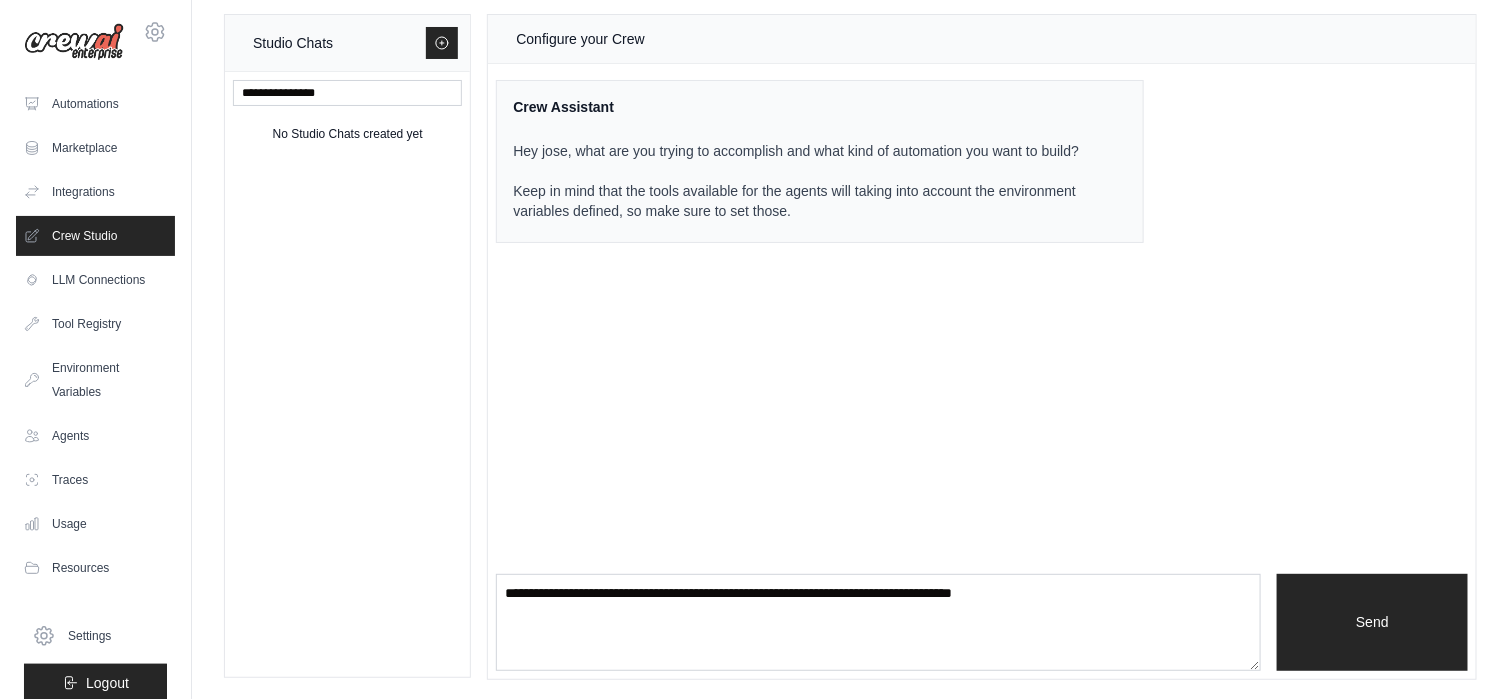scroll, scrollTop: 0, scrollLeft: 0, axis: both 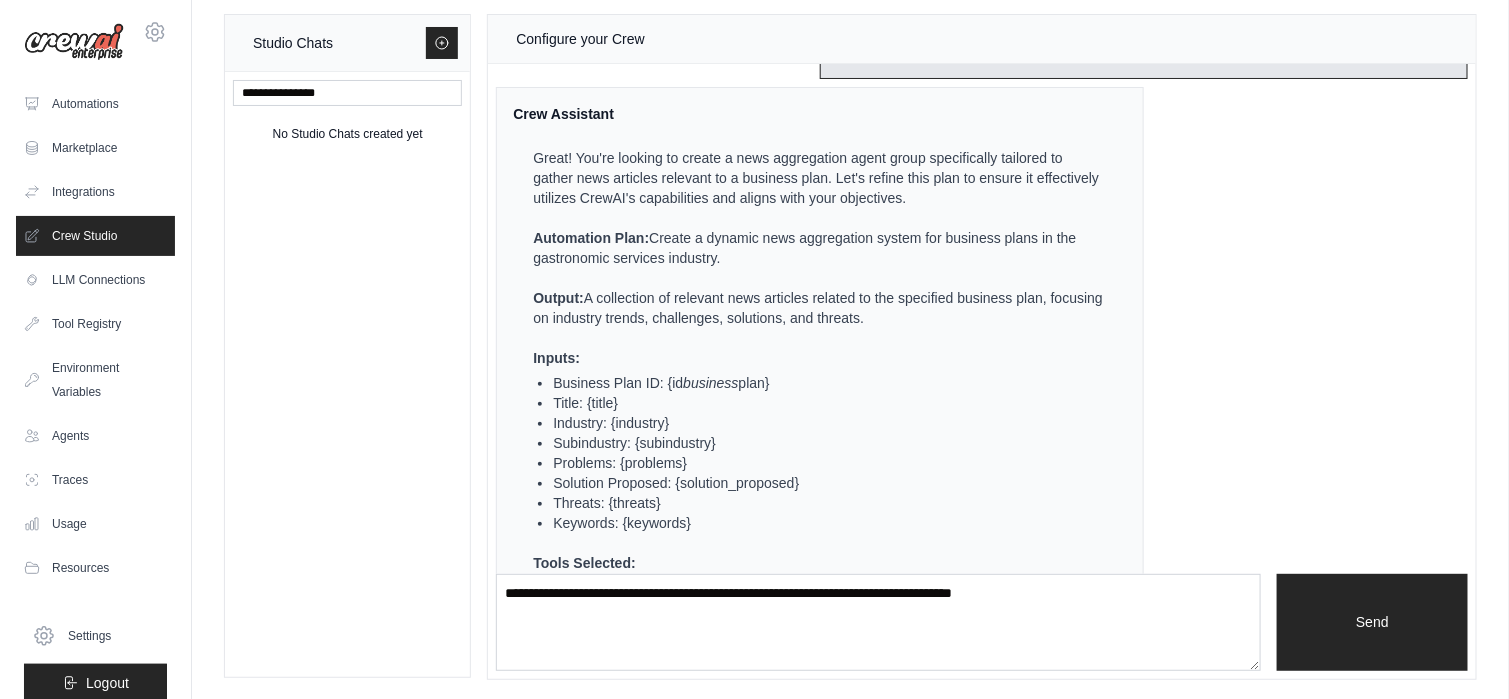 drag, startPoint x: 632, startPoint y: 249, endPoint x: 797, endPoint y: 284, distance: 168.67128 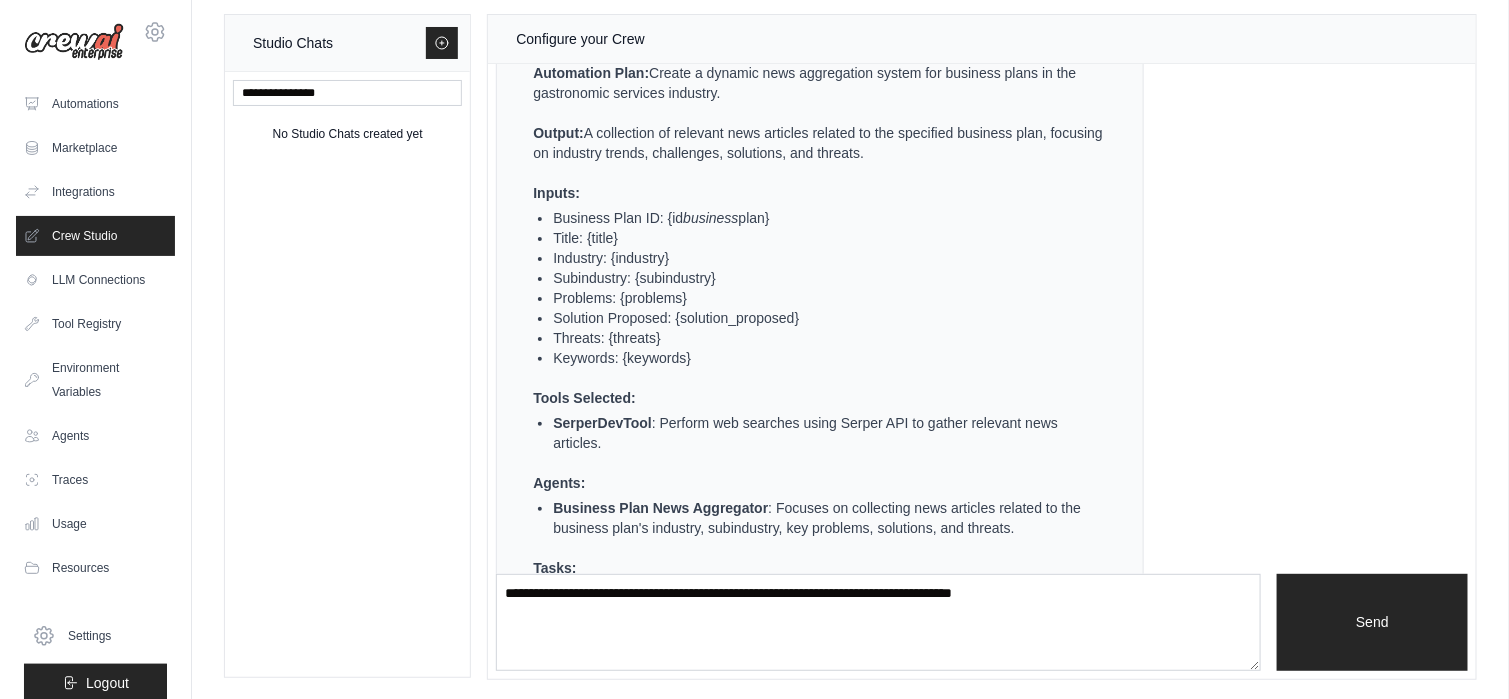scroll, scrollTop: 1750, scrollLeft: 0, axis: vertical 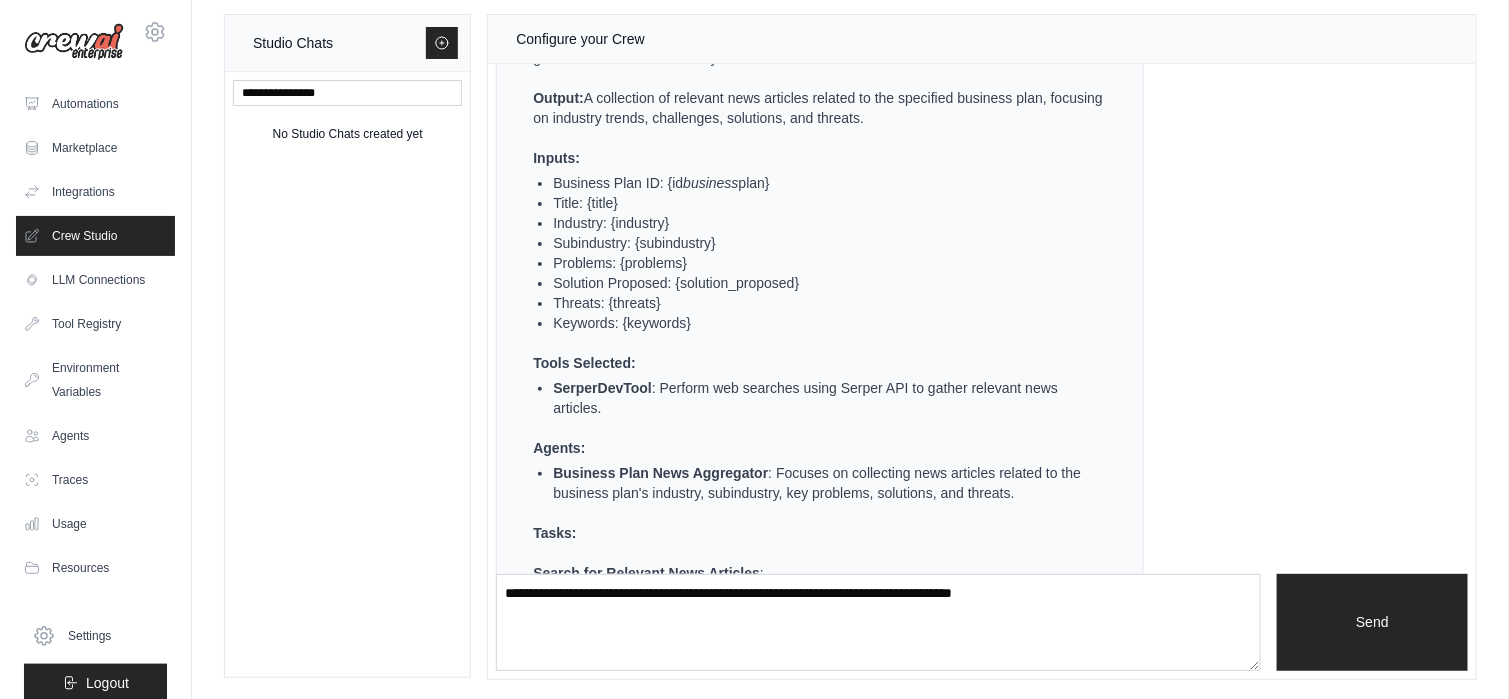 drag, startPoint x: 654, startPoint y: 104, endPoint x: 943, endPoint y: 133, distance: 290.4514 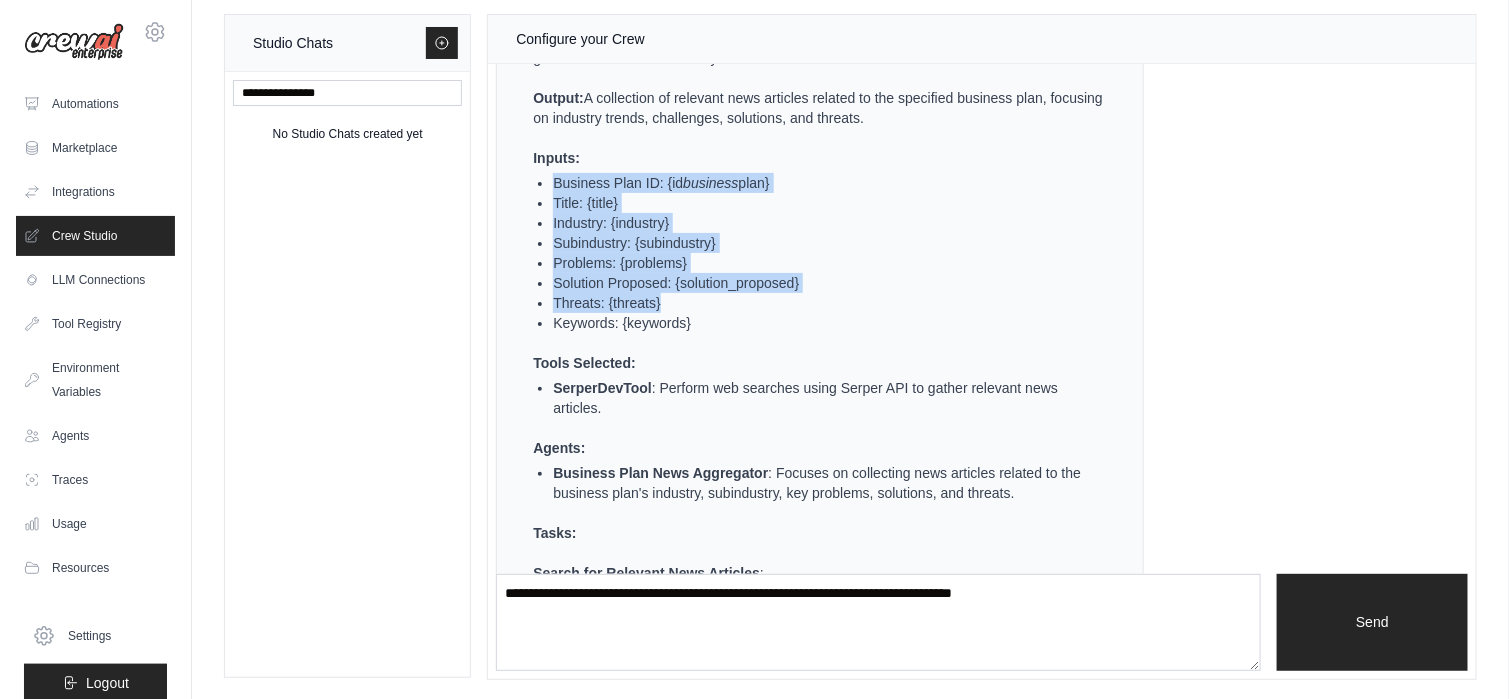 drag, startPoint x: 584, startPoint y: 196, endPoint x: 696, endPoint y: 329, distance: 173.87639 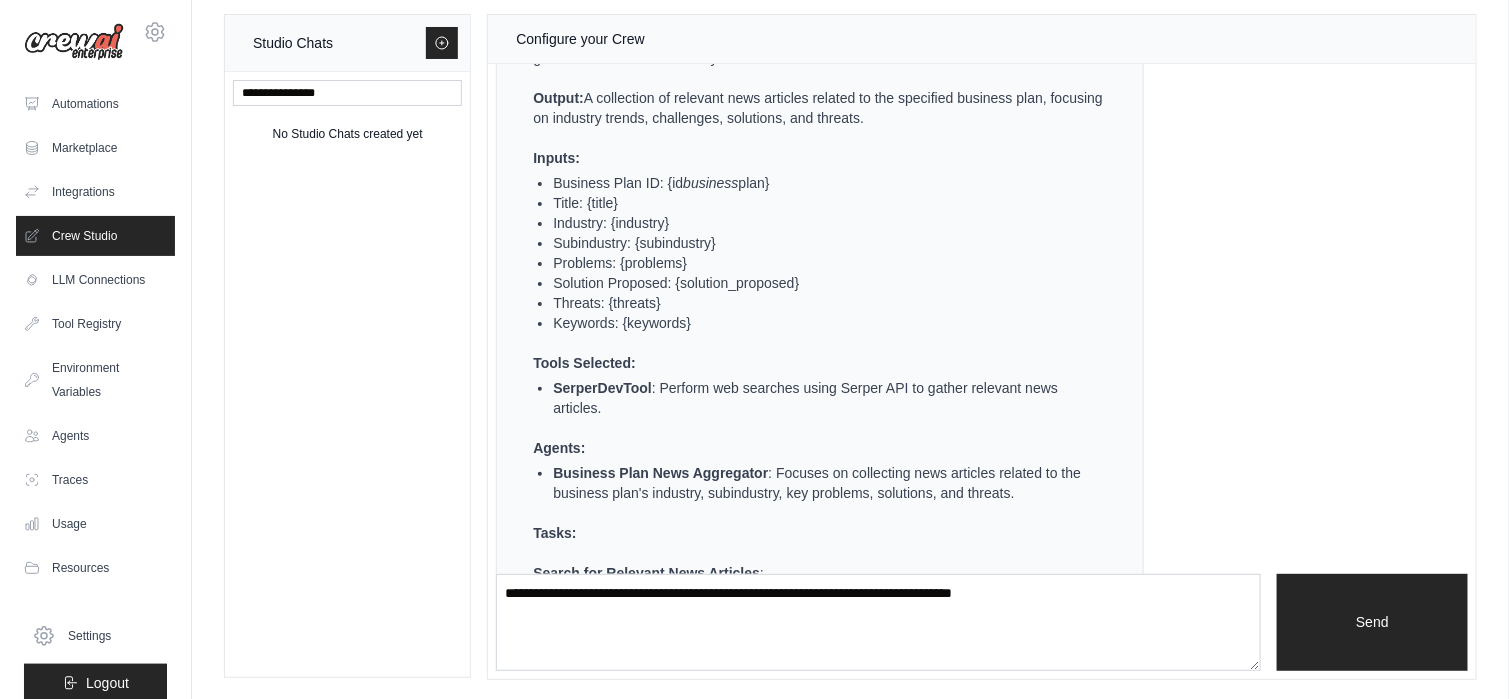 click on "Keywords: {keywords}" at bounding box center [828, 323] 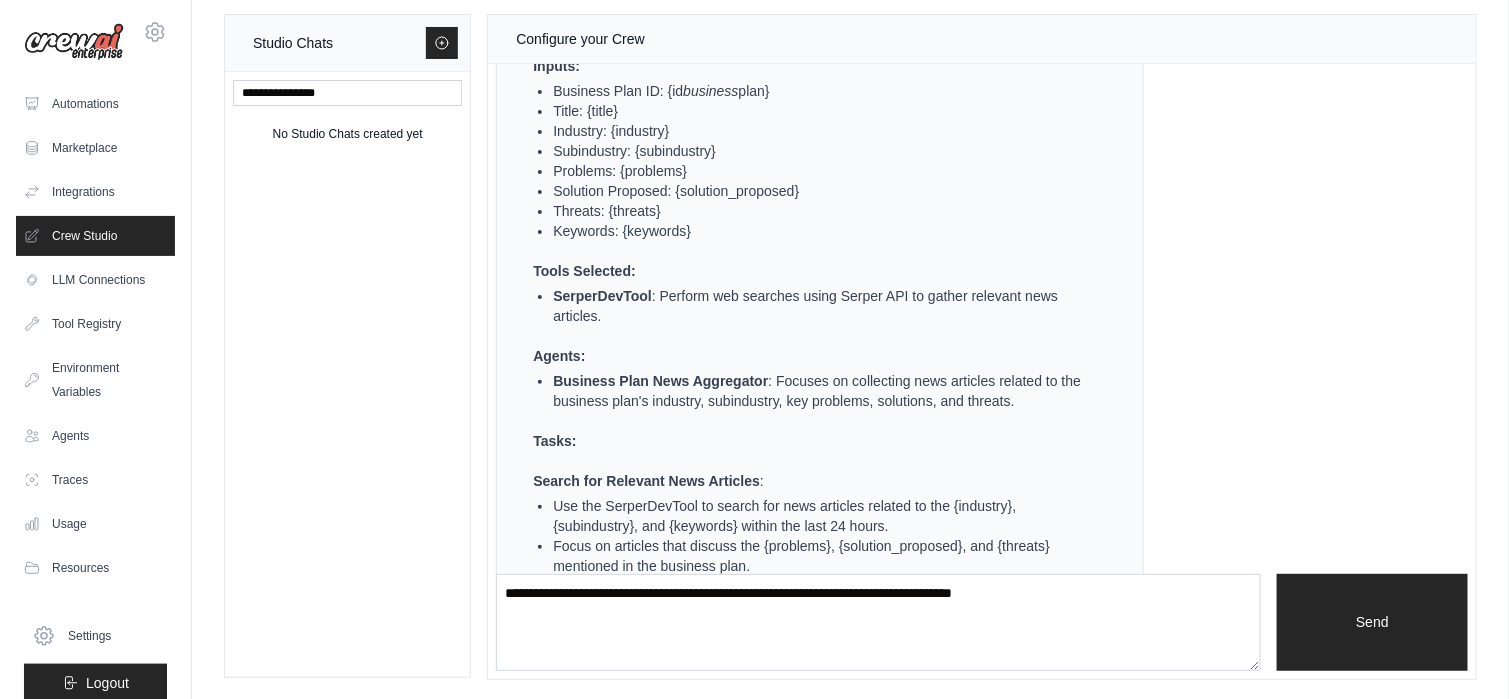 scroll, scrollTop: 1850, scrollLeft: 0, axis: vertical 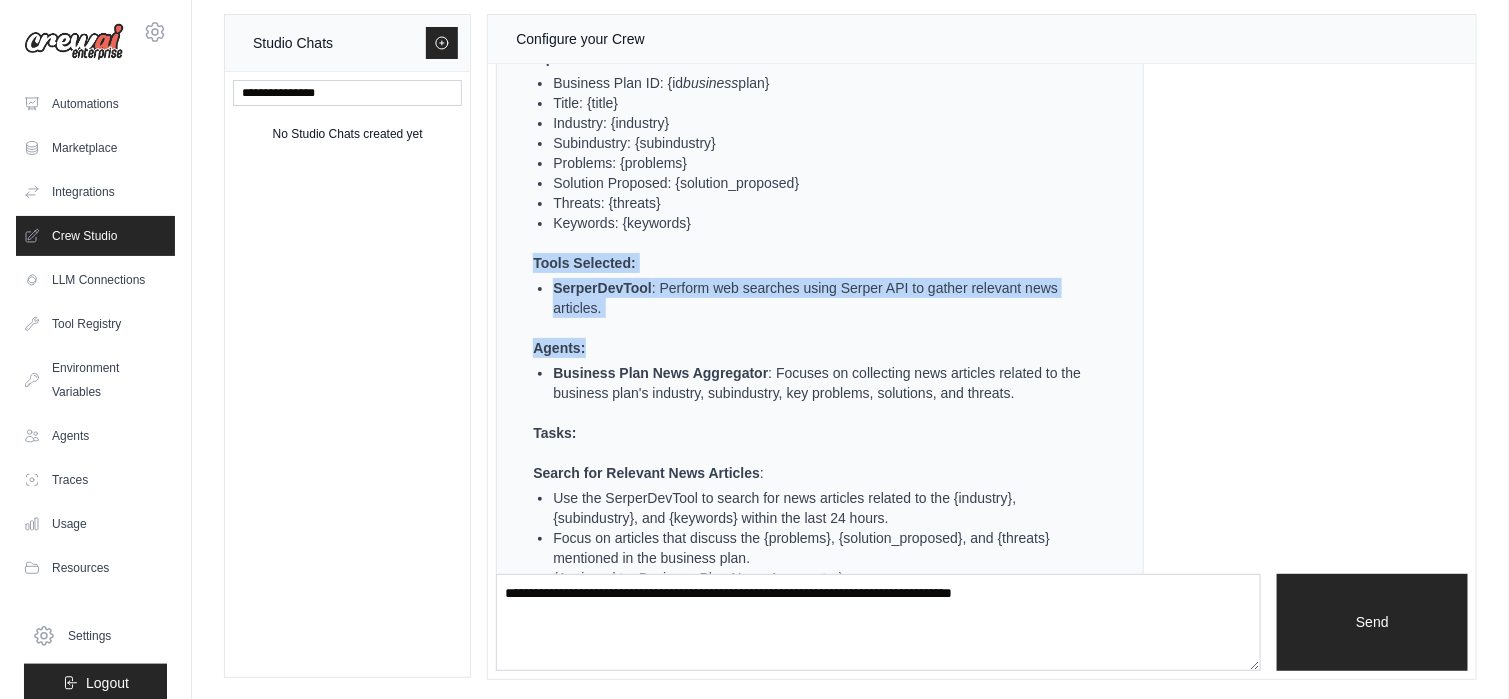 drag, startPoint x: 530, startPoint y: 269, endPoint x: 644, endPoint y: 340, distance: 134.3019 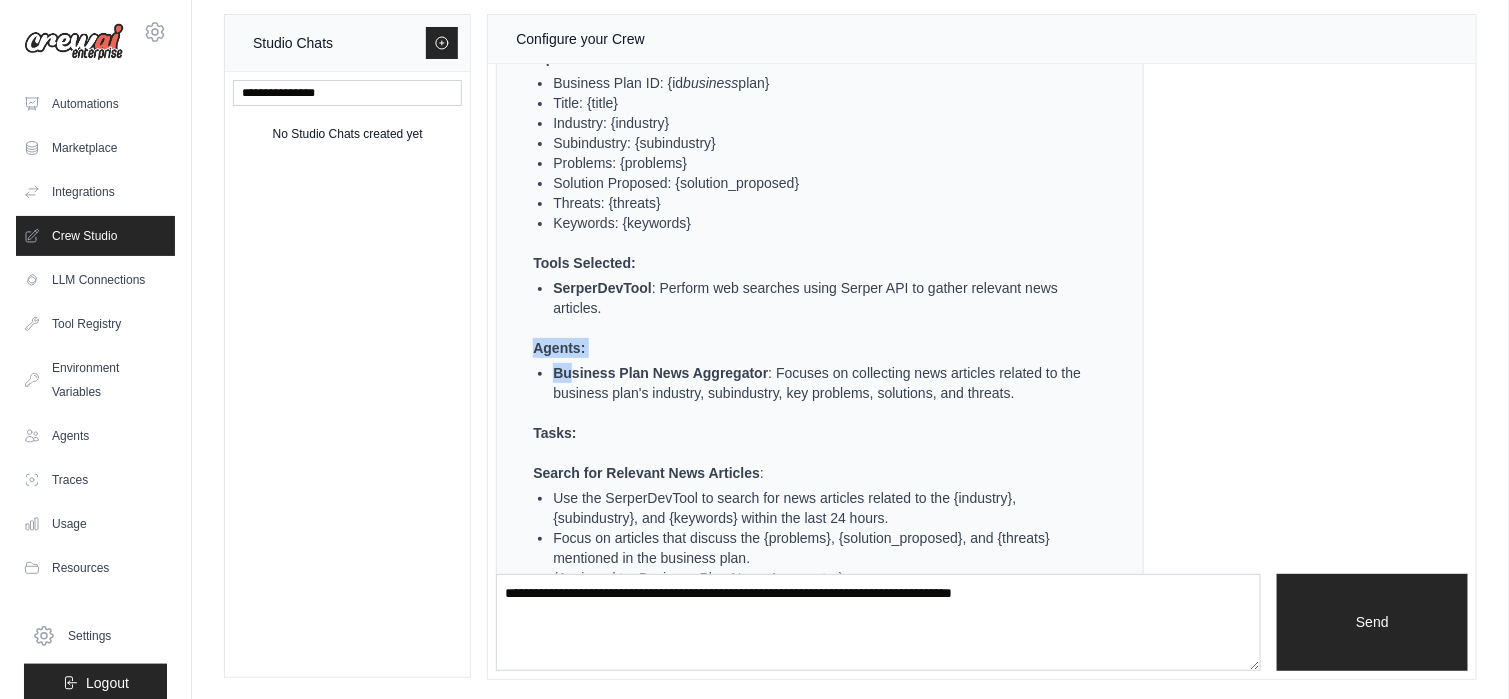 drag, startPoint x: 519, startPoint y: 358, endPoint x: 576, endPoint y: 399, distance: 70.21396 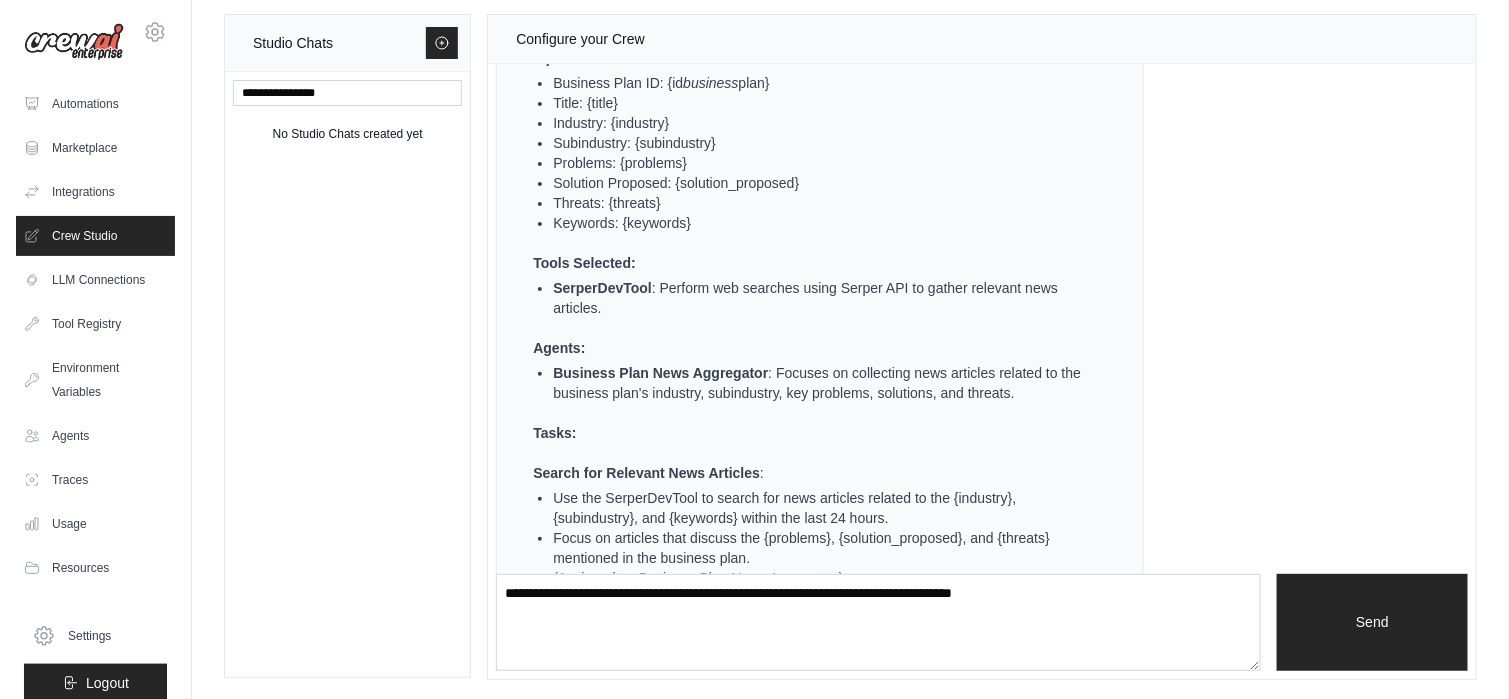 click on "Business Plan News Aggregator : Focuses on collecting news articles related to the business plan's industry, subindustry, key problems, solutions, and threats." at bounding box center [828, 383] 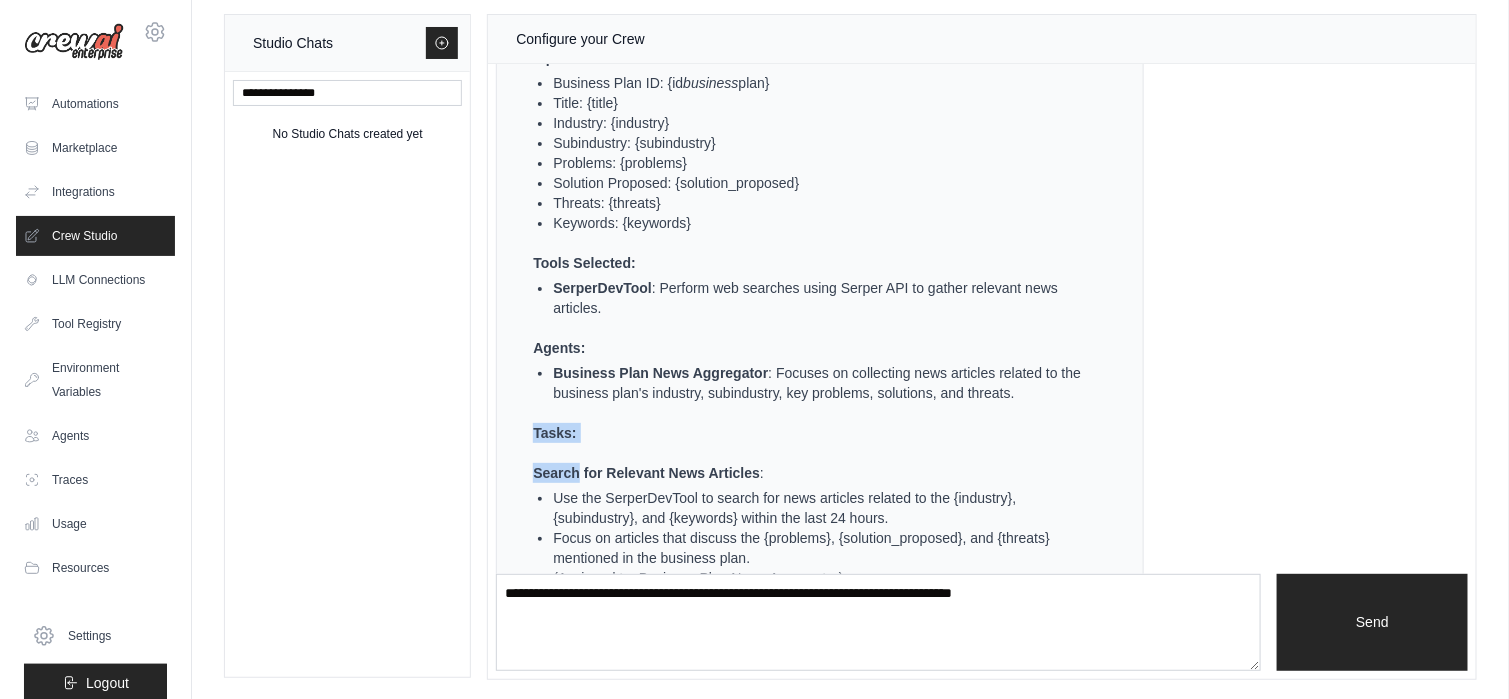 drag, startPoint x: 530, startPoint y: 433, endPoint x: 577, endPoint y: 471, distance: 60.440052 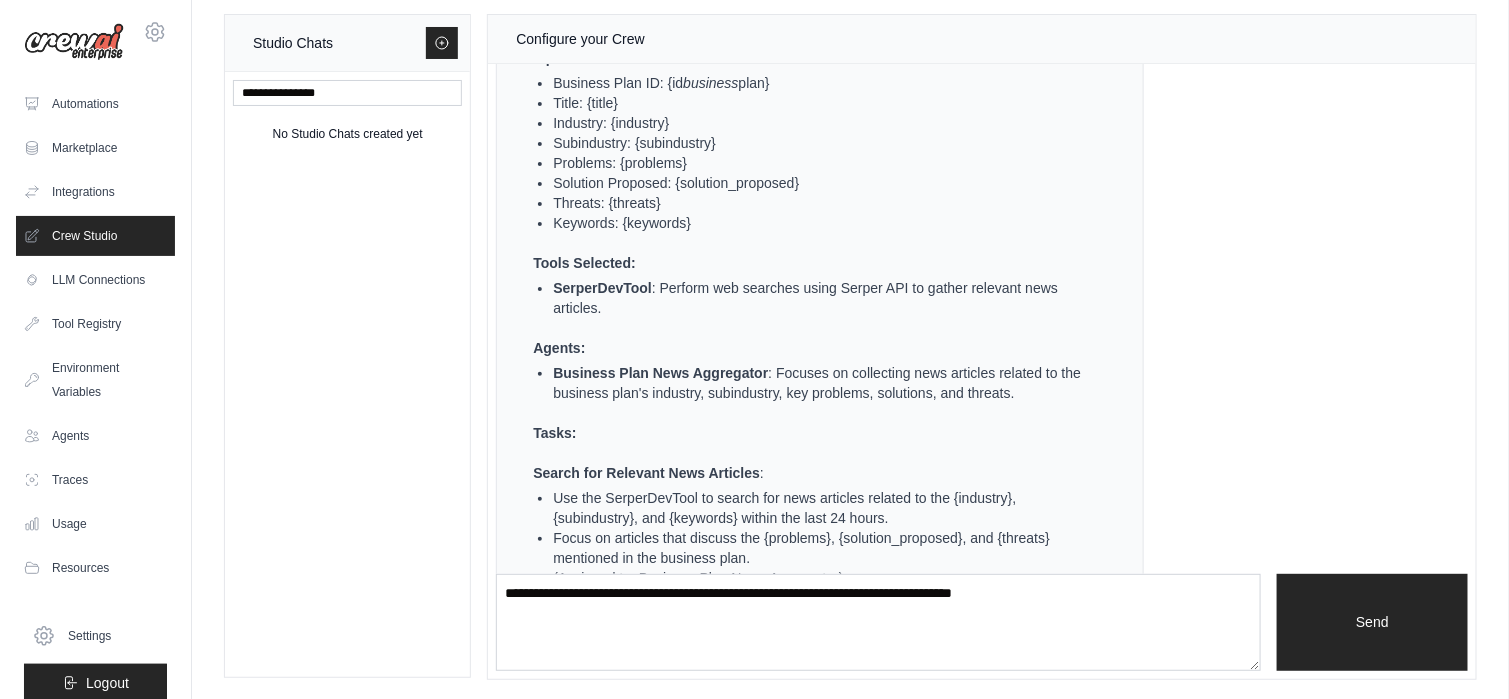 click on "Great! You're looking to create a news aggregation agent group specifically tailored to gather news articles relevant to a business plan. Let's refine this plan to ensure it effectively utilizes CrewAI's capabilities and aligns with your objectives.
Automation Plan:
Create a dynamic news aggregation system for business plans in the gastronomic services industry.
Output:
A collection of relevant news articles related to the specified business plan, focusing on industry trends, challenges, solutions, and threats.
Inputs:
Business Plan ID: {id business plan} Title: {title} Industry: {industry} Subindustry: {subindustry} Problems: {problems} Solution Proposed: {solution_proposed} Threats: {threats} Keywords: {keywords}
Tools Selected:
SerperDevTool : Perform web searches using Serper API to gather relevant news articles.
Agents:
Business Plan News Aggregator
Tasks:
Search for Relevant News Articles :
(Assigned to: Business Plan News Aggregator) :
:" at bounding box center [808, 383] 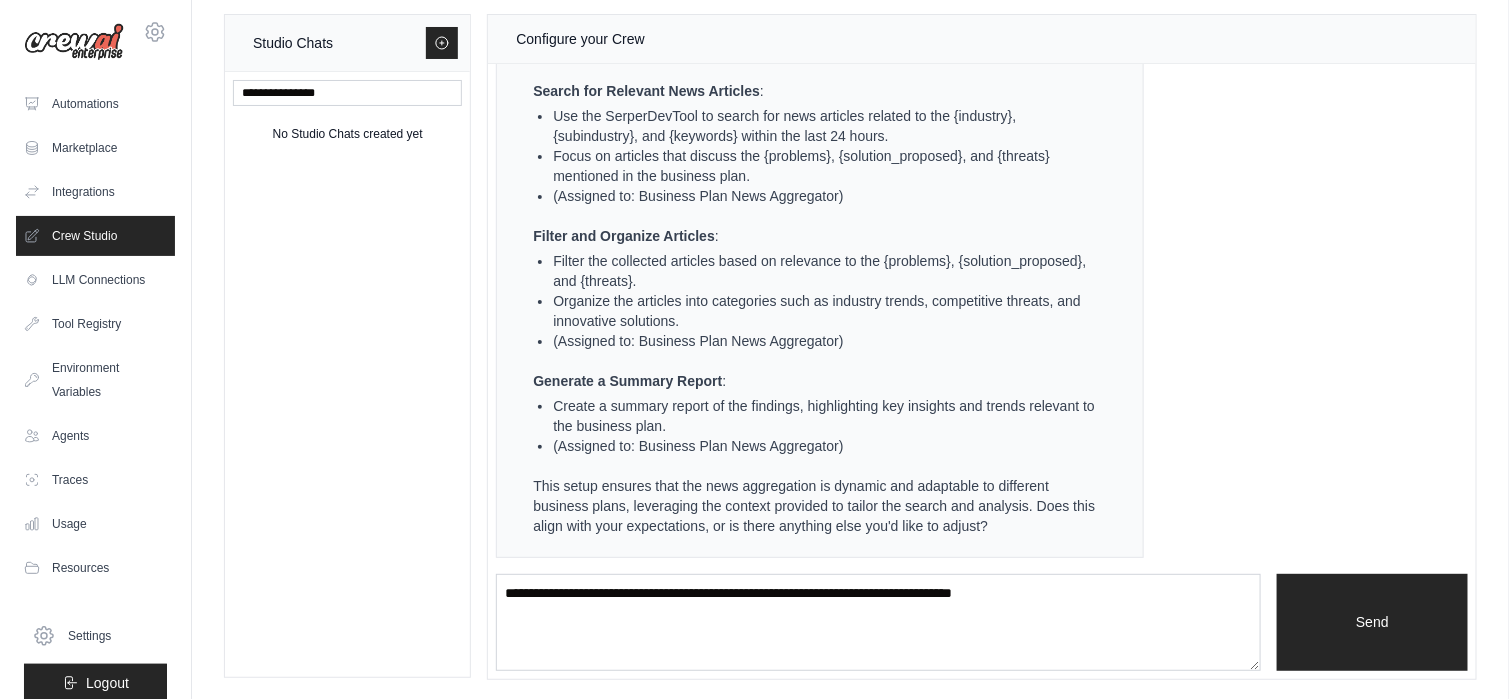 scroll, scrollTop: 2250, scrollLeft: 0, axis: vertical 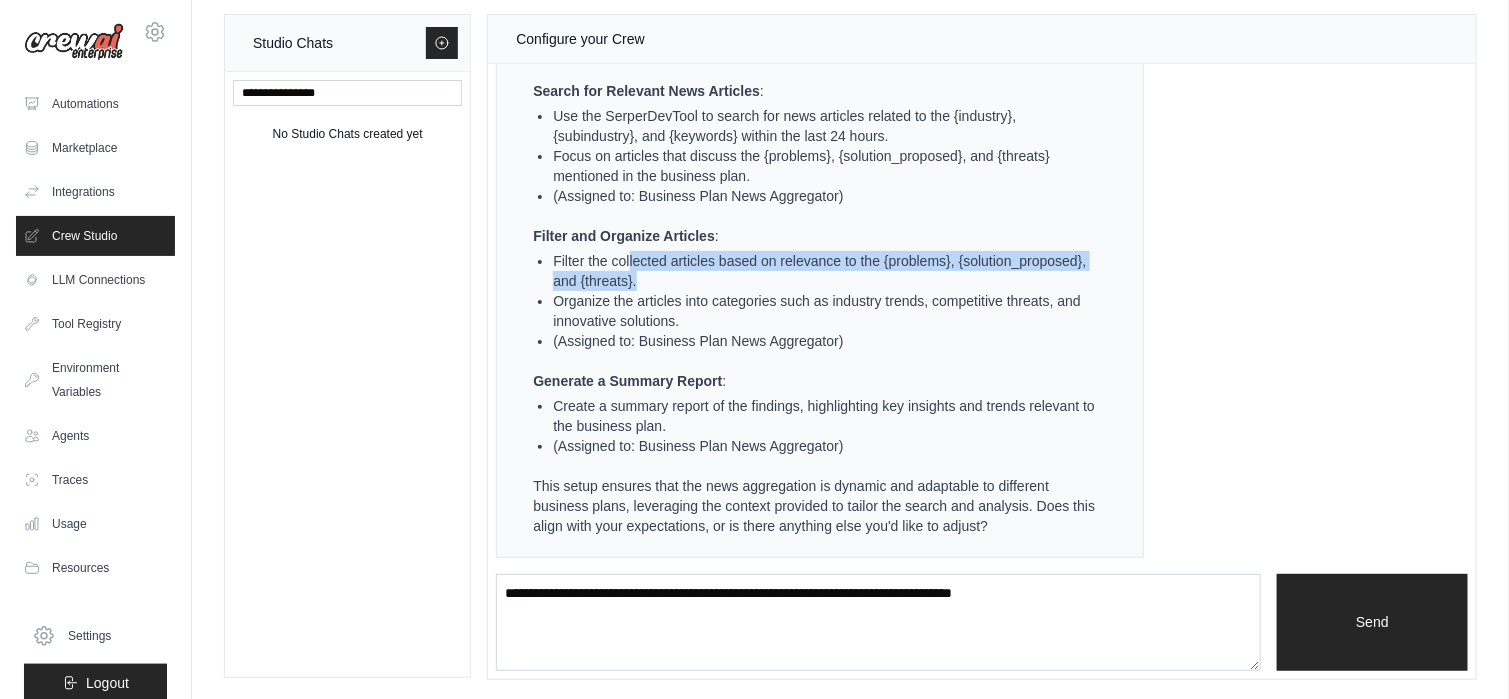 drag, startPoint x: 675, startPoint y: 275, endPoint x: 755, endPoint y: 288, distance: 81.04937 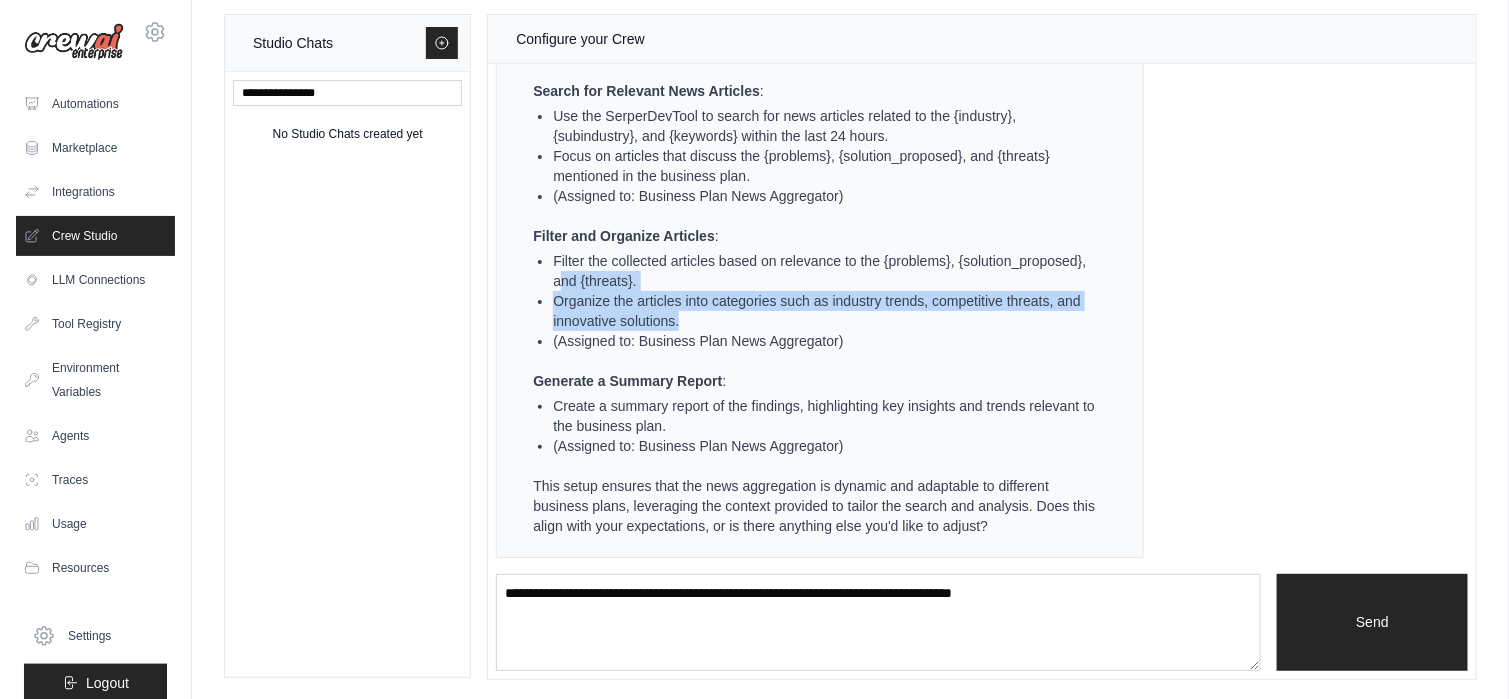 drag, startPoint x: 559, startPoint y: 286, endPoint x: 711, endPoint y: 316, distance: 154.93224 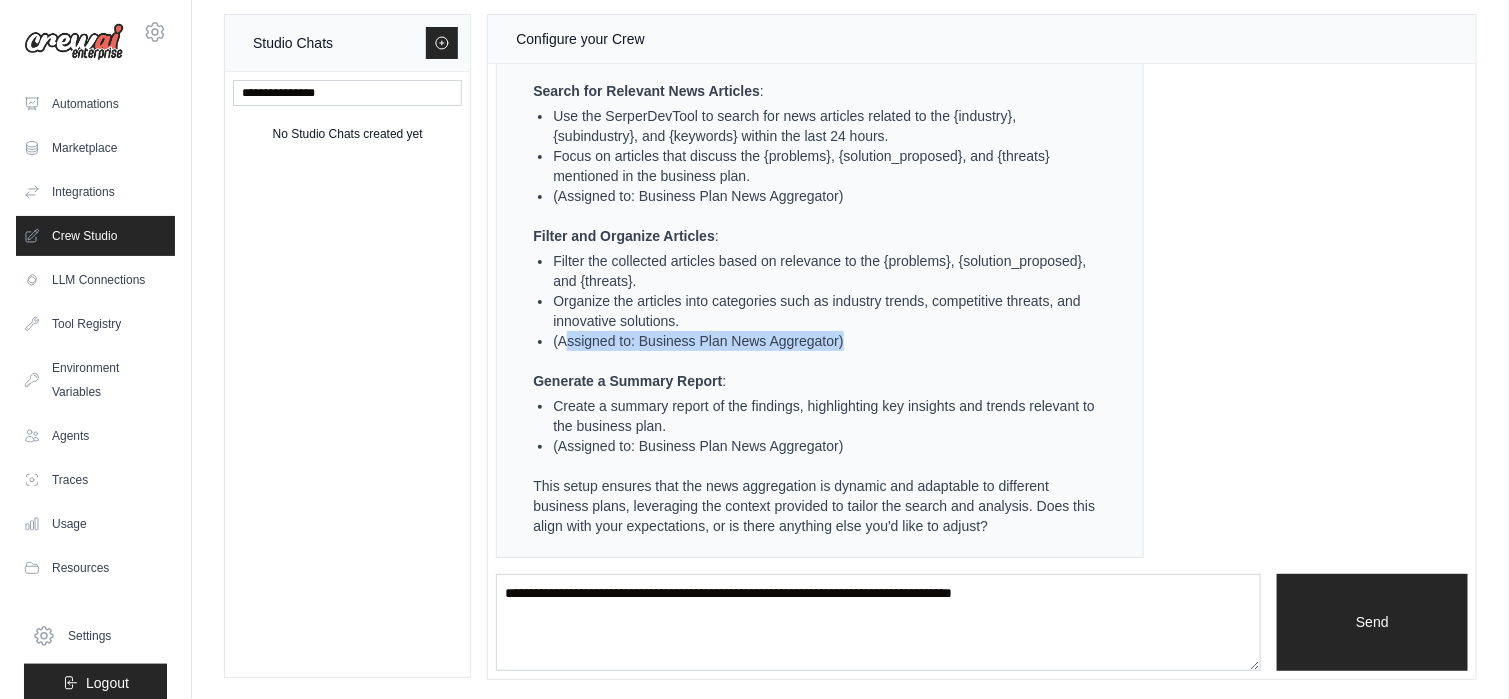 drag, startPoint x: 573, startPoint y: 337, endPoint x: 864, endPoint y: 336, distance: 291.0017 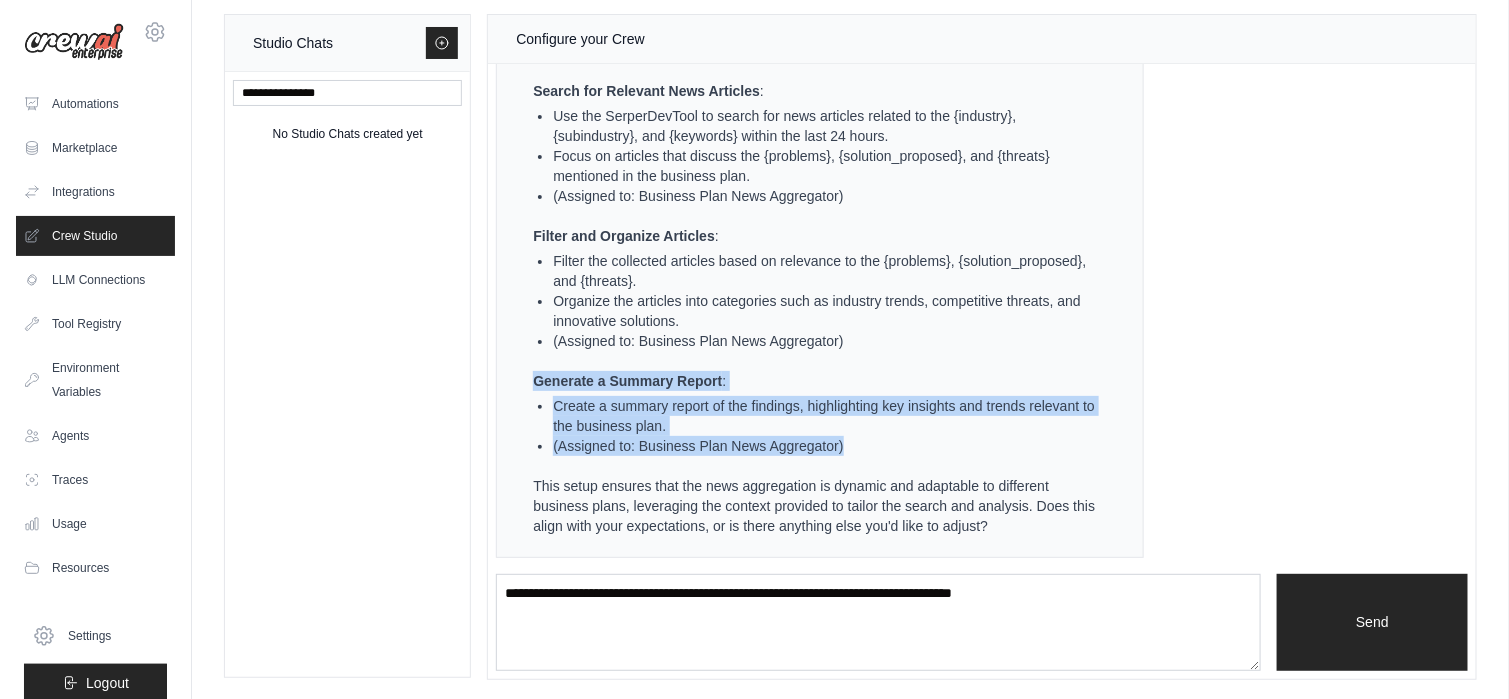 drag, startPoint x: 557, startPoint y: 382, endPoint x: 873, endPoint y: 449, distance: 323.02478 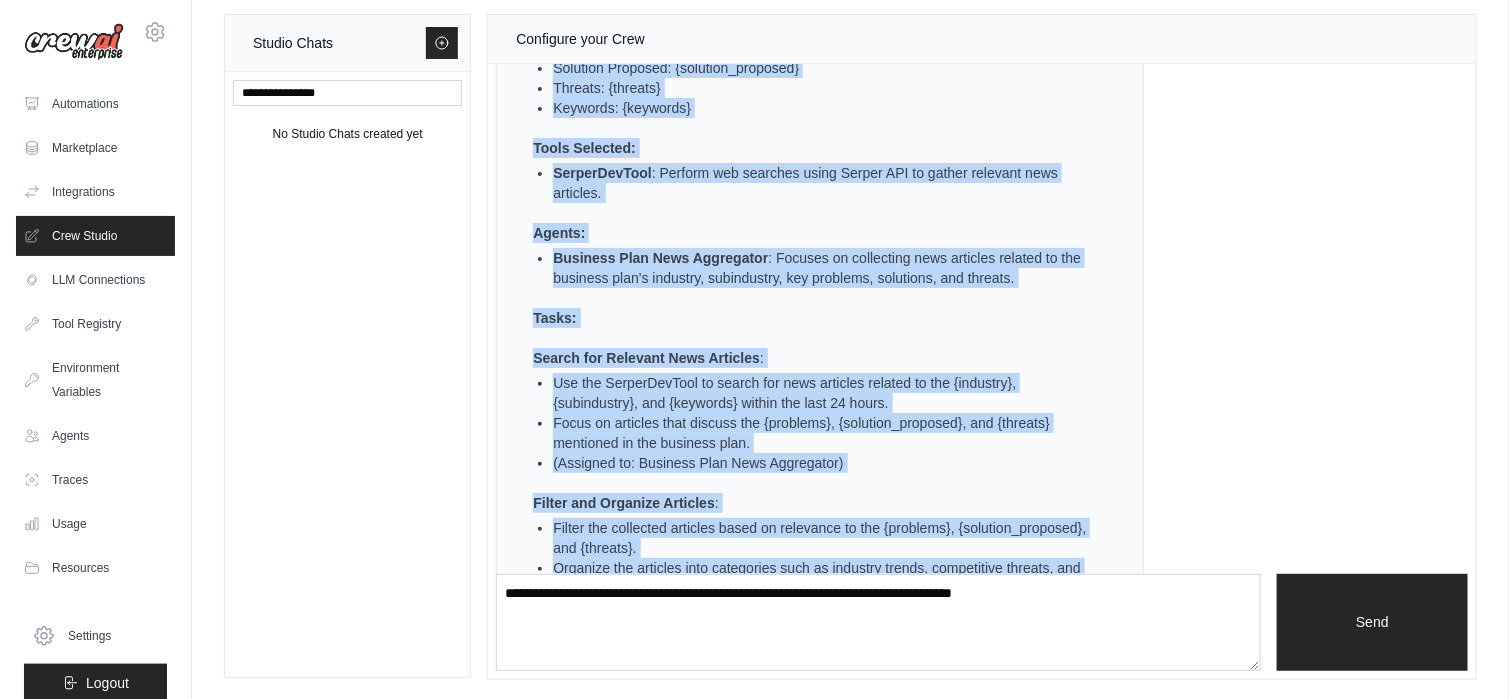 scroll, scrollTop: 2250, scrollLeft: 0, axis: vertical 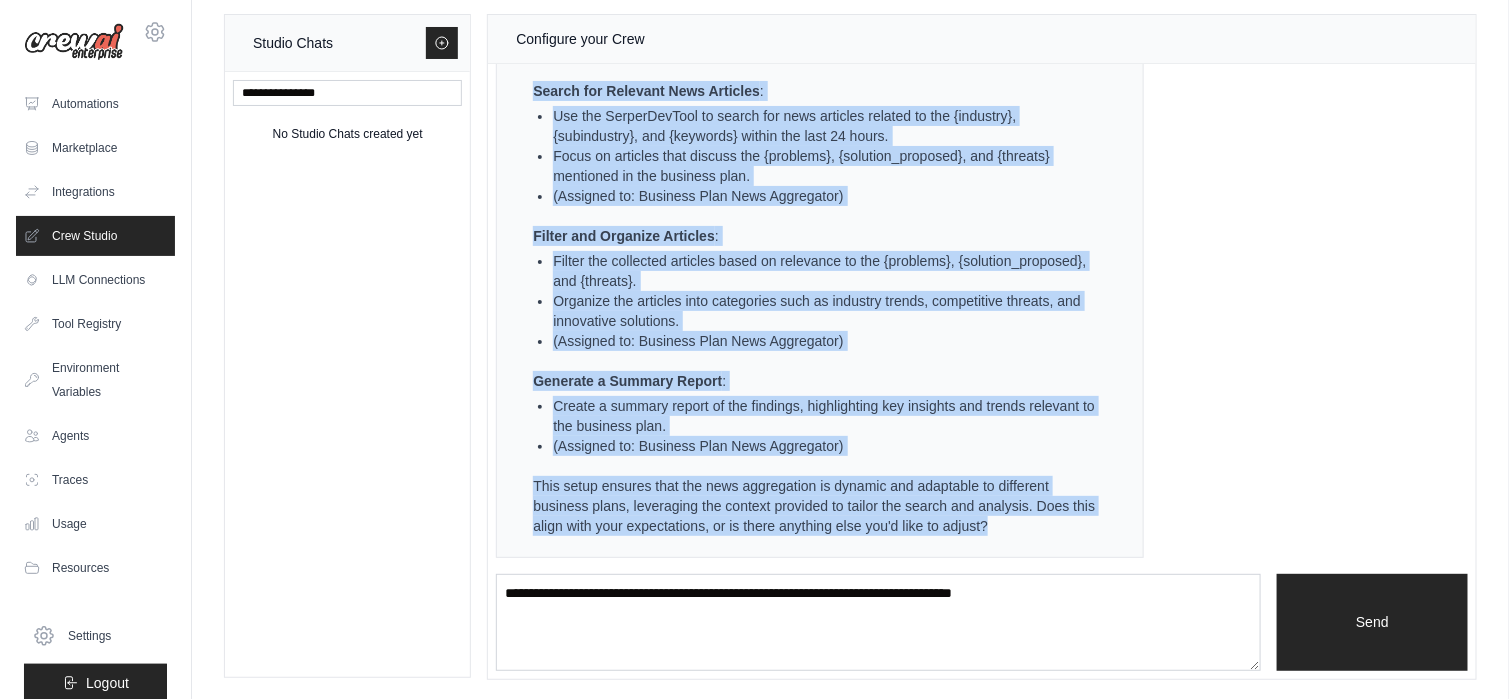 drag, startPoint x: 530, startPoint y: 266, endPoint x: 1060, endPoint y: 525, distance: 589.8992 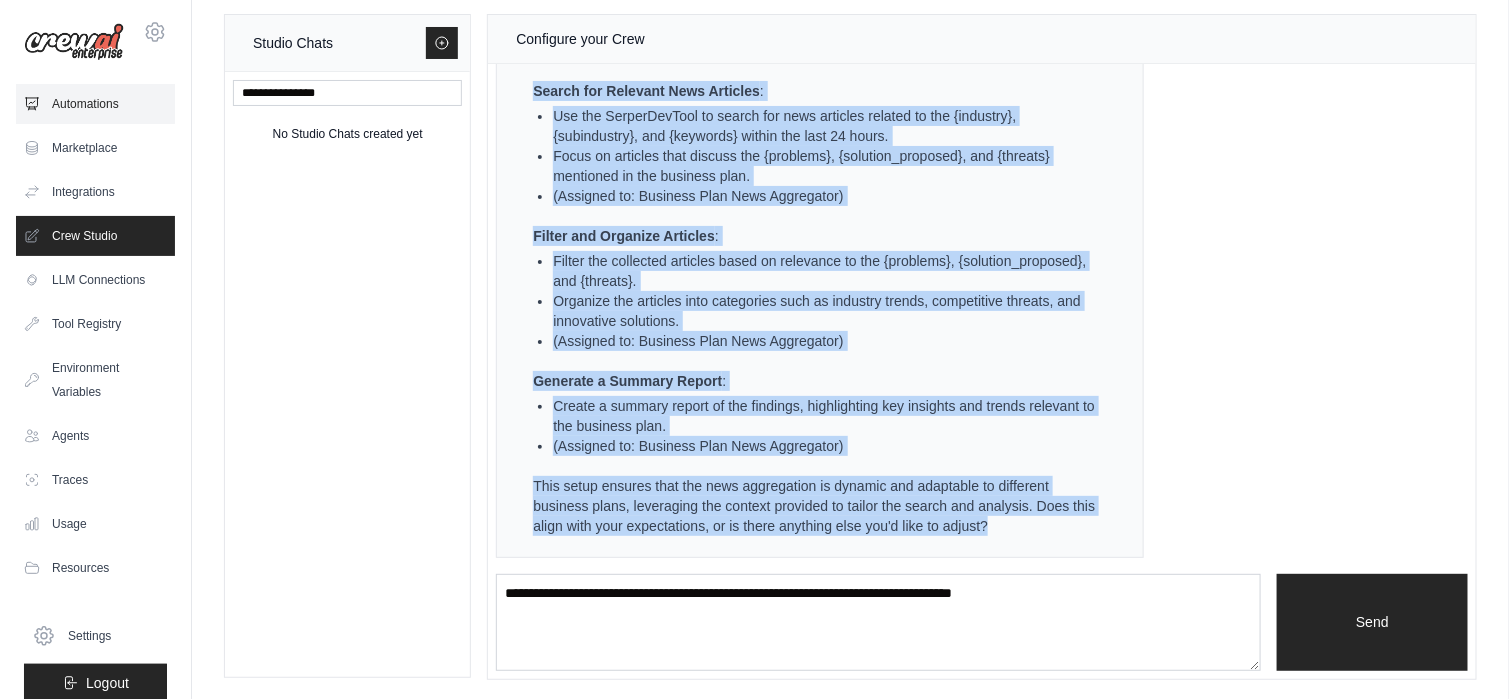 click on "Automations" at bounding box center [95, 104] 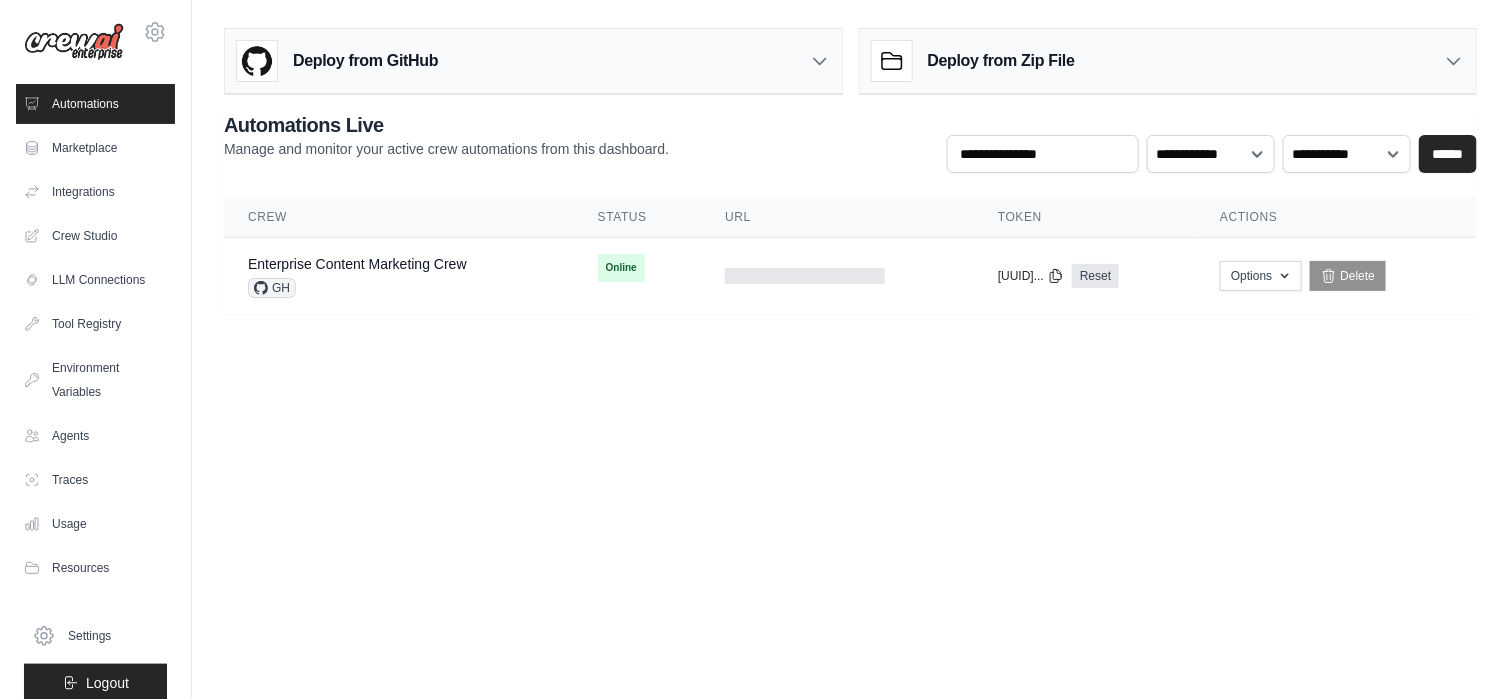 scroll, scrollTop: 0, scrollLeft: 0, axis: both 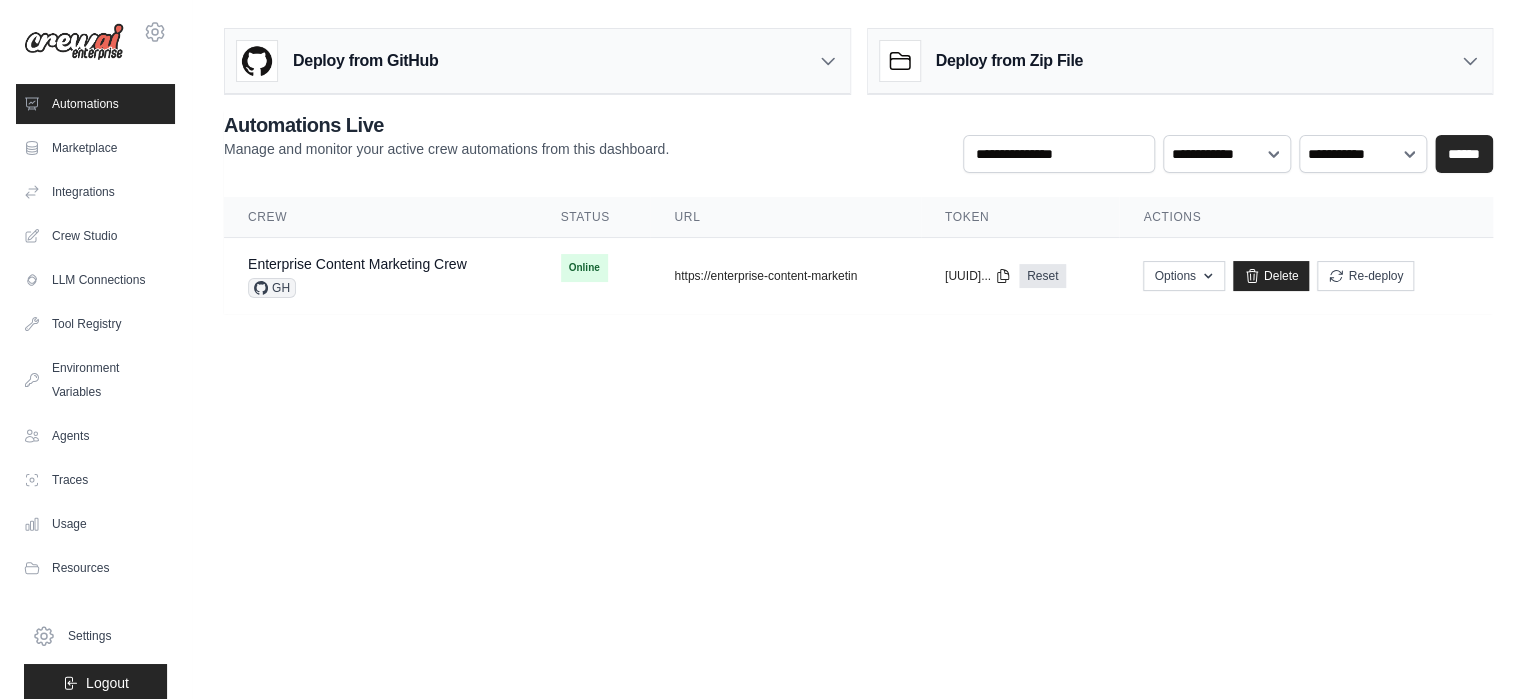 drag, startPoint x: 464, startPoint y: 370, endPoint x: 432, endPoint y: 374, distance: 32.24903 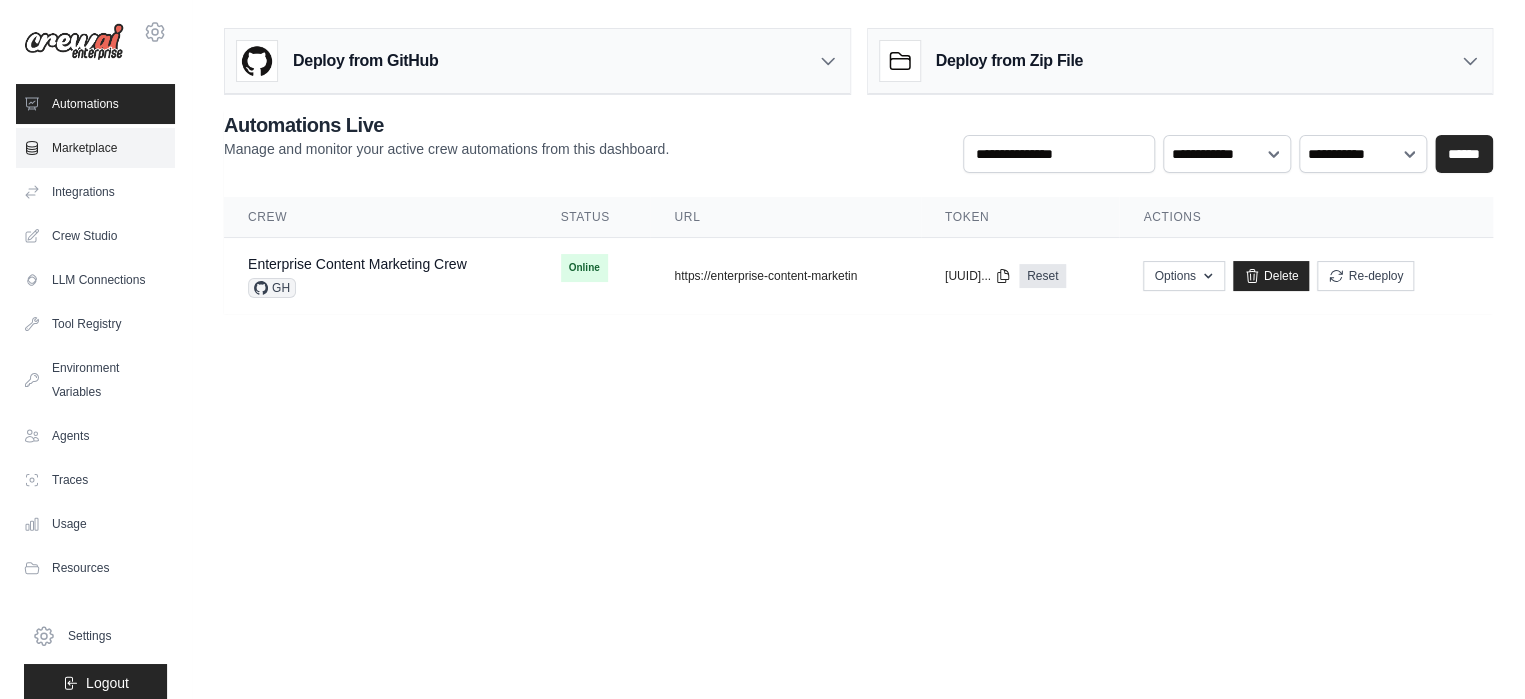 click on "Marketplace" at bounding box center (95, 148) 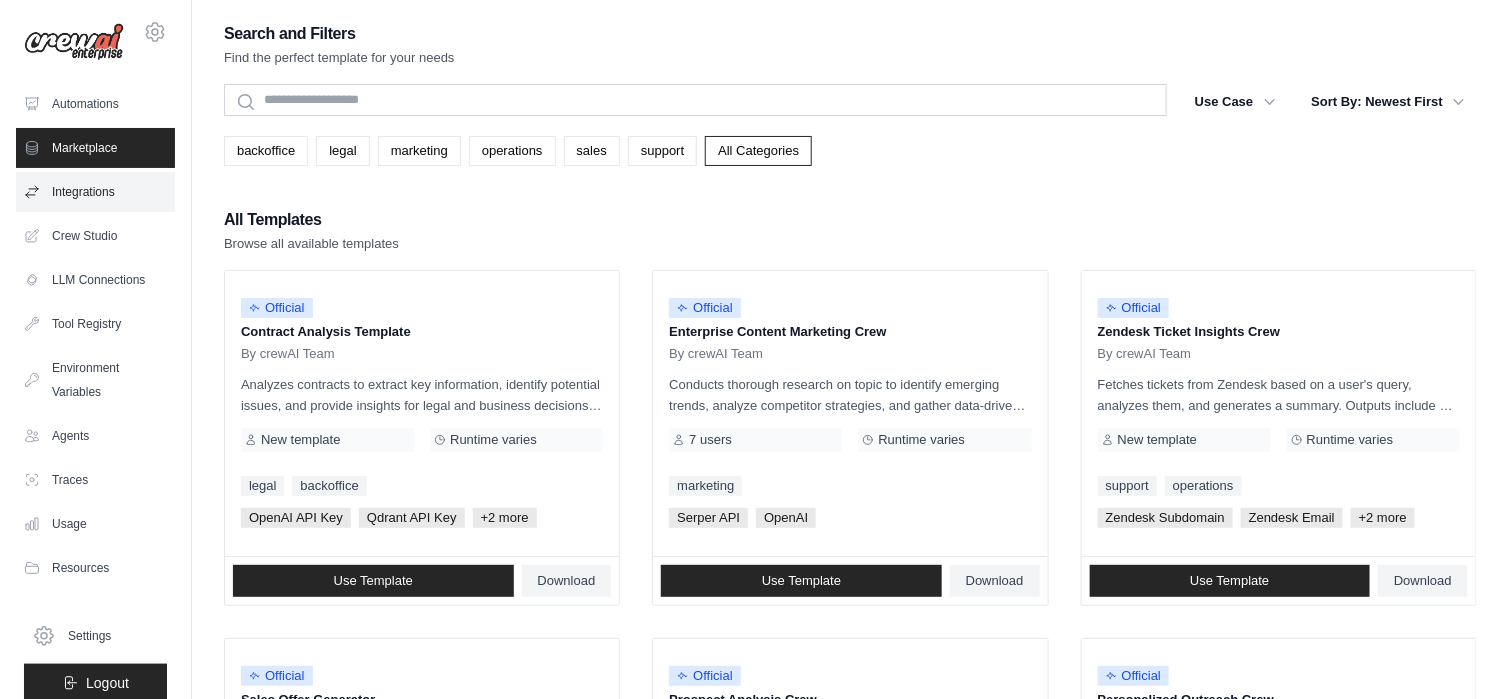 click on "Integrations" at bounding box center [95, 192] 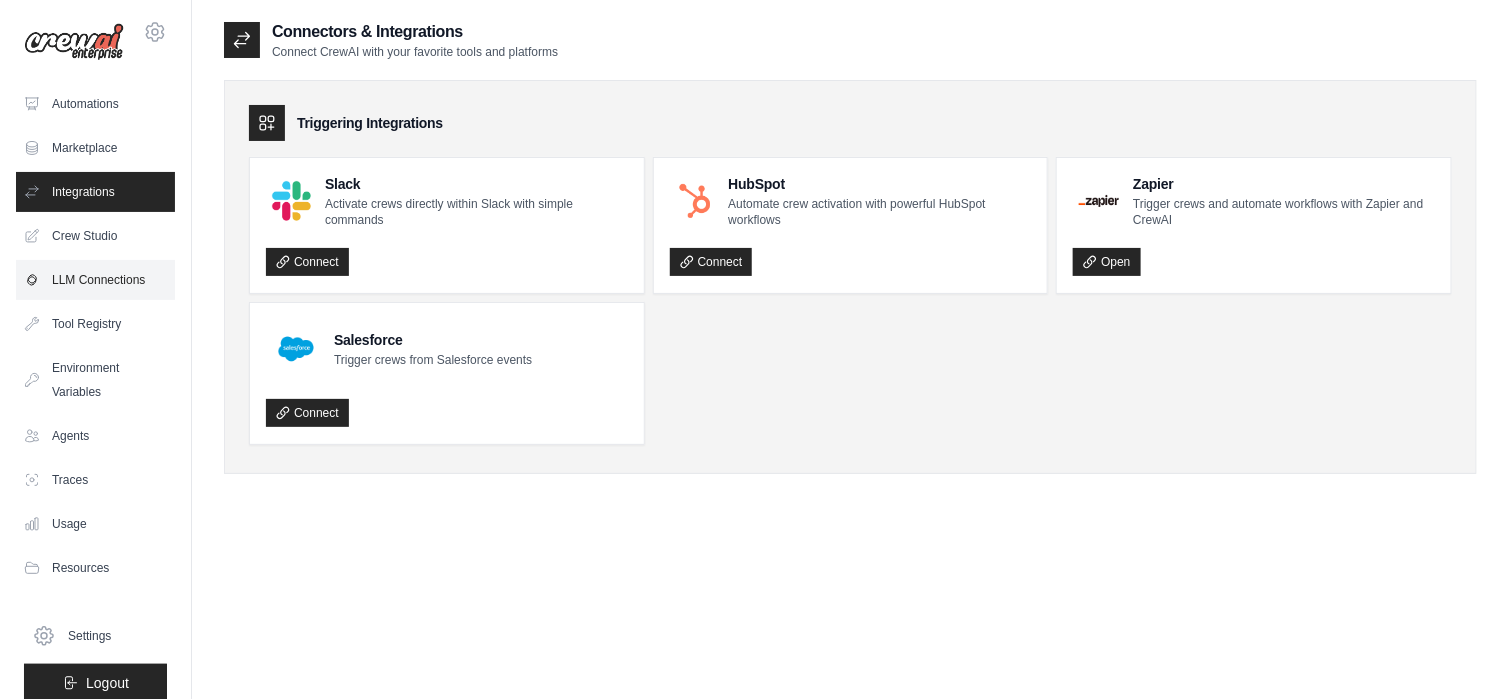 click on "LLM Connections" at bounding box center [95, 280] 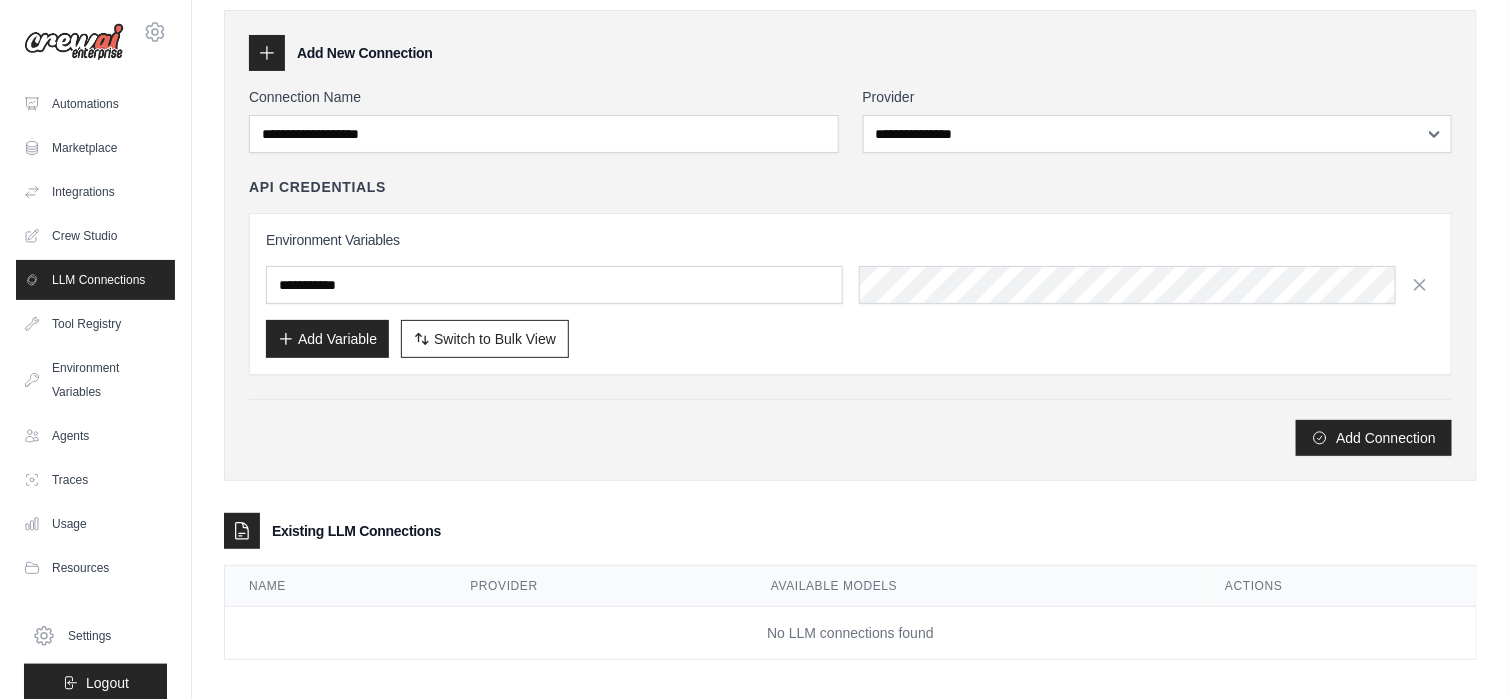 scroll, scrollTop: 79, scrollLeft: 0, axis: vertical 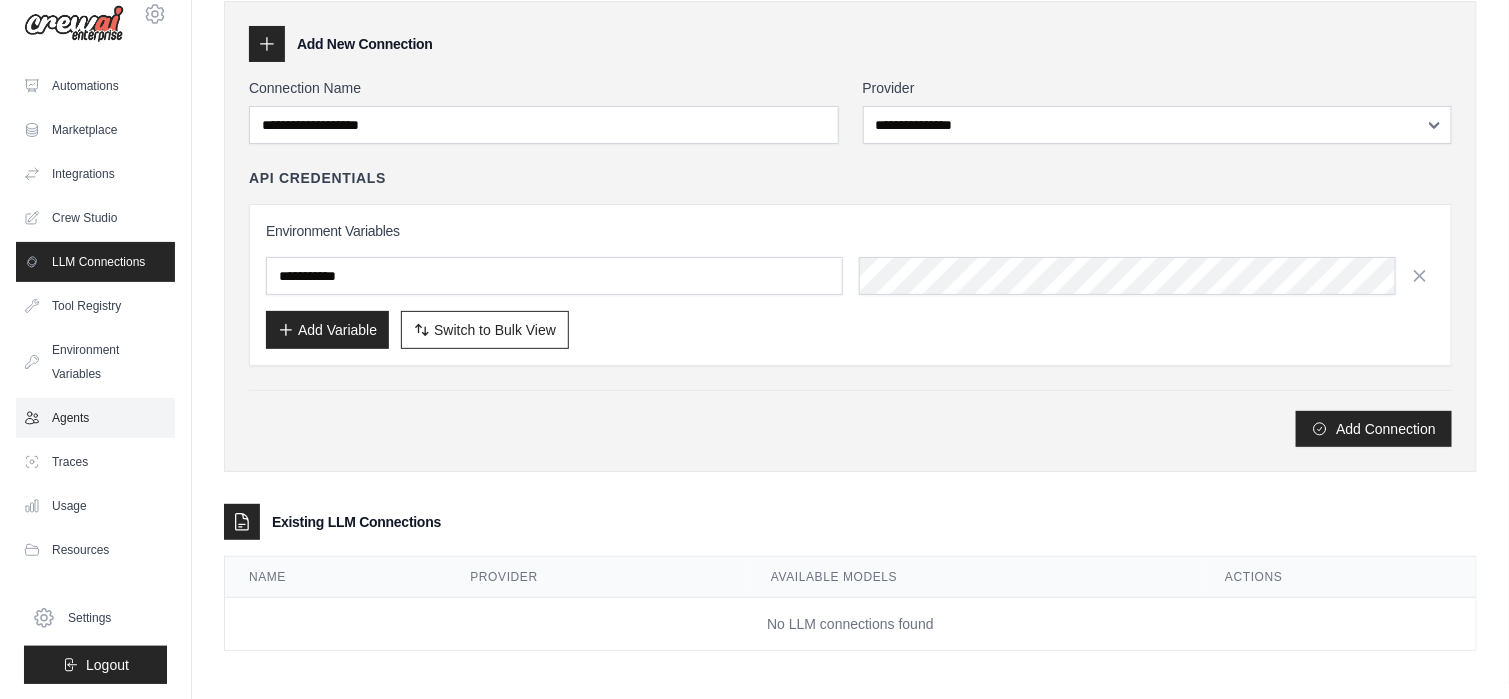 click on "Agents" at bounding box center [95, 418] 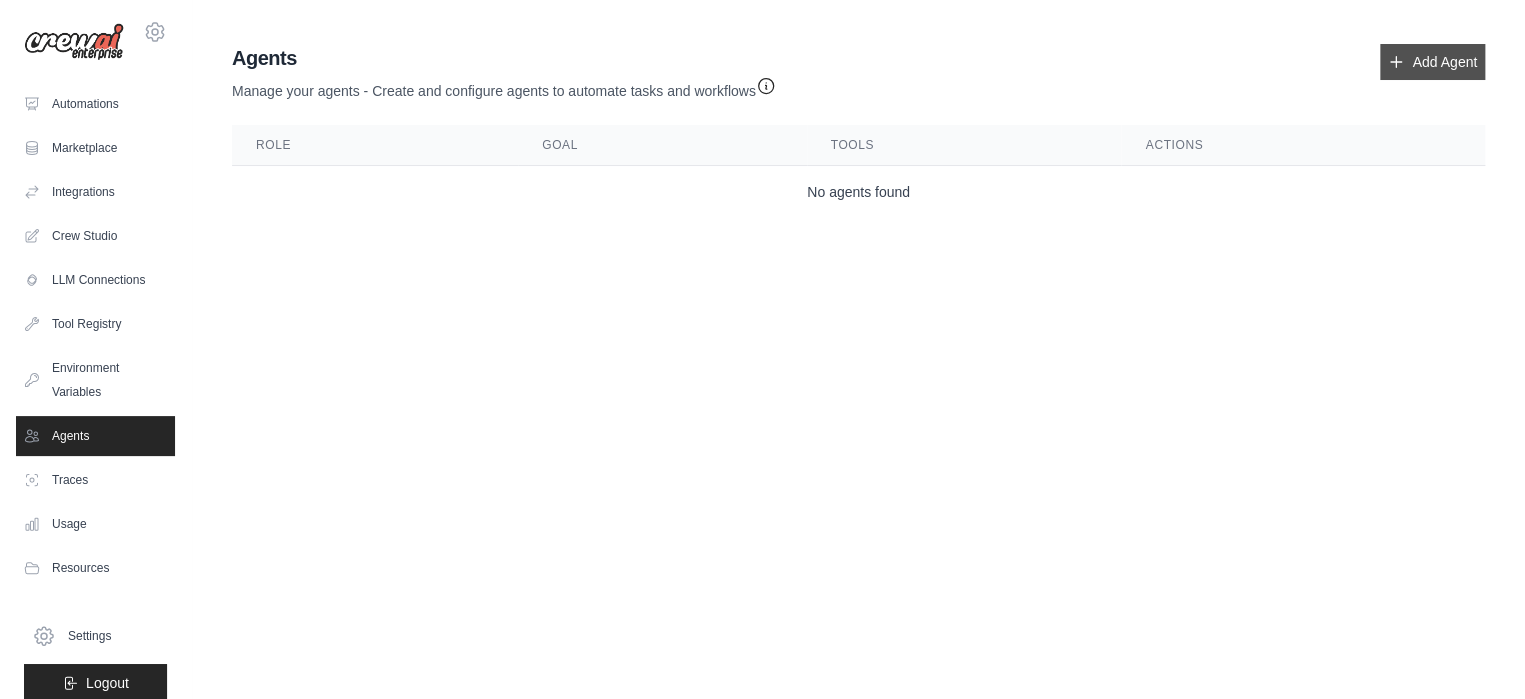 click on "Add Agent" at bounding box center [1432, 62] 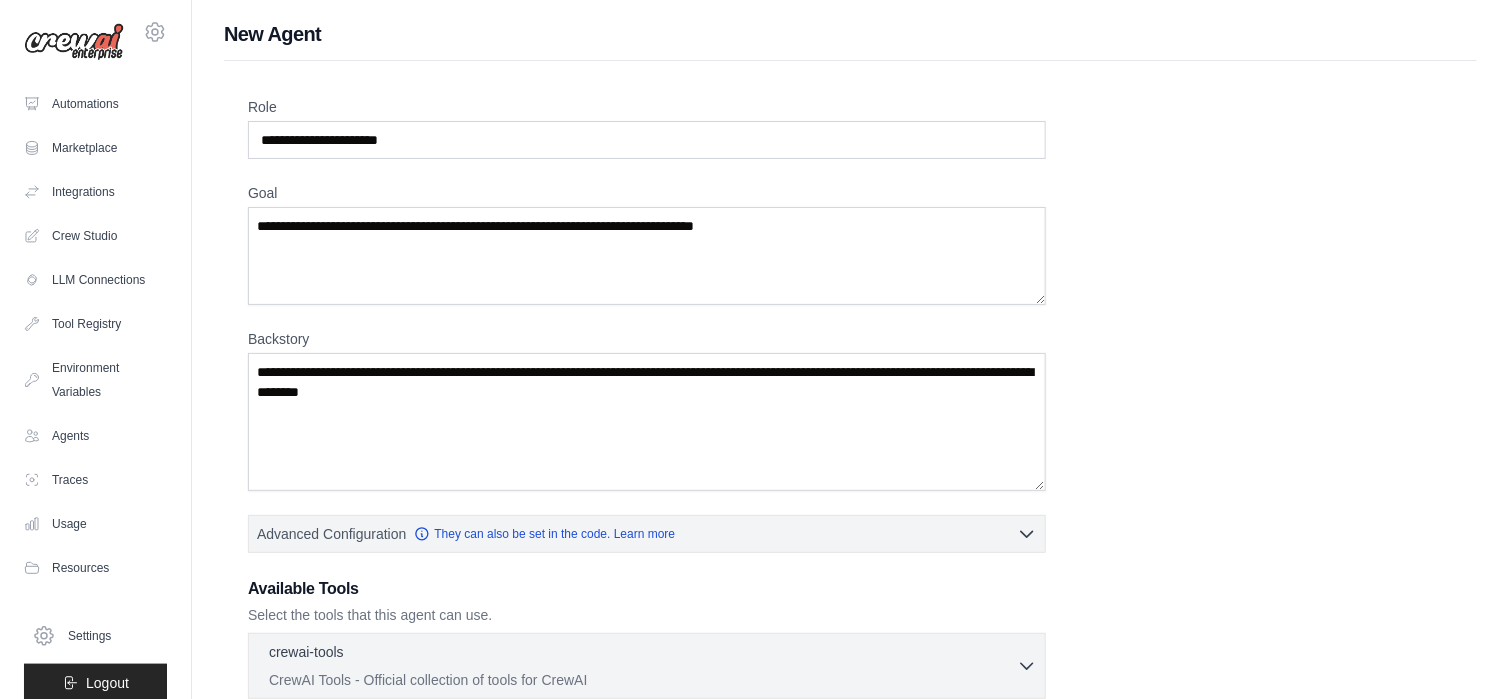 scroll, scrollTop: 0, scrollLeft: 0, axis: both 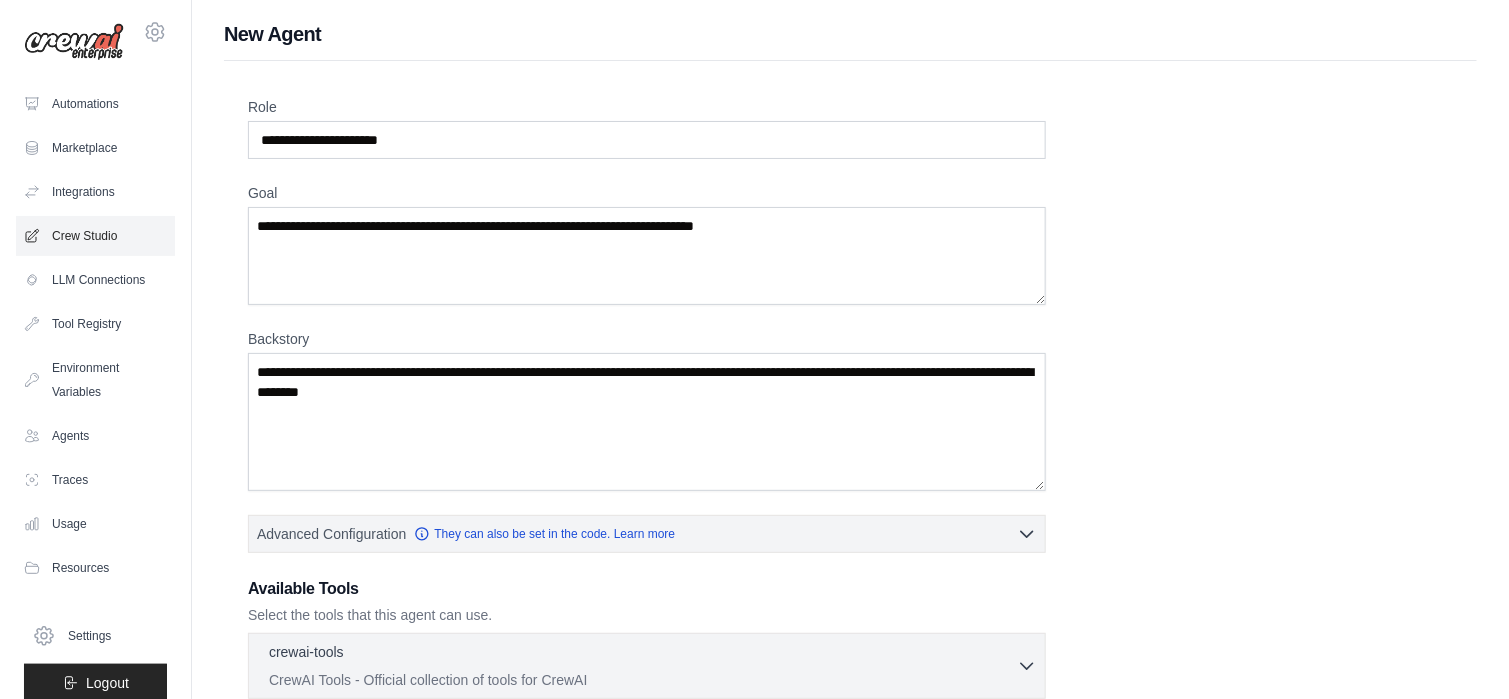 click on "Crew Studio" at bounding box center (95, 236) 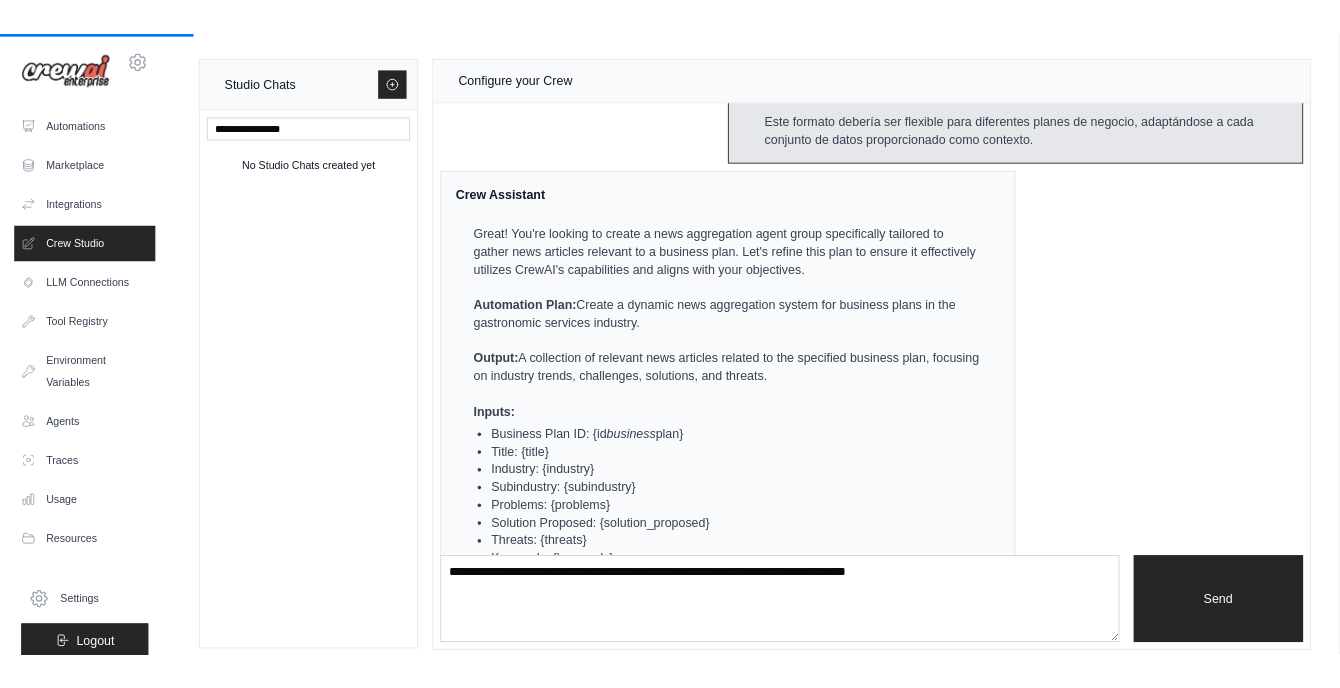 scroll, scrollTop: 1500, scrollLeft: 0, axis: vertical 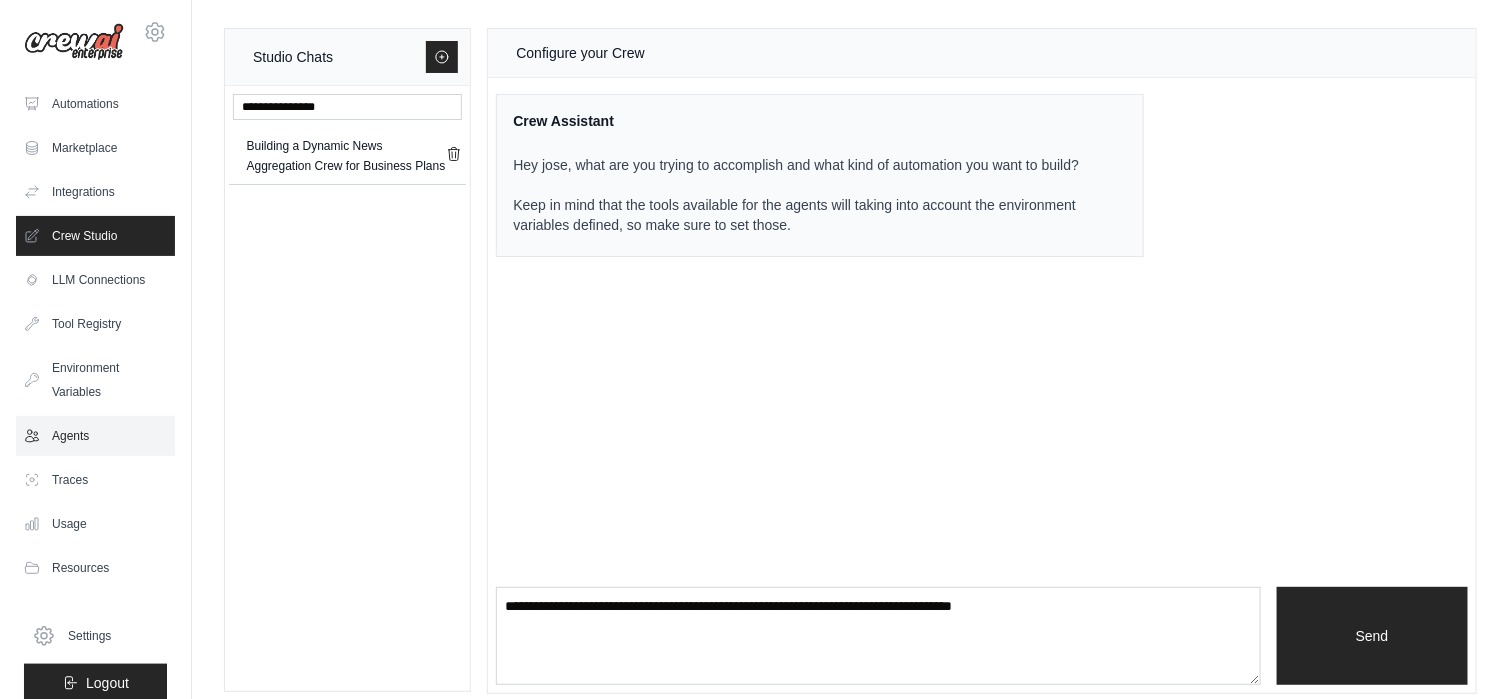 click on "Agents" at bounding box center (95, 436) 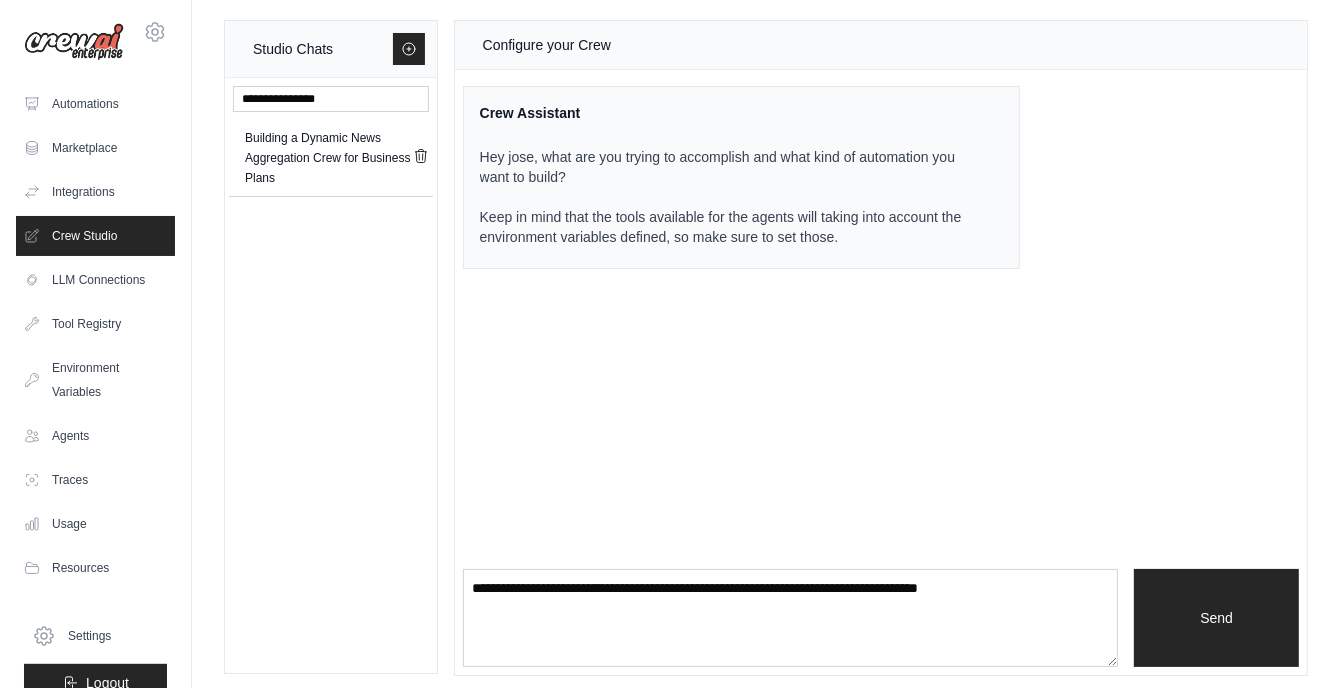scroll, scrollTop: 0, scrollLeft: 0, axis: both 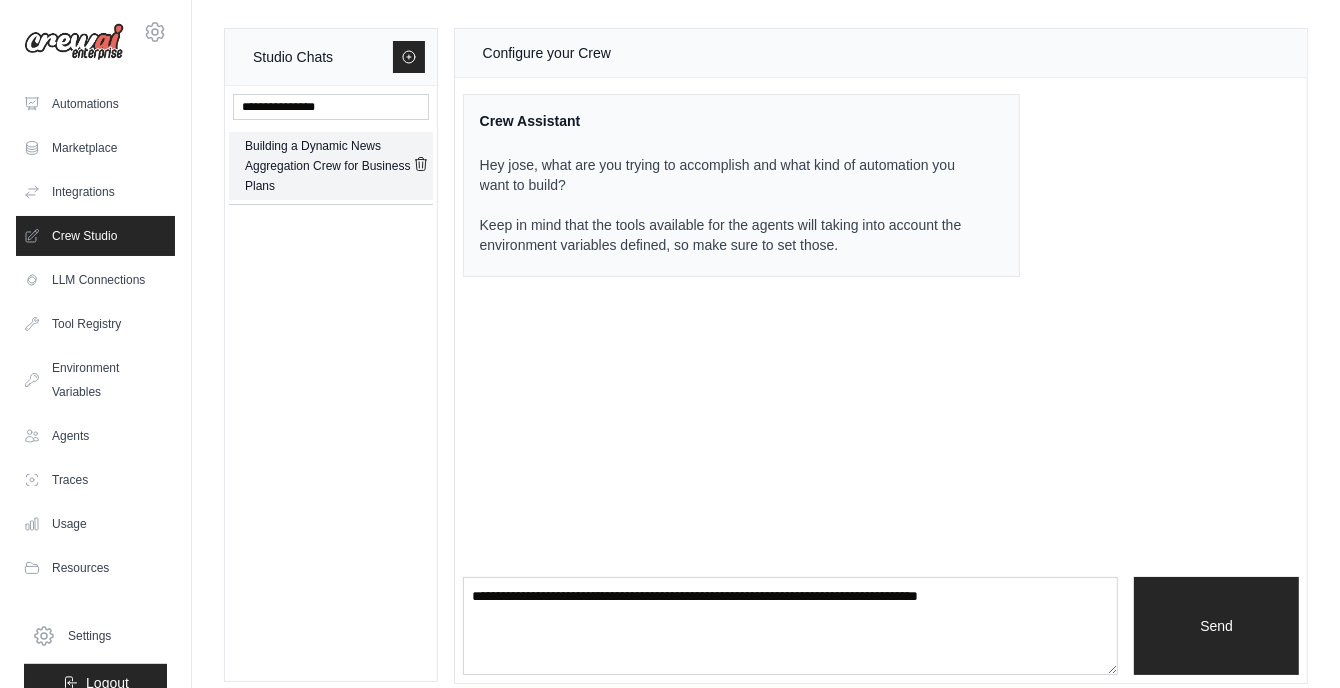 click on "Building a Dynamic News Aggregation Crew for Business Plans" at bounding box center [329, 166] 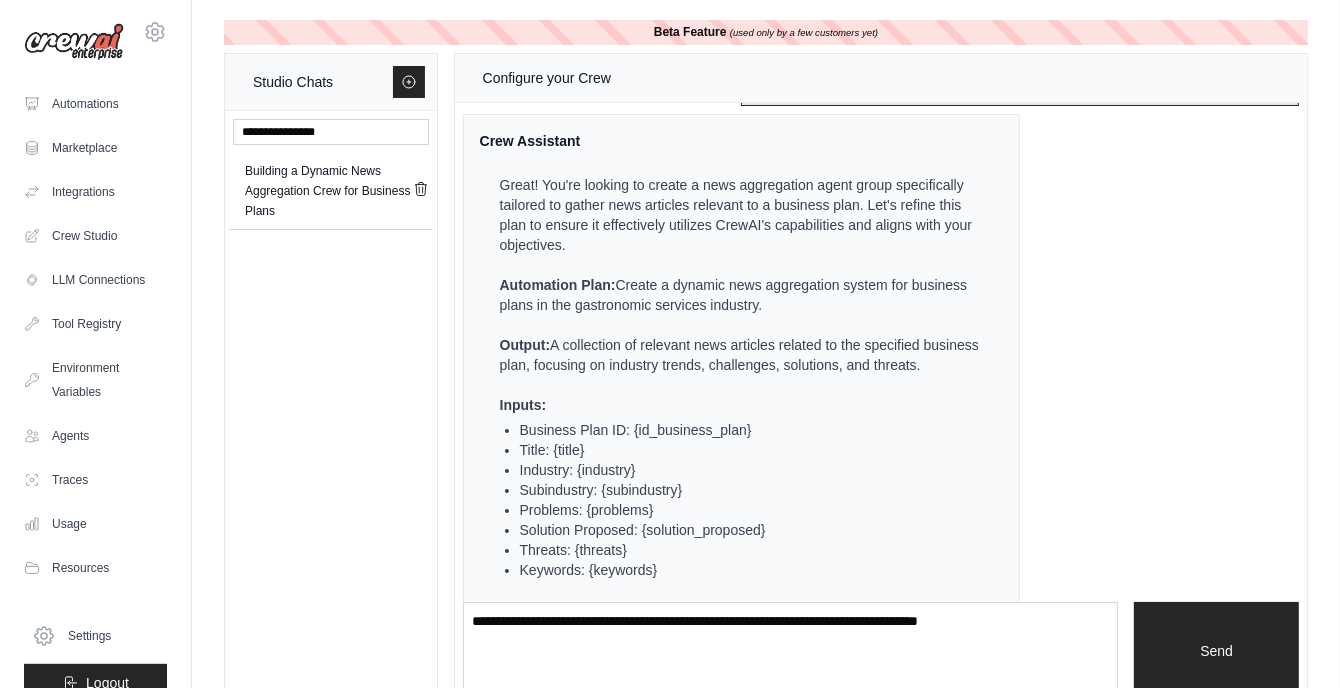 scroll, scrollTop: 1658, scrollLeft: 0, axis: vertical 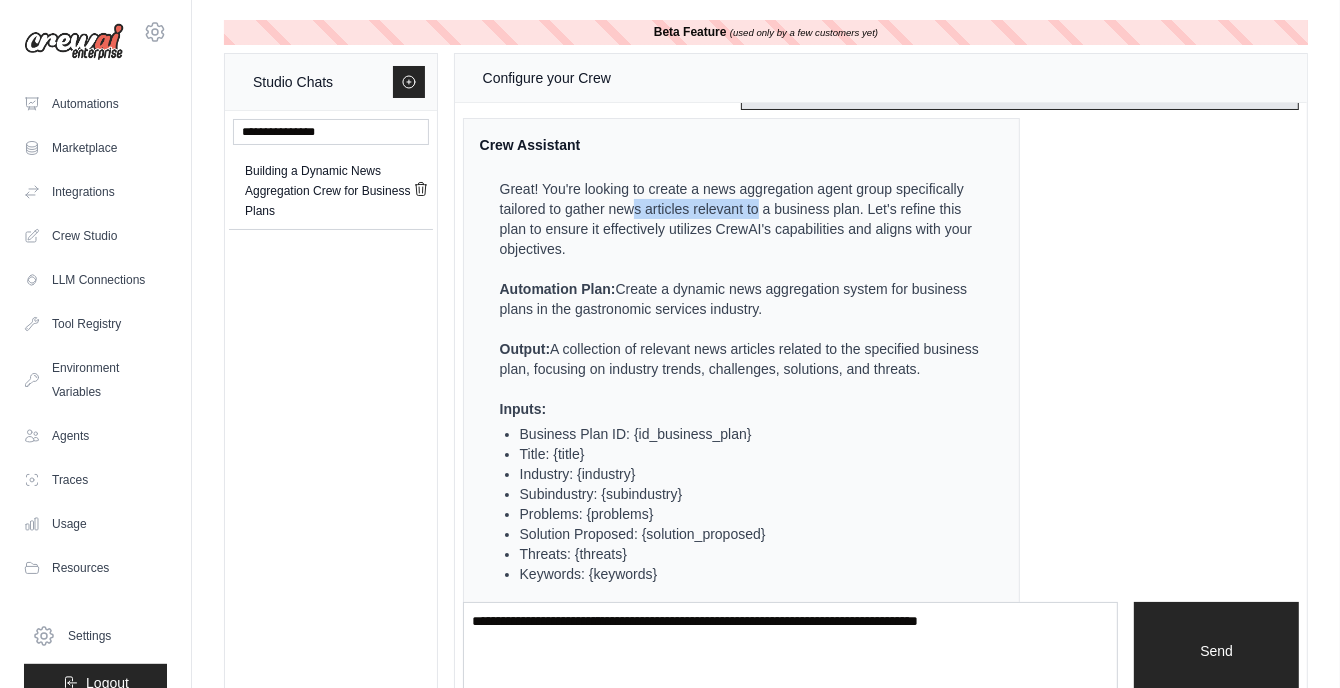 drag, startPoint x: 643, startPoint y: 247, endPoint x: 757, endPoint y: 244, distance: 114.03947 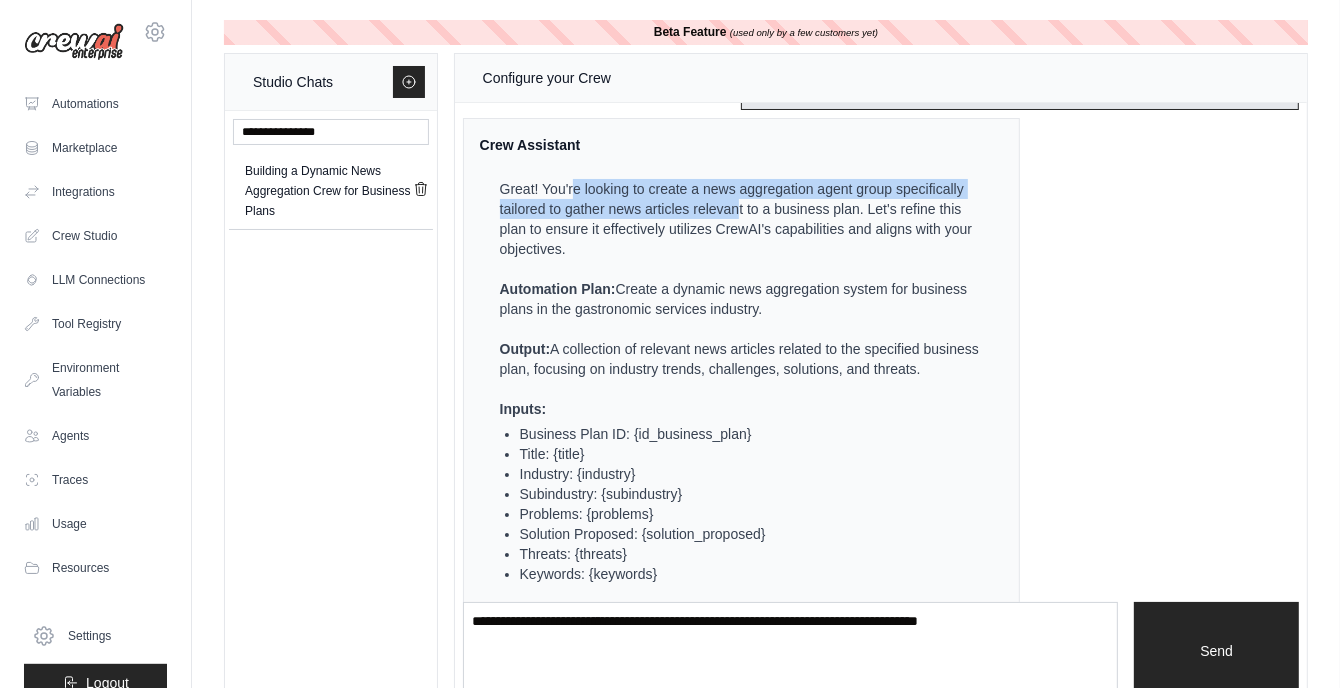 drag, startPoint x: 598, startPoint y: 222, endPoint x: 740, endPoint y: 237, distance: 142.79005 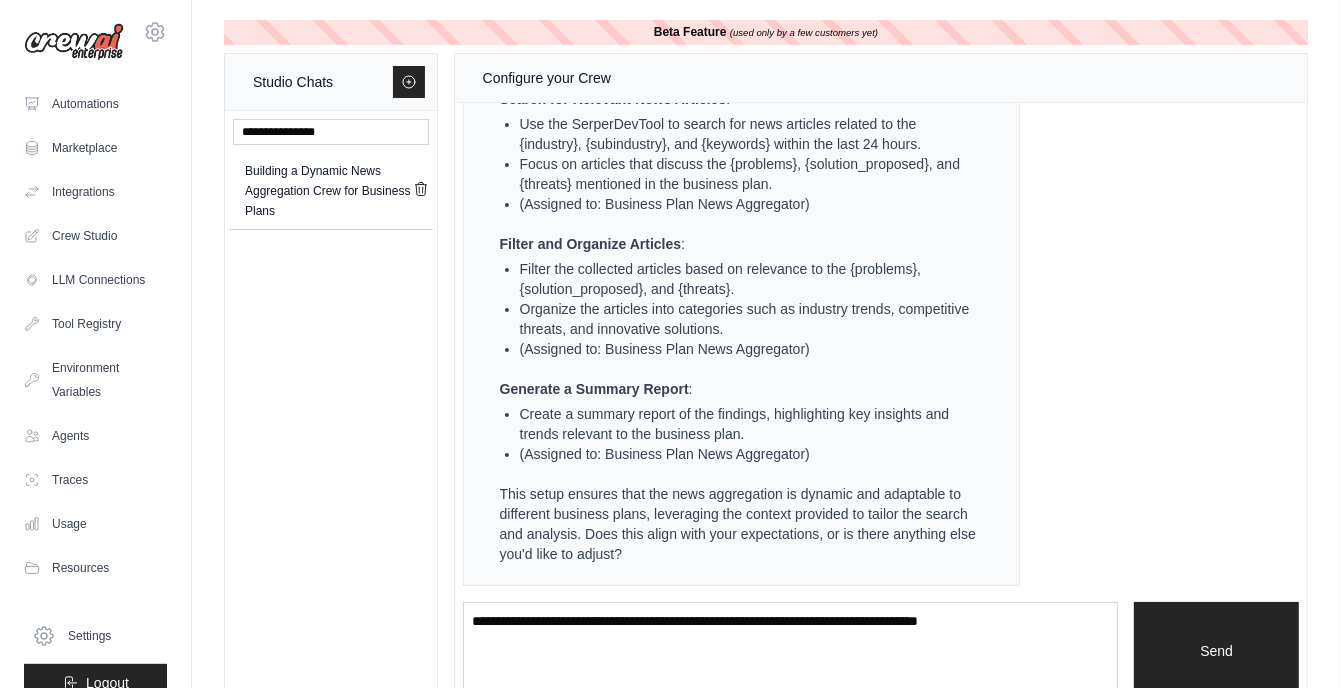 scroll, scrollTop: 2458, scrollLeft: 0, axis: vertical 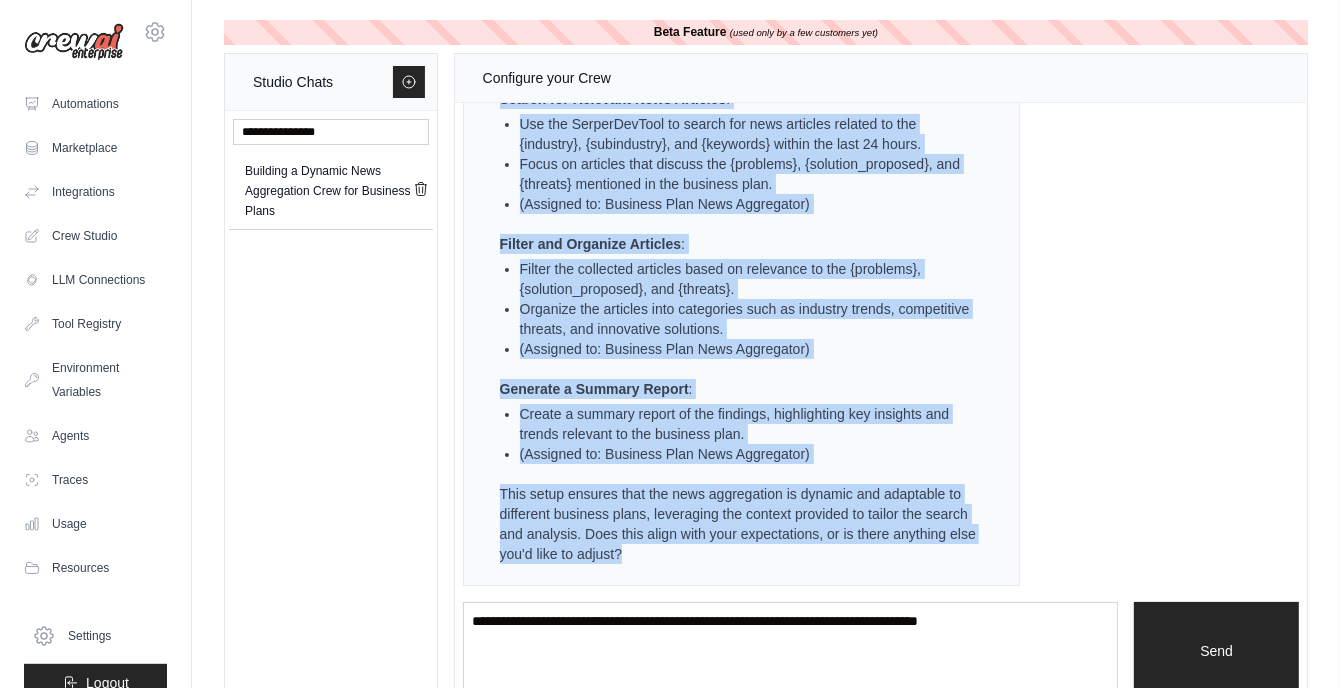 drag, startPoint x: 477, startPoint y: 283, endPoint x: 734, endPoint y: 556, distance: 374.93732 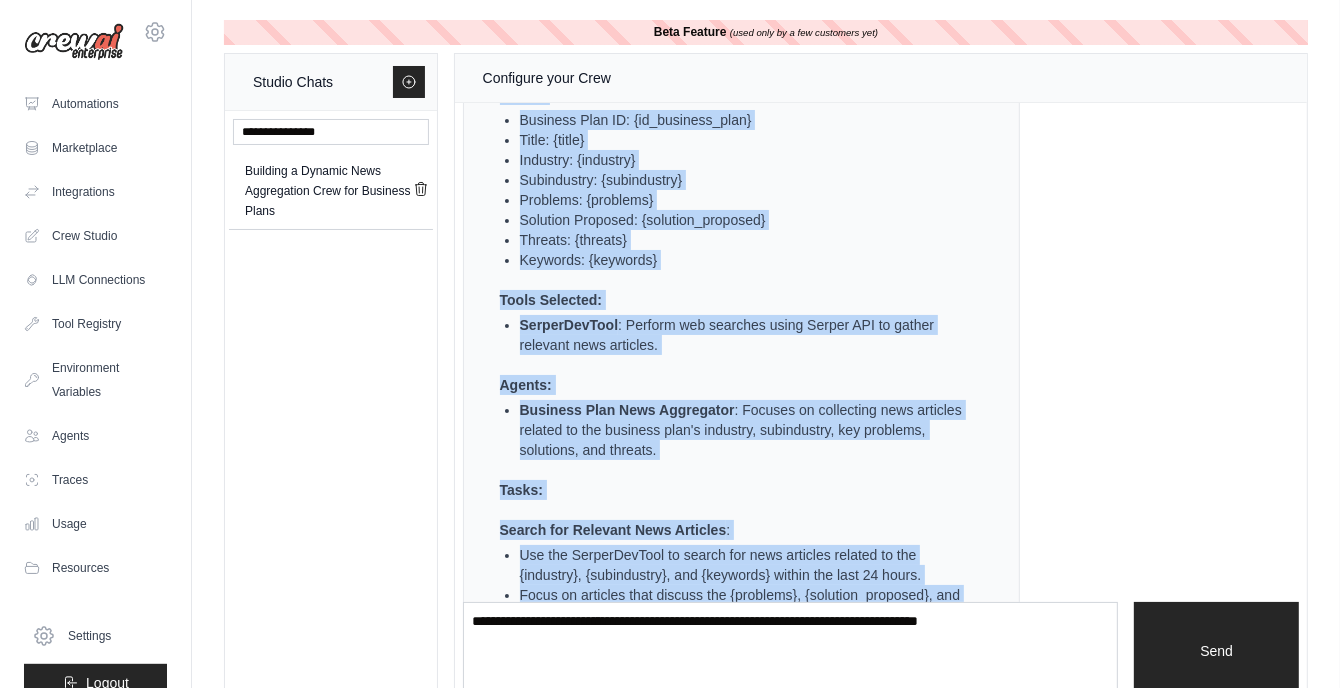 scroll, scrollTop: 1958, scrollLeft: 0, axis: vertical 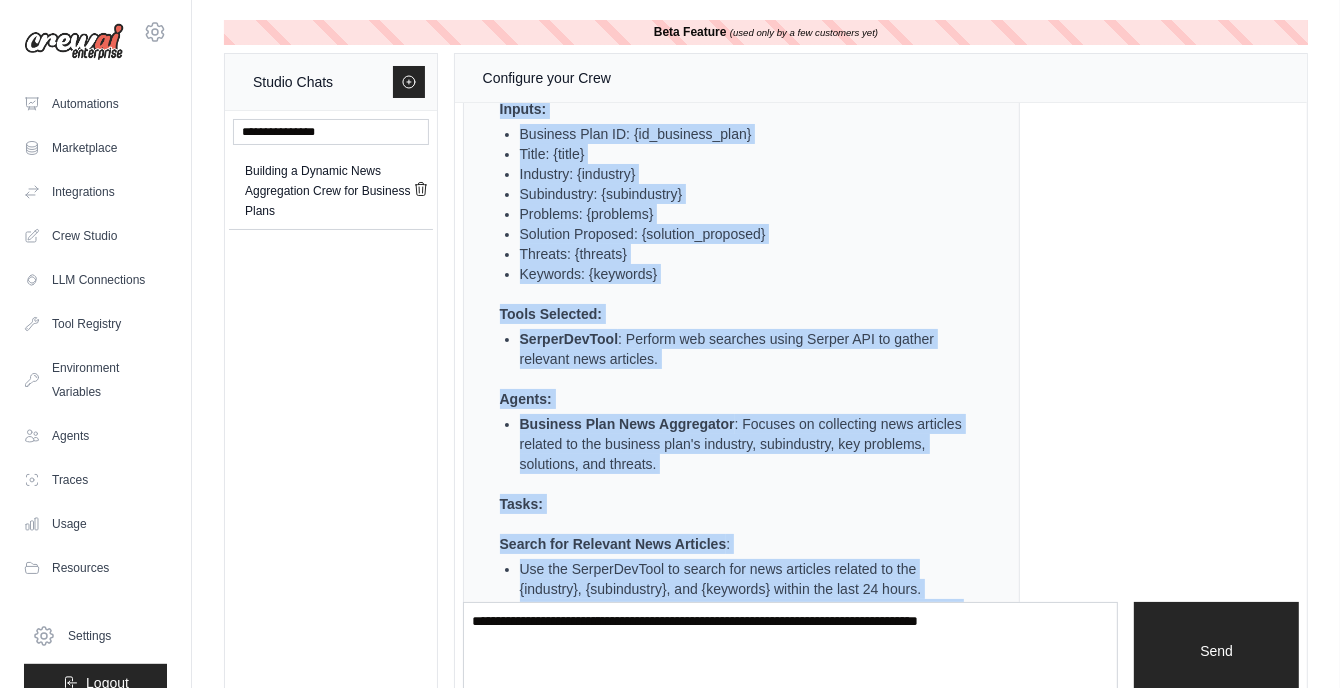 click on "Keywords: {keywords}" at bounding box center (750, 274) 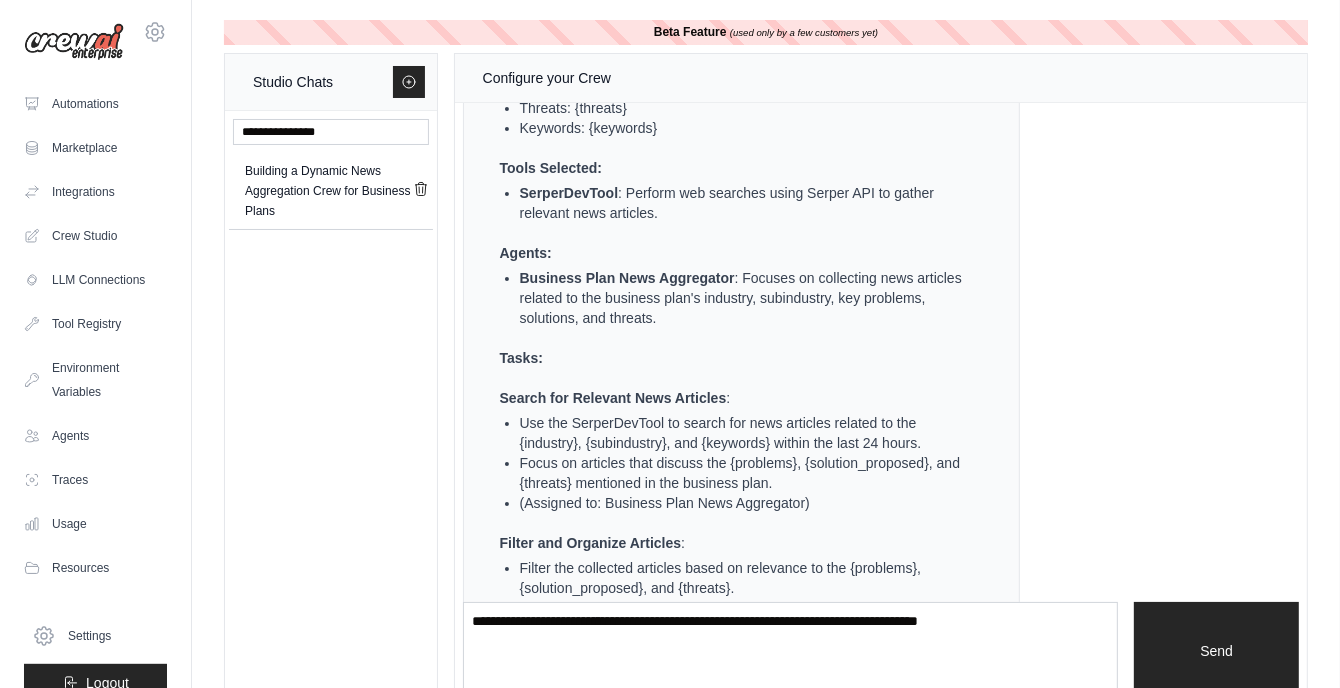 scroll, scrollTop: 2458, scrollLeft: 0, axis: vertical 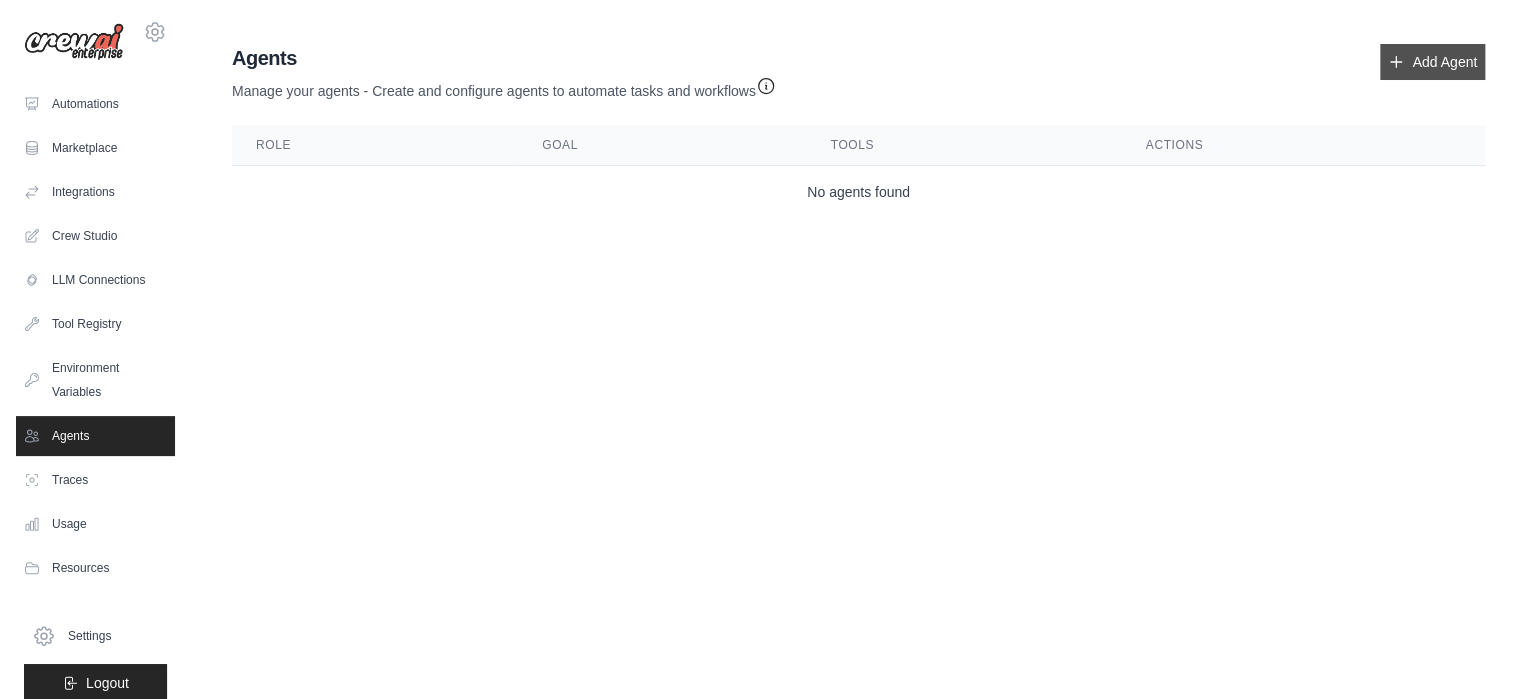 click on "Add Agent" at bounding box center [1432, 62] 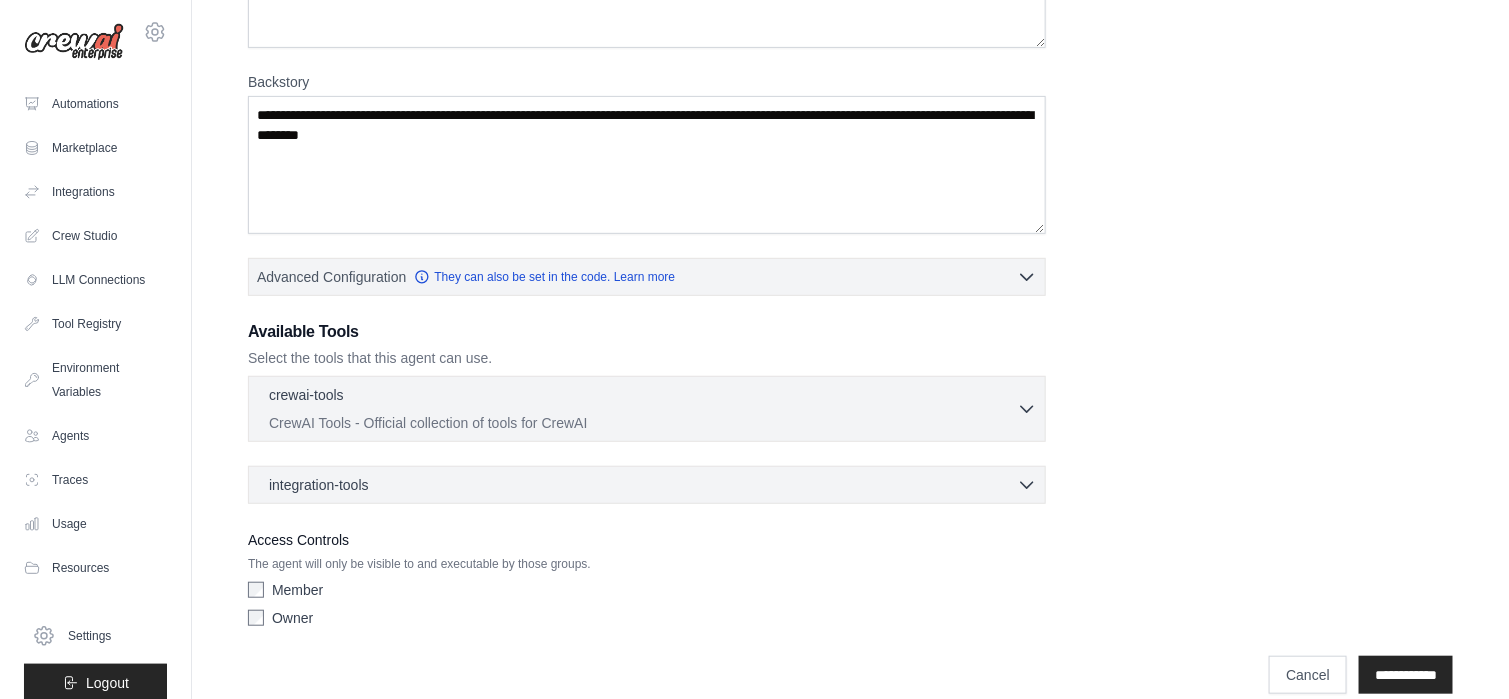 scroll, scrollTop: 280, scrollLeft: 0, axis: vertical 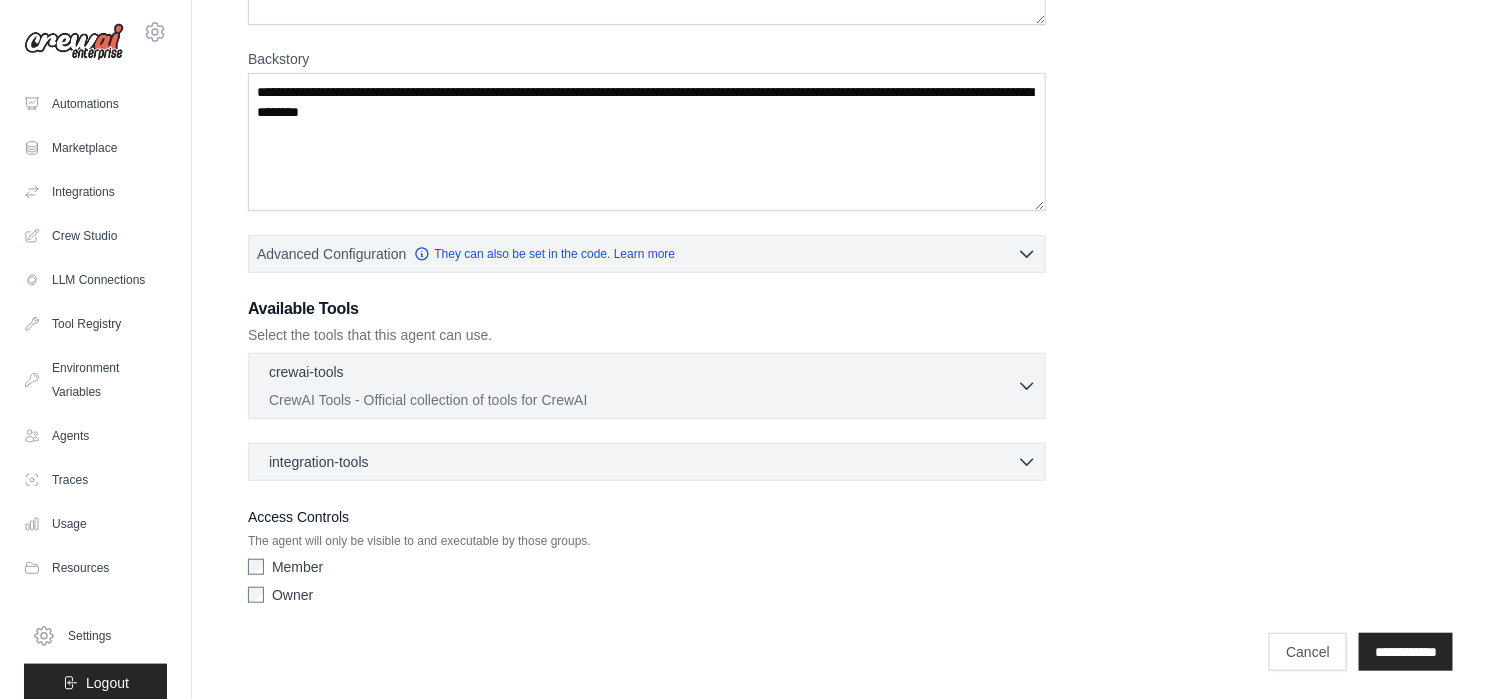 click 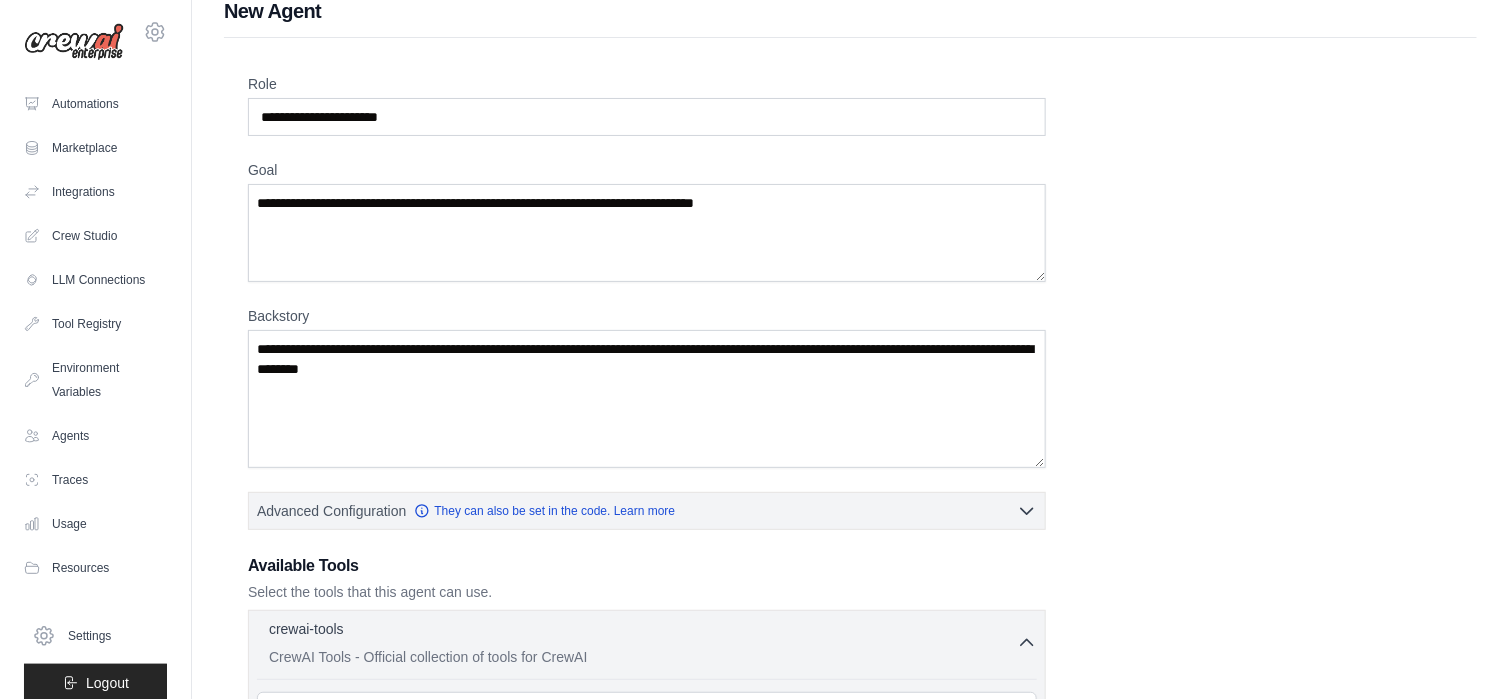 scroll, scrollTop: 0, scrollLeft: 0, axis: both 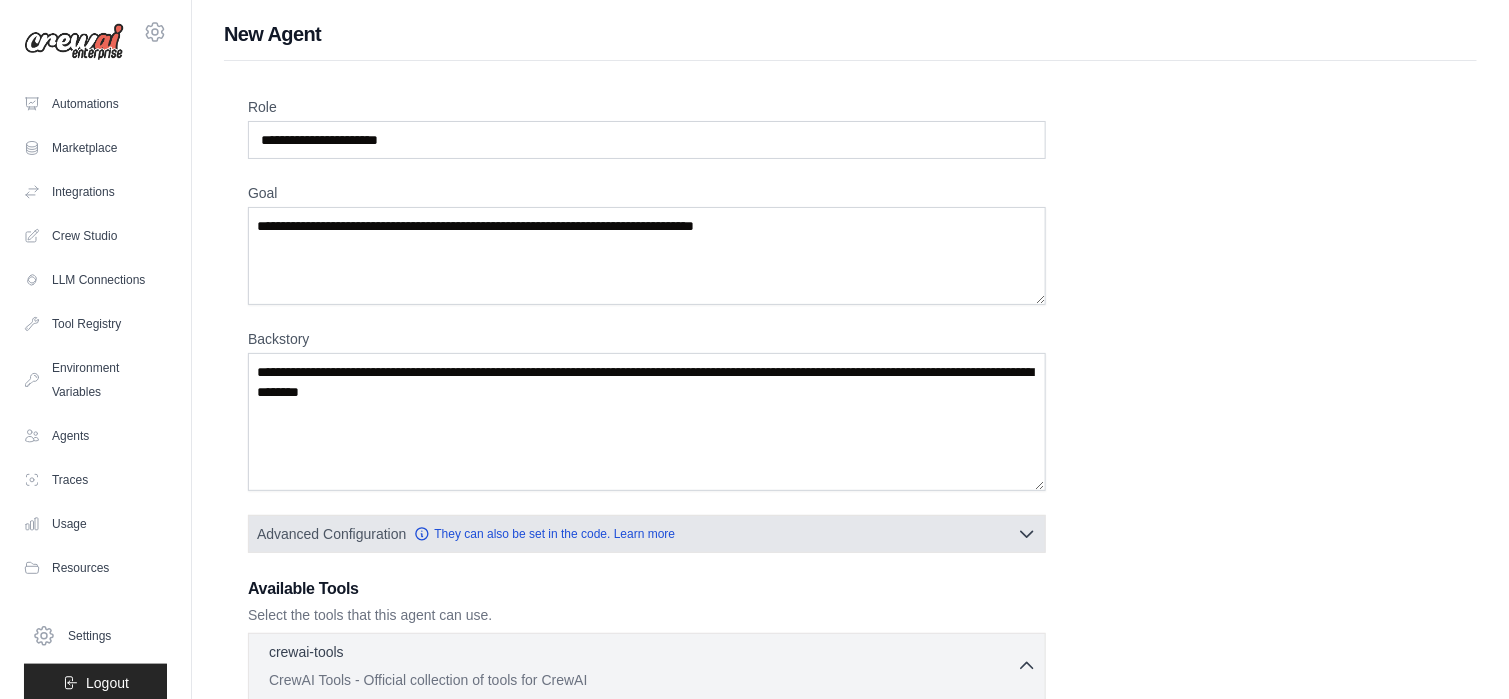 click 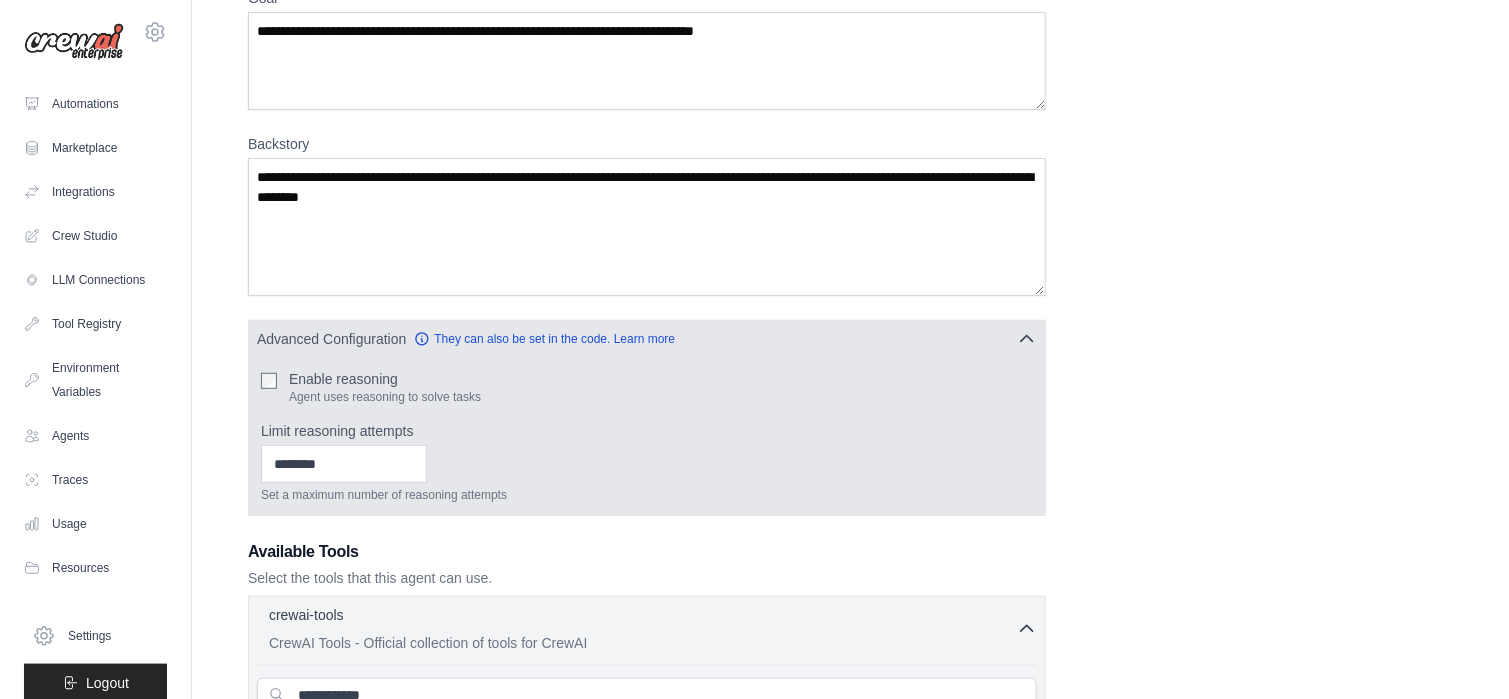 scroll, scrollTop: 200, scrollLeft: 0, axis: vertical 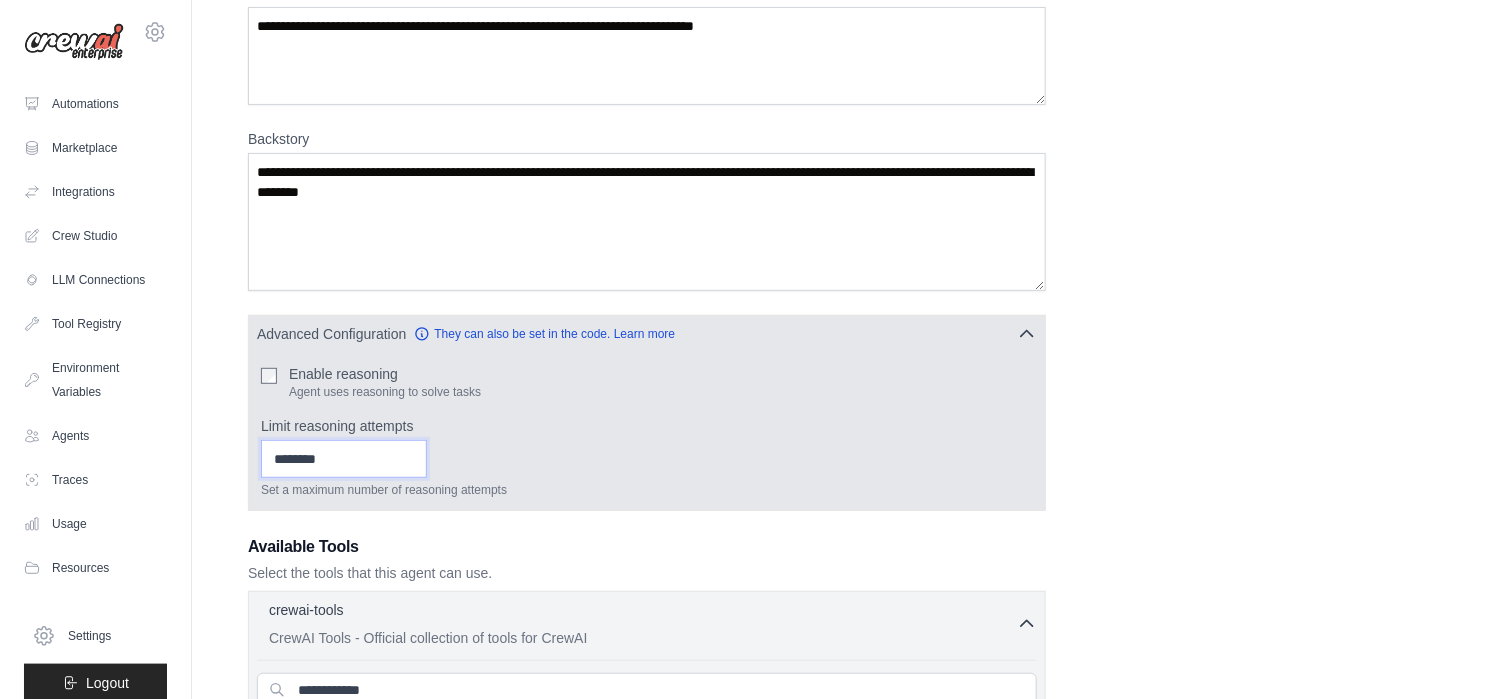 click on "Limit reasoning attempts" at bounding box center (344, 459) 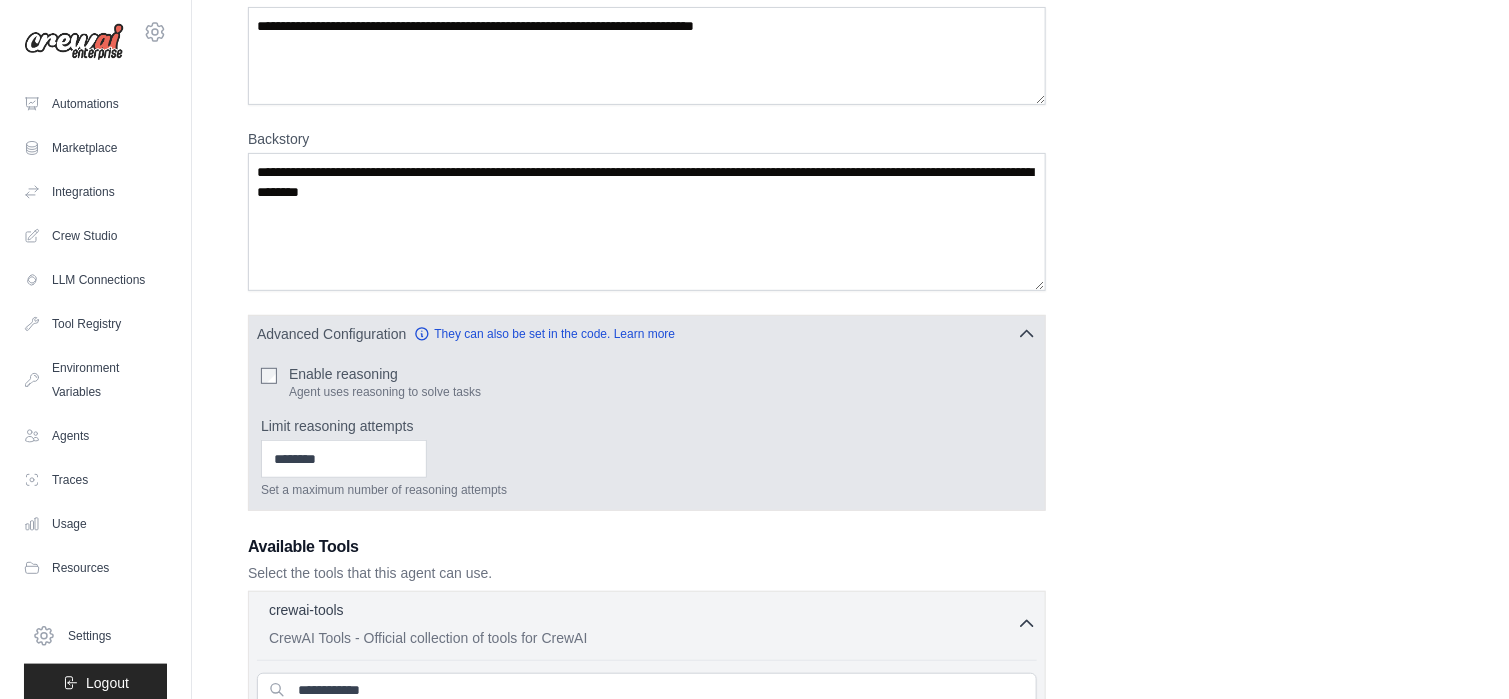 click on "*
Set a maximum number of reasoning attempts" at bounding box center (647, 469) 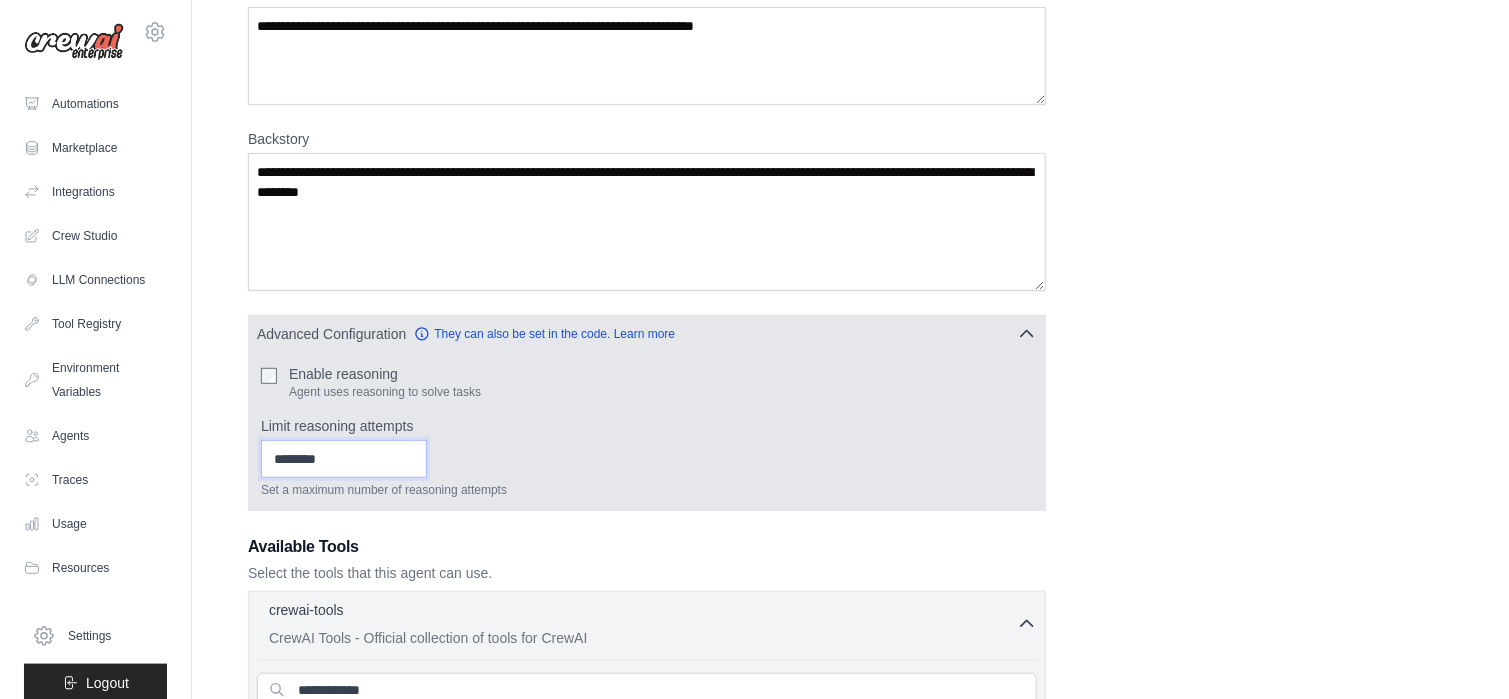 click on "*" at bounding box center [344, 459] 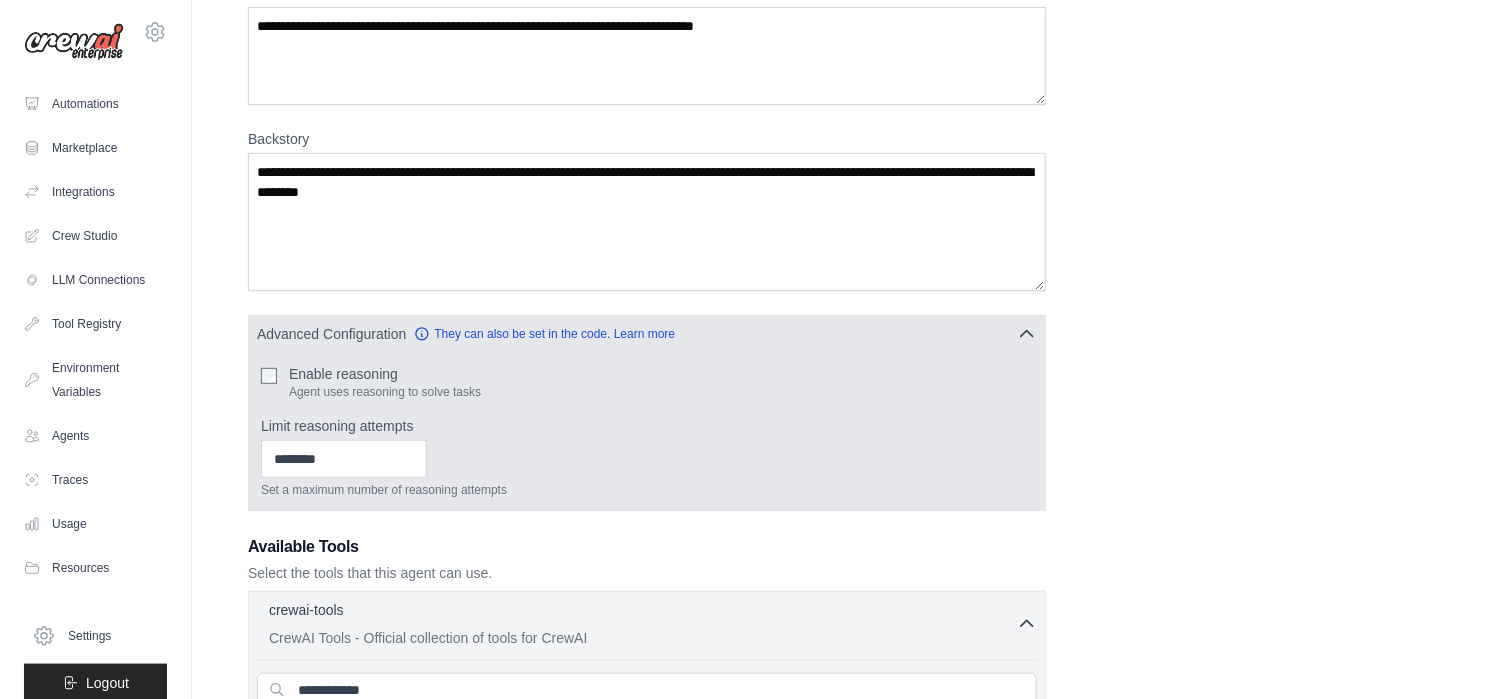 click on "Set a maximum number of reasoning attempts" at bounding box center [647, 469] 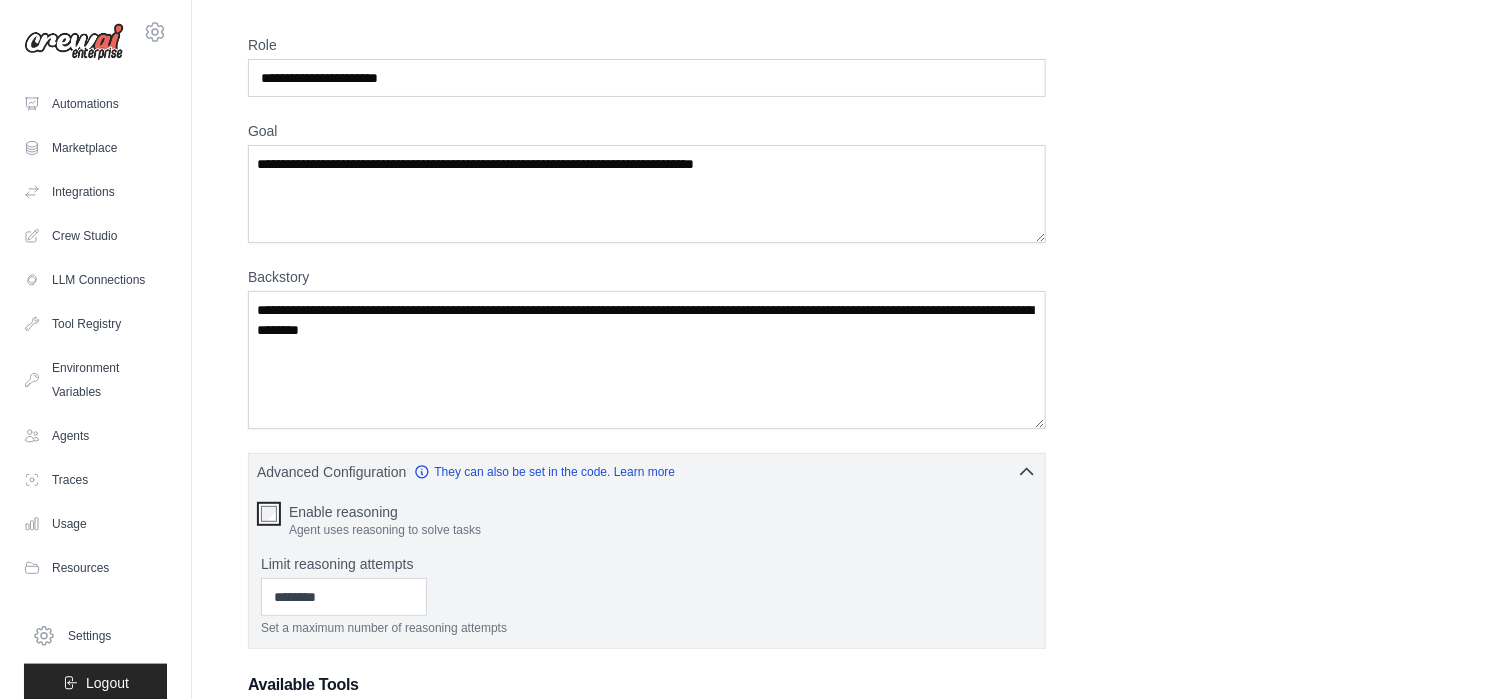 scroll, scrollTop: 0, scrollLeft: 0, axis: both 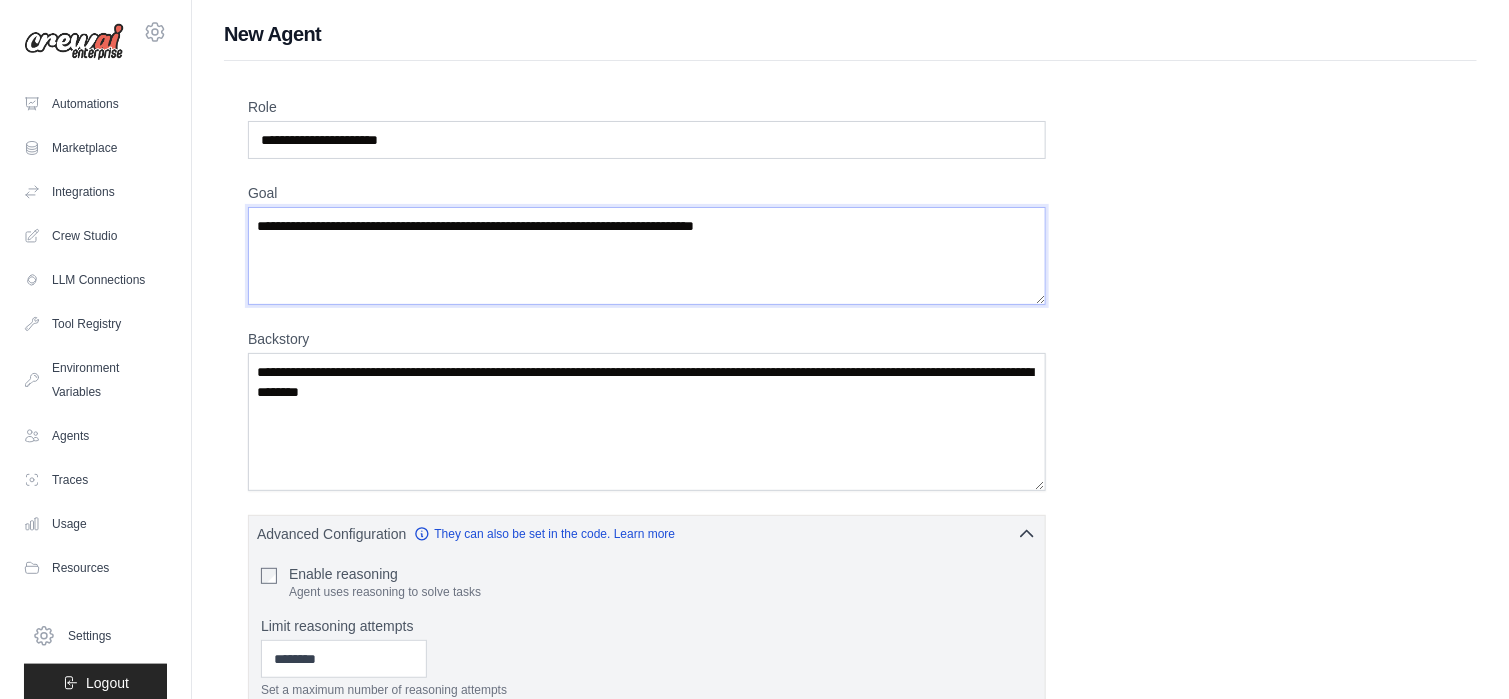 drag, startPoint x: 1046, startPoint y: 297, endPoint x: 1059, endPoint y: 309, distance: 17.691807 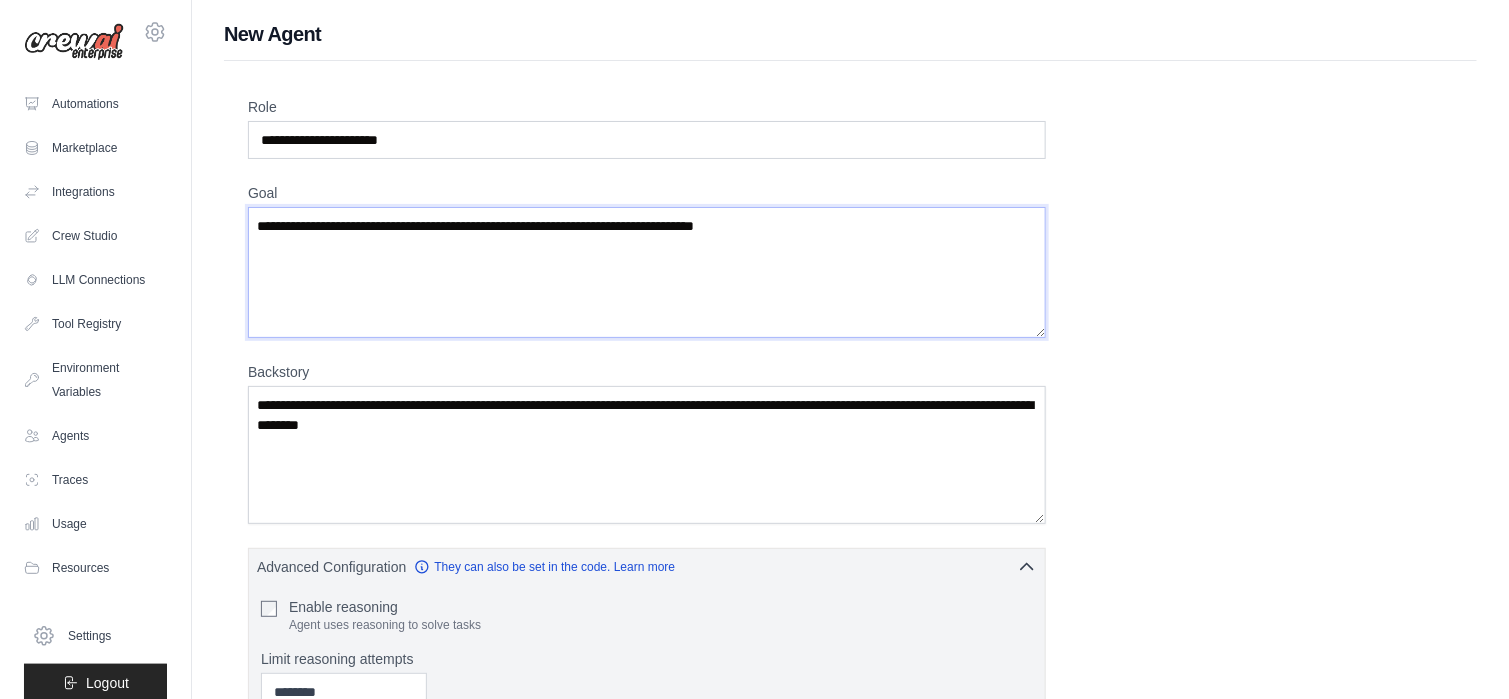 drag, startPoint x: 1071, startPoint y: 321, endPoint x: 1094, endPoint y: 342, distance: 31.144823 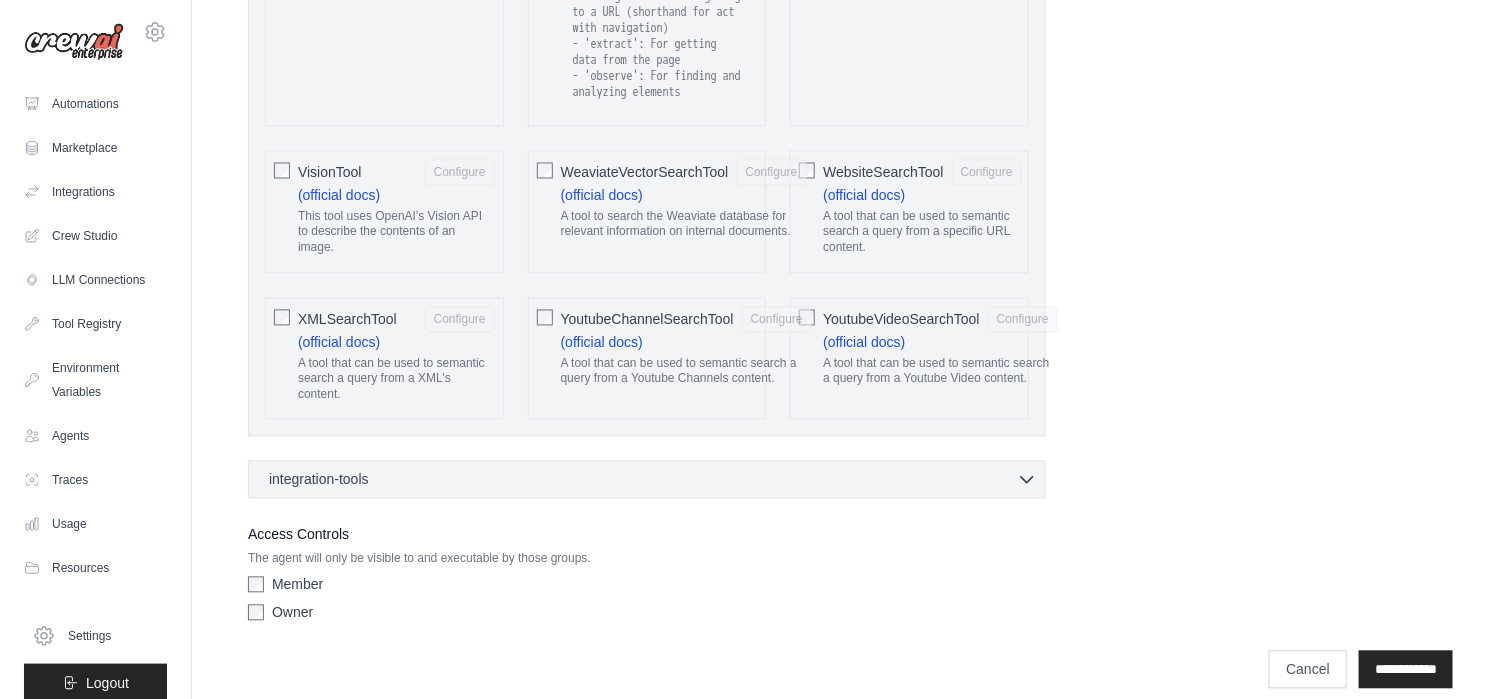 scroll, scrollTop: 4239, scrollLeft: 0, axis: vertical 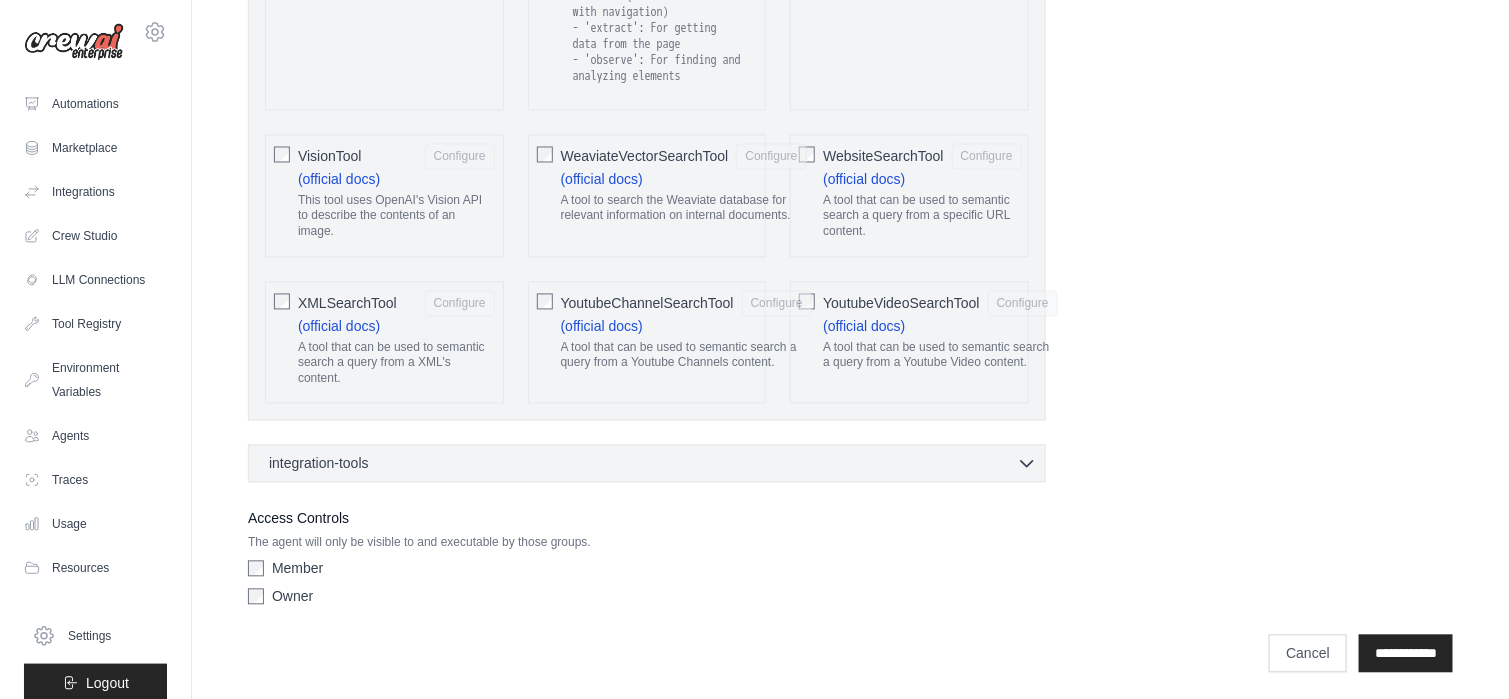 click 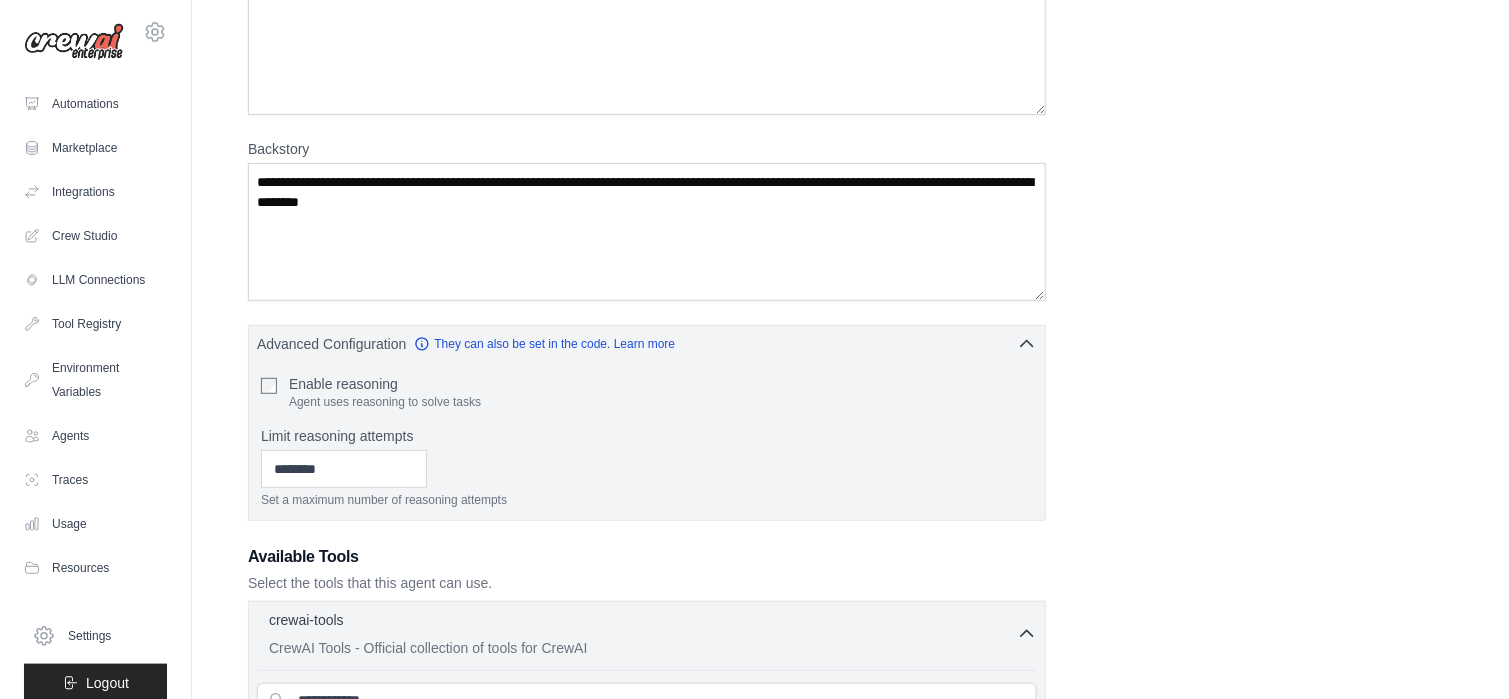 scroll, scrollTop: 230, scrollLeft: 0, axis: vertical 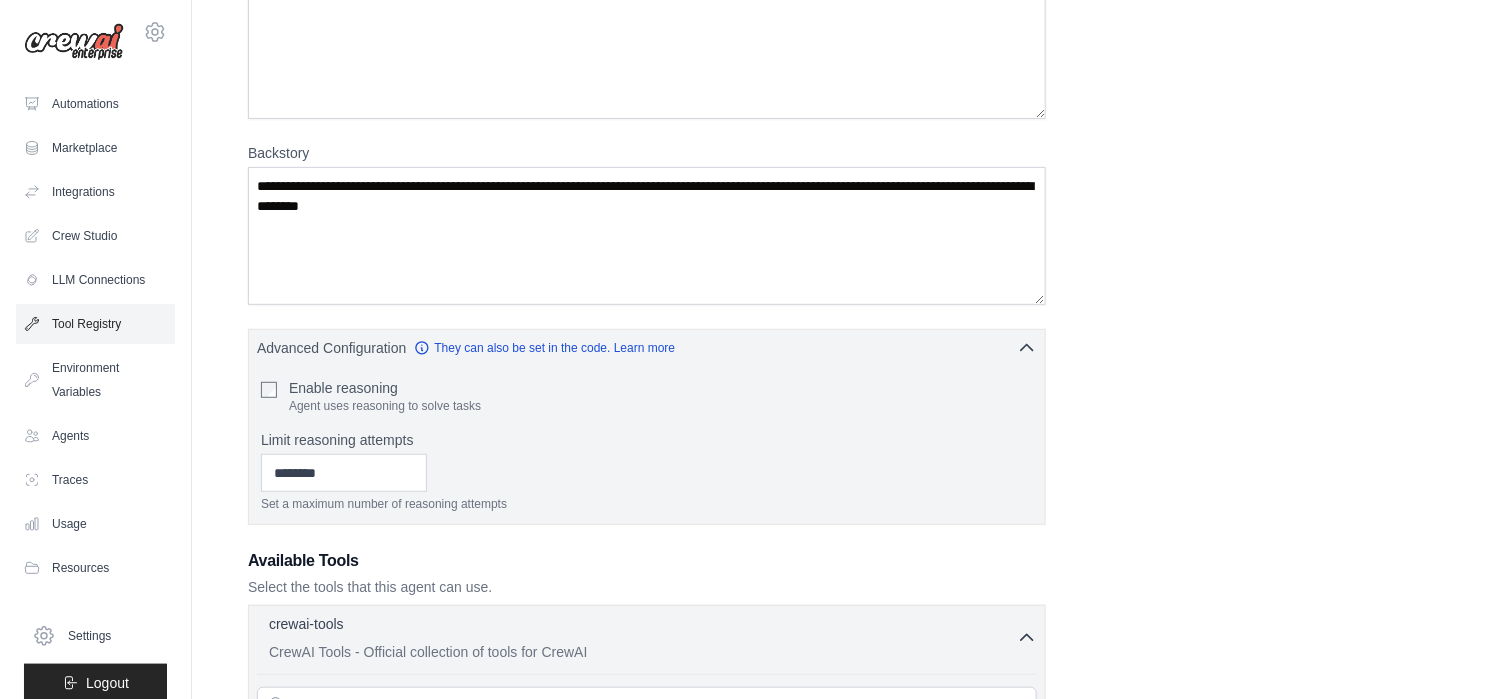 click on "Tool Registry" at bounding box center [95, 324] 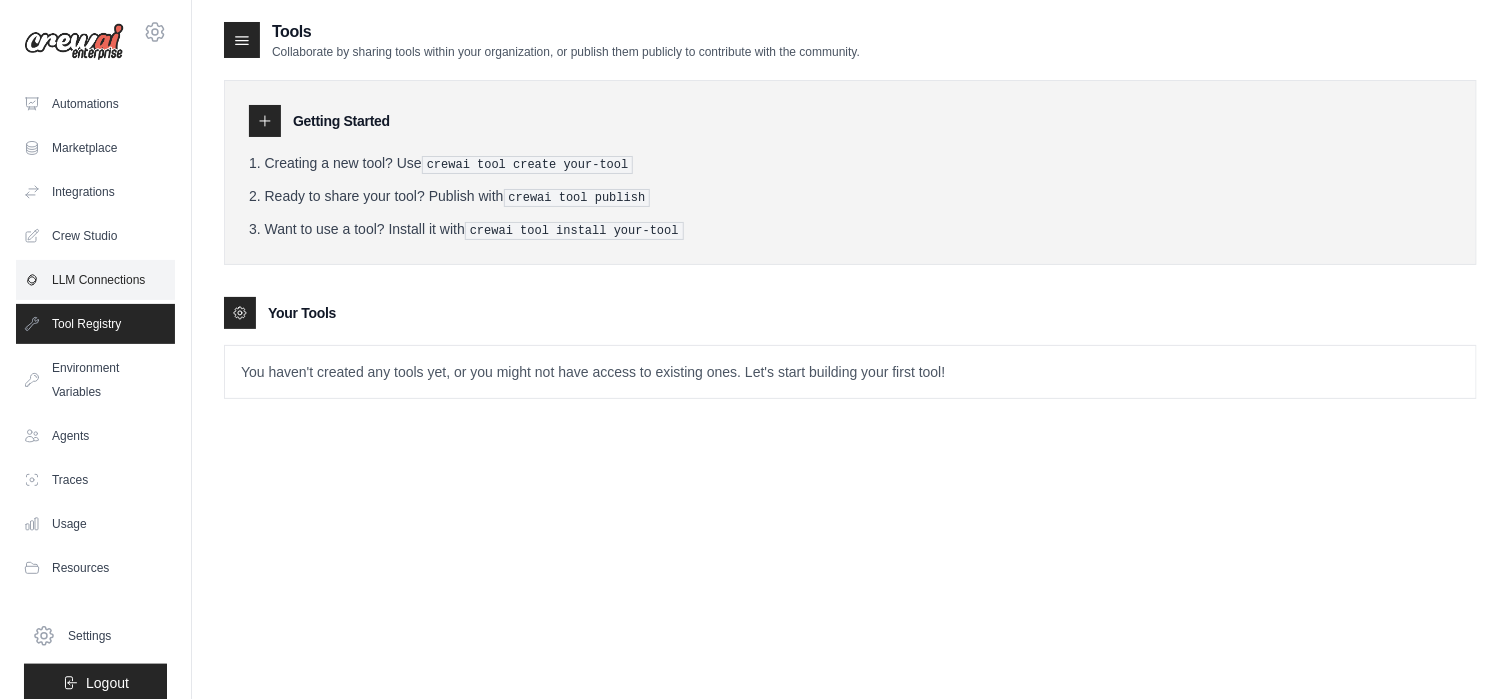click on "LLM Connections" at bounding box center (95, 280) 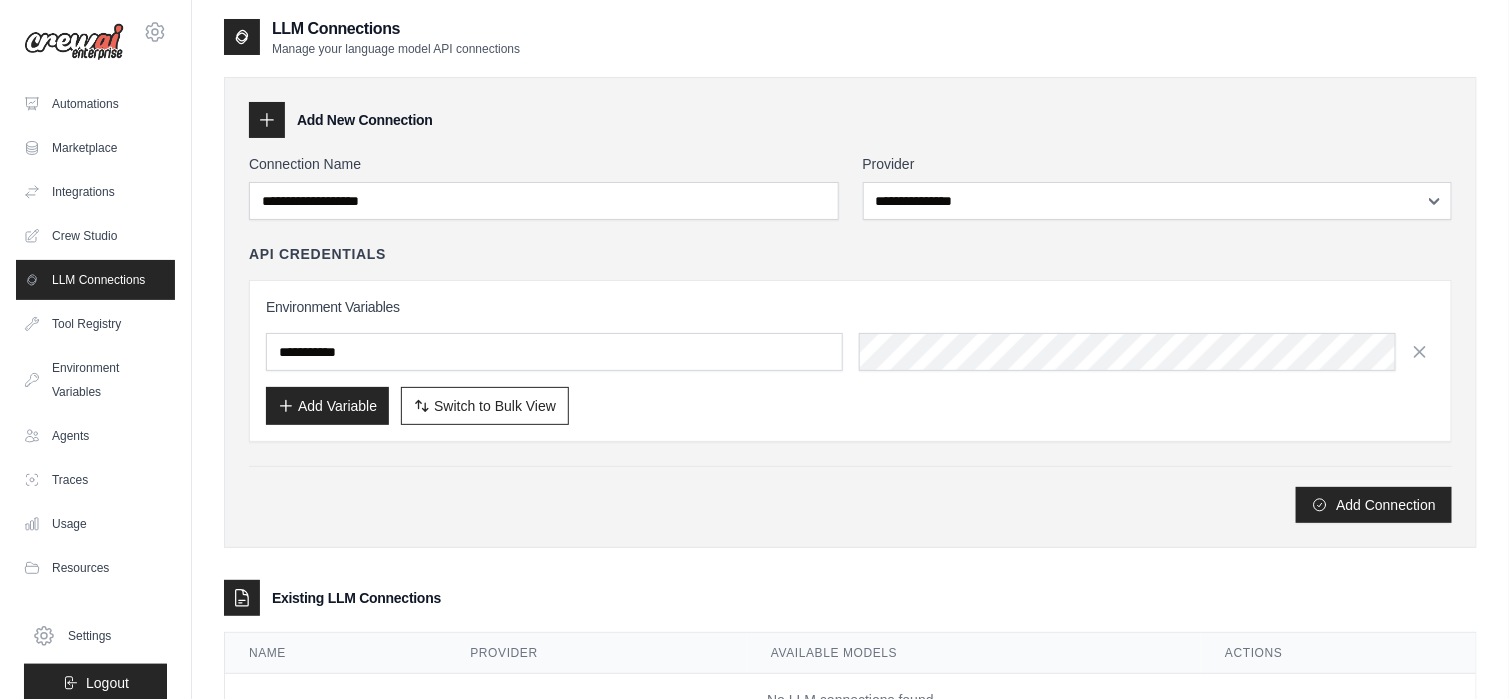 scroll, scrollTop: 0, scrollLeft: 0, axis: both 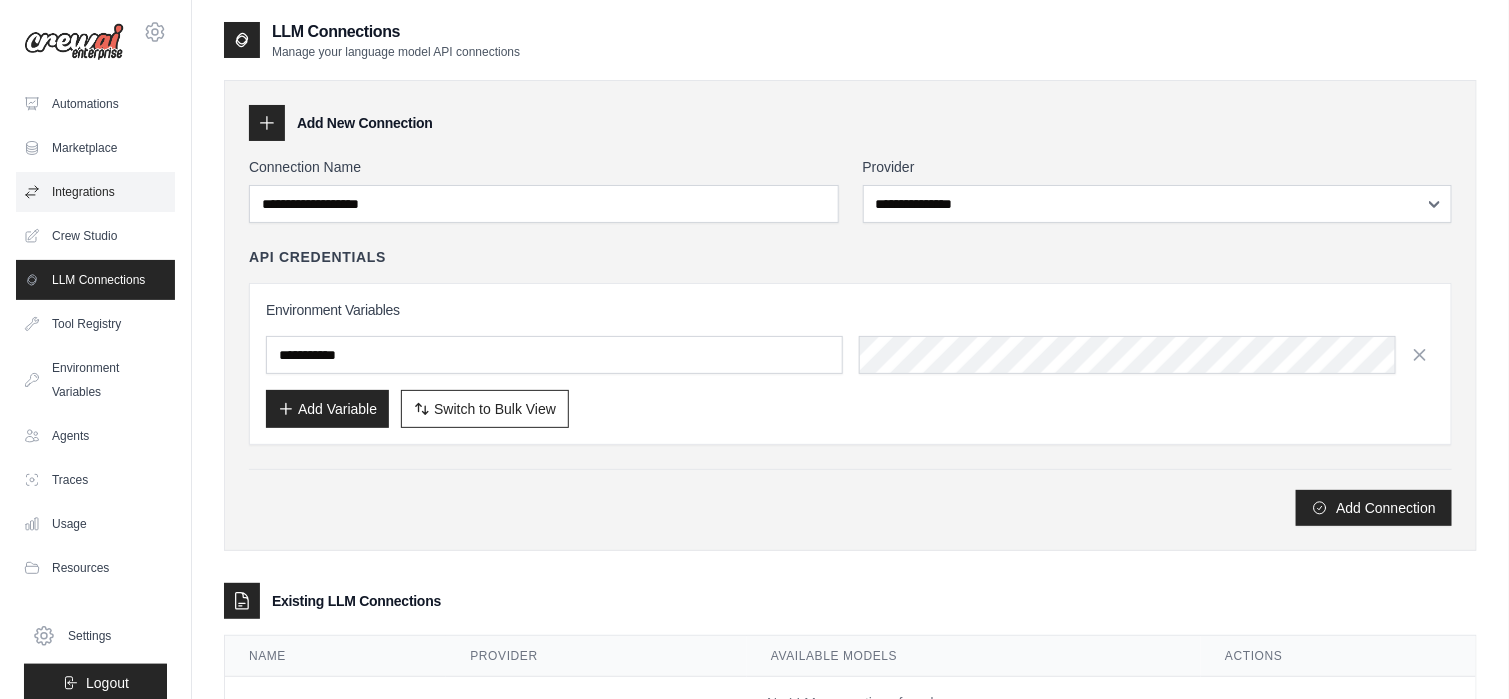 click on "Integrations" at bounding box center [95, 192] 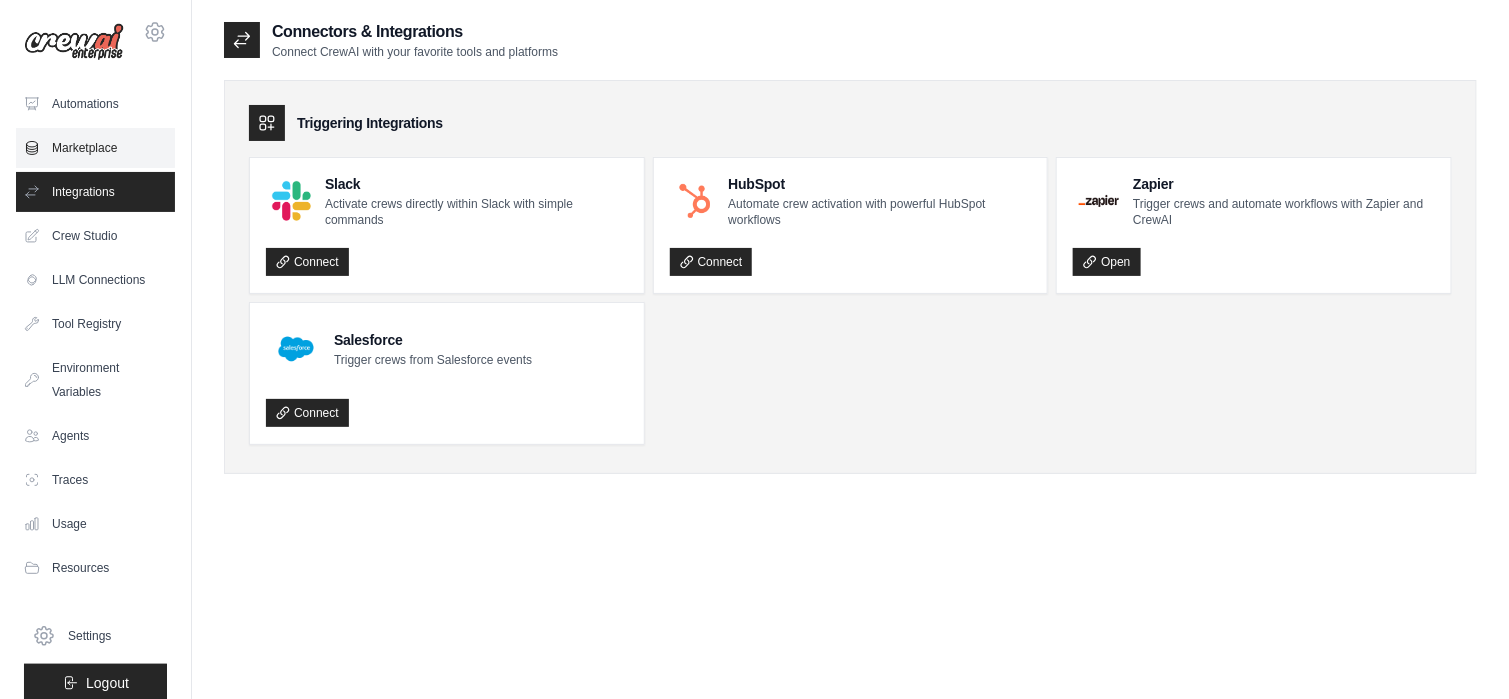 click on "Marketplace" at bounding box center [95, 148] 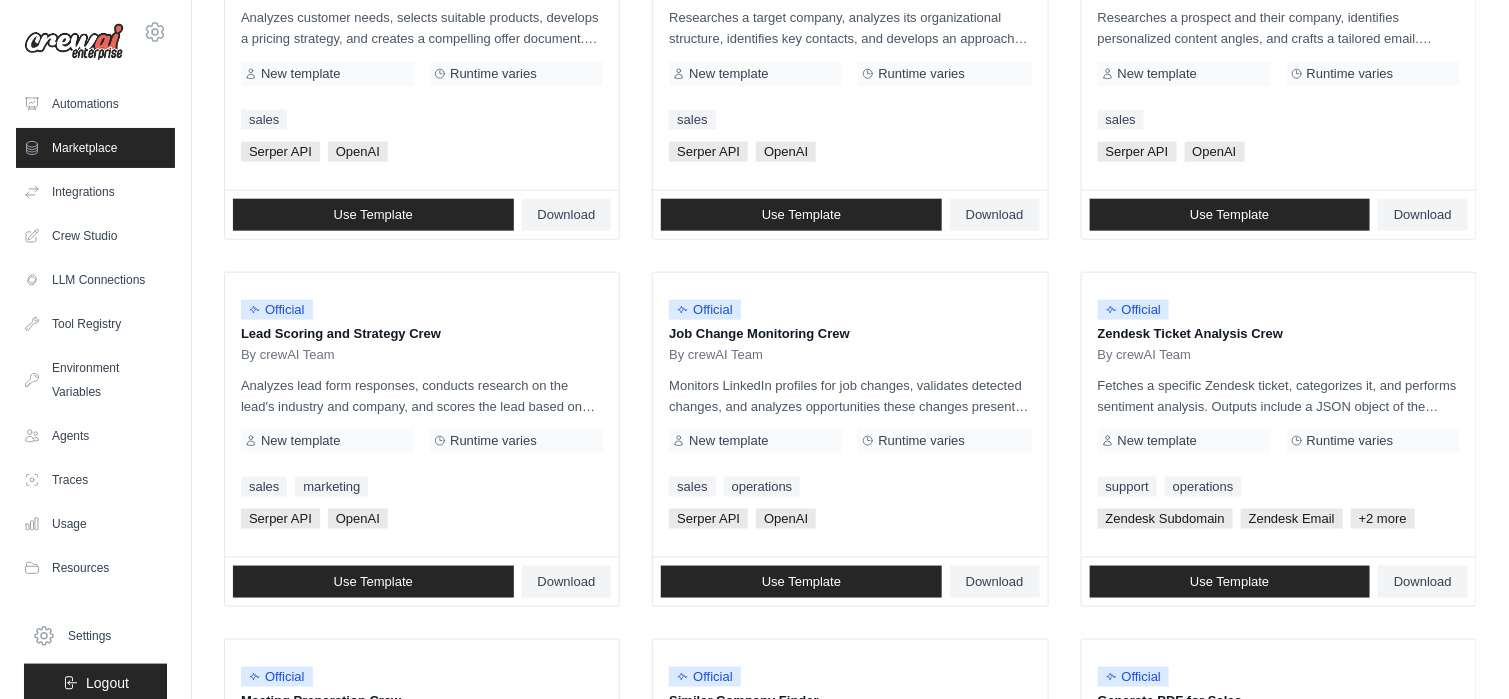 scroll, scrollTop: 800, scrollLeft: 0, axis: vertical 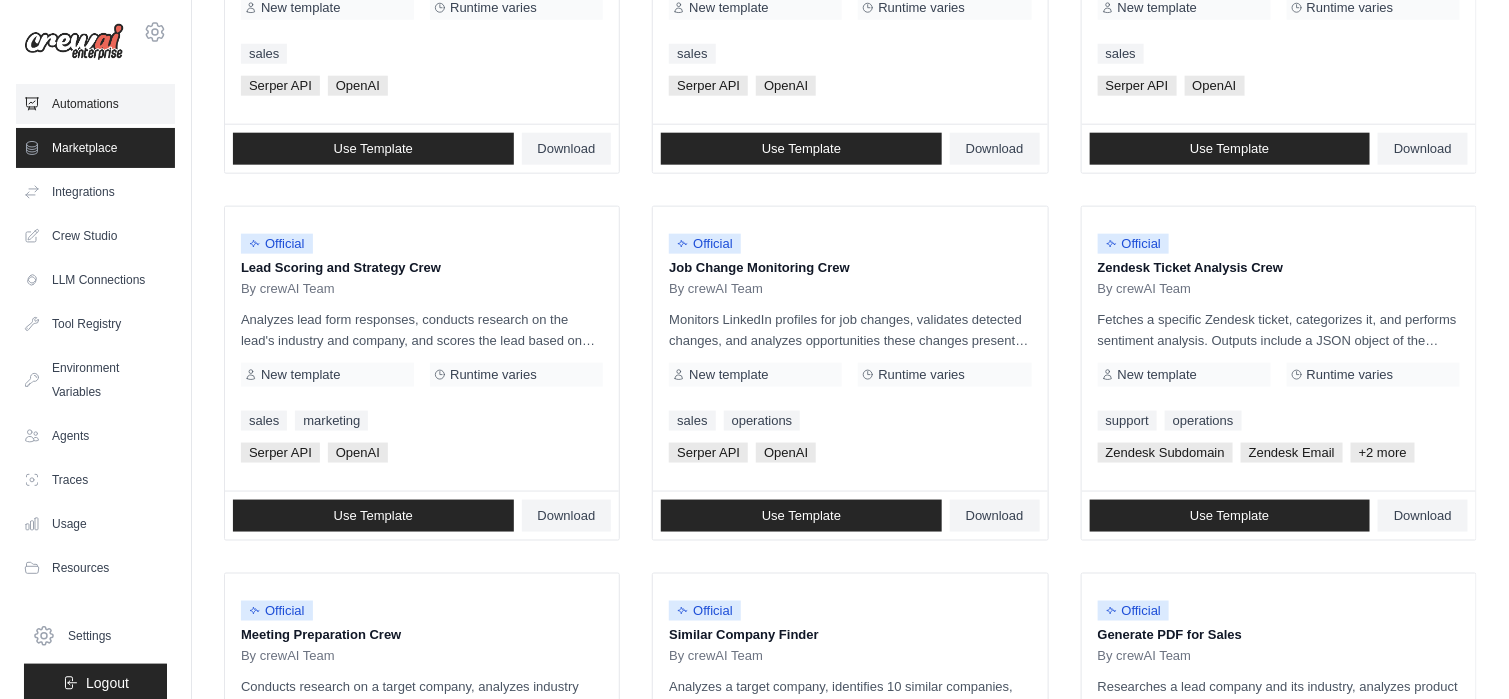 click on "Automations" at bounding box center [95, 104] 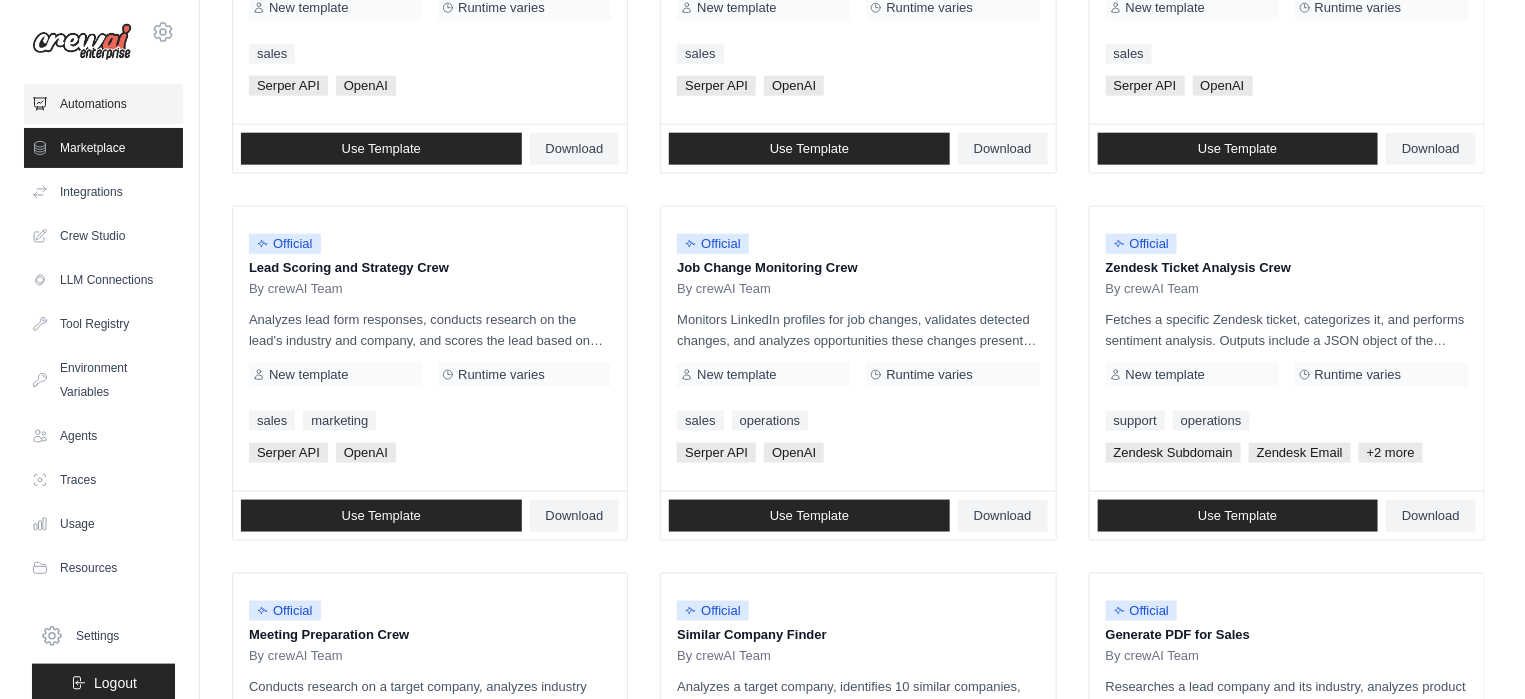 scroll, scrollTop: 0, scrollLeft: 0, axis: both 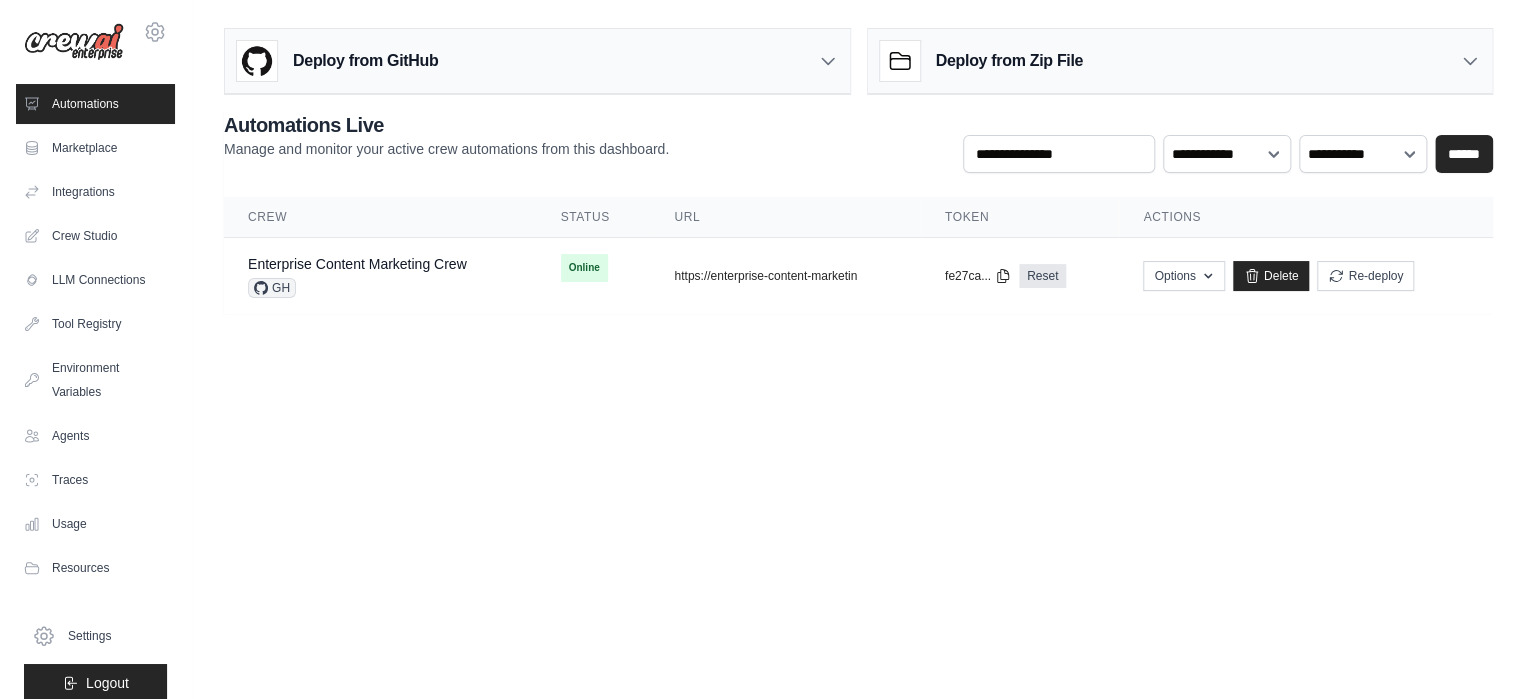 click 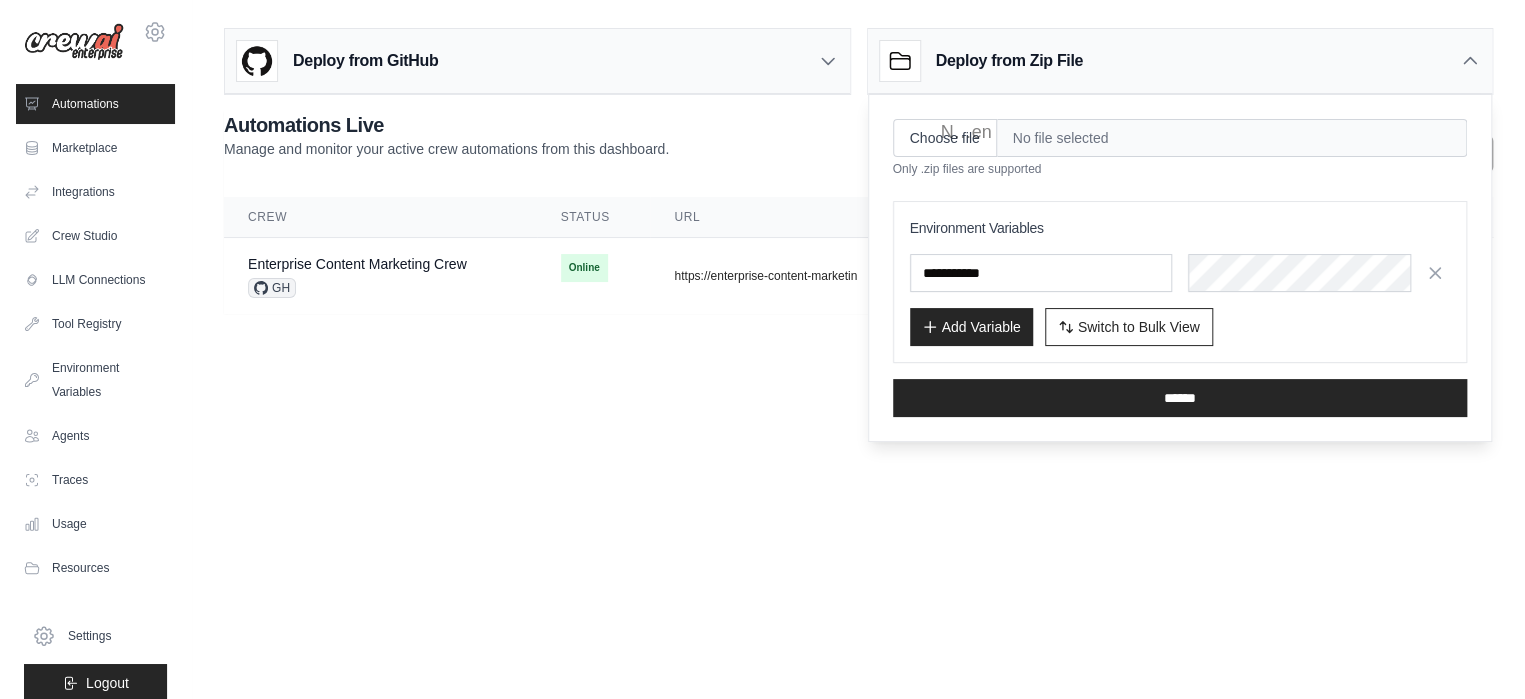 click 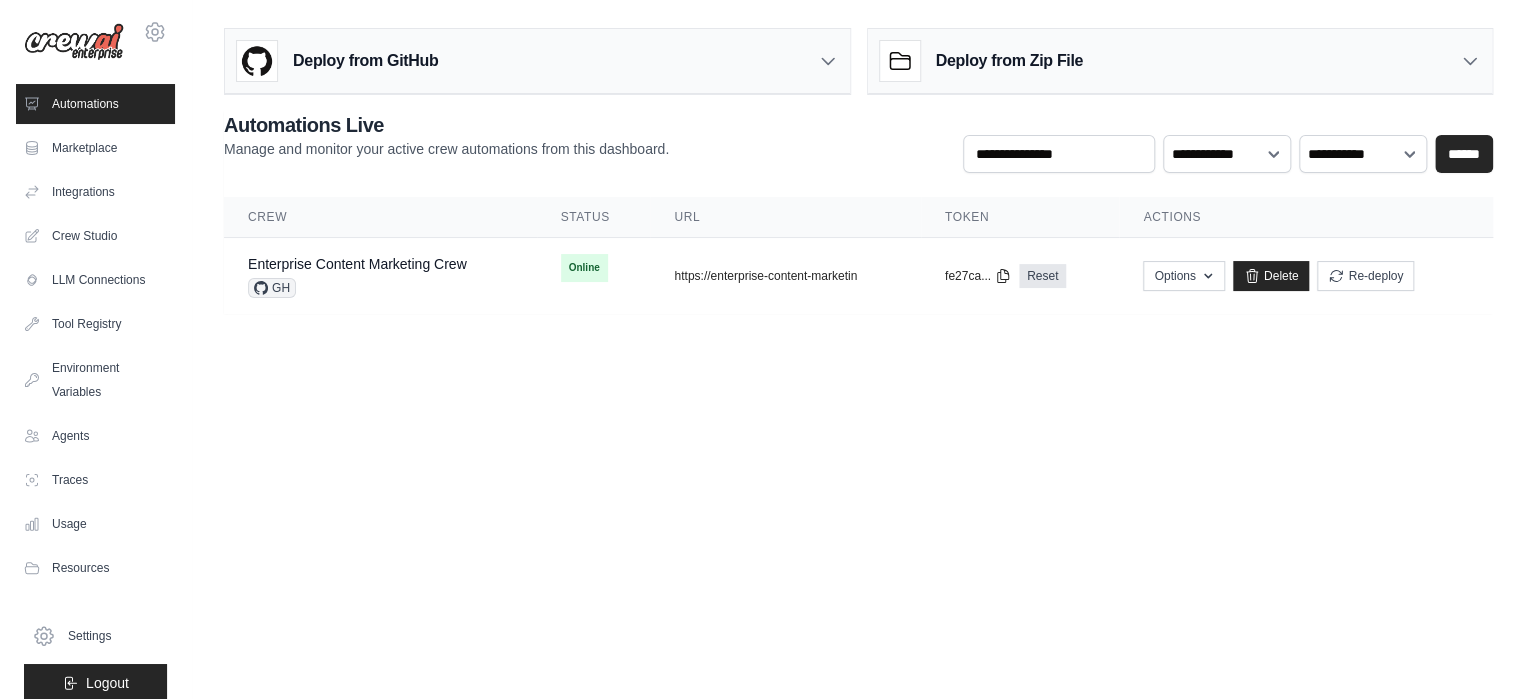 click 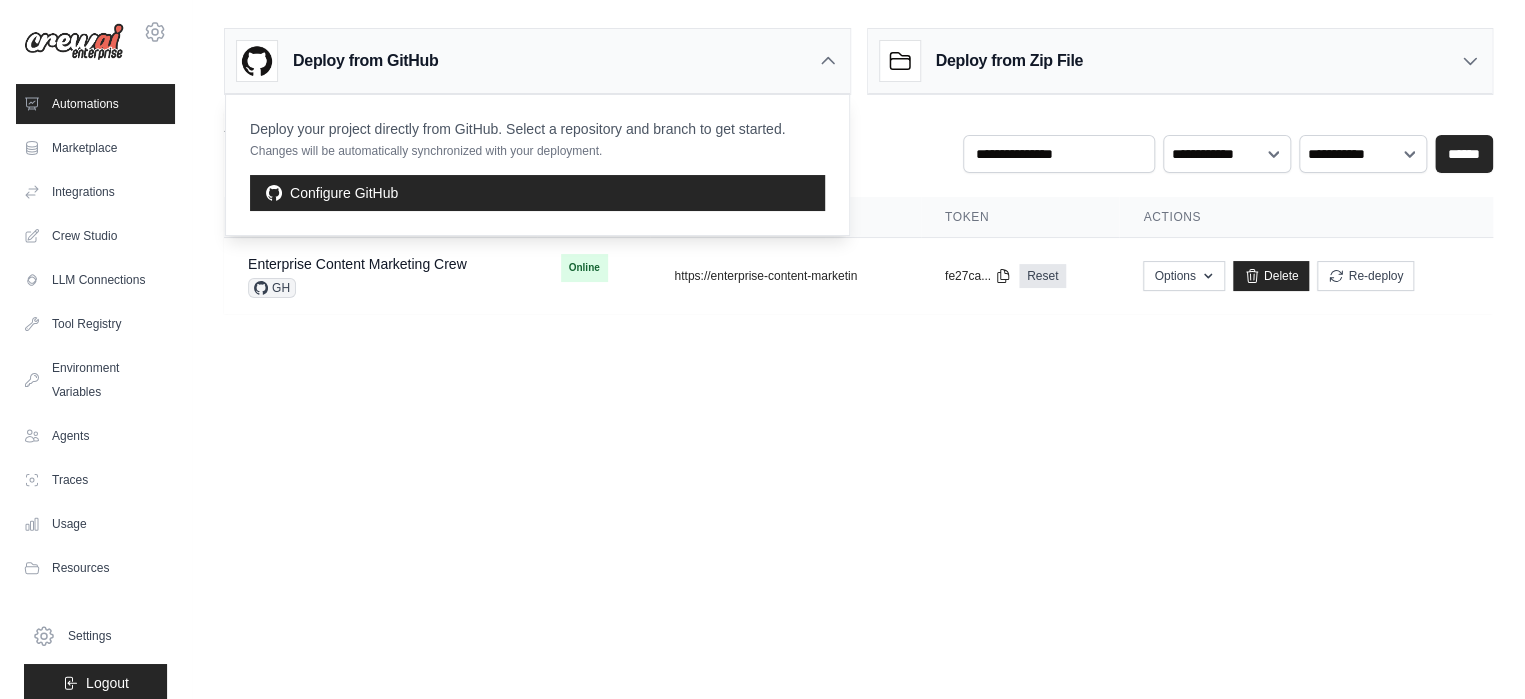 click 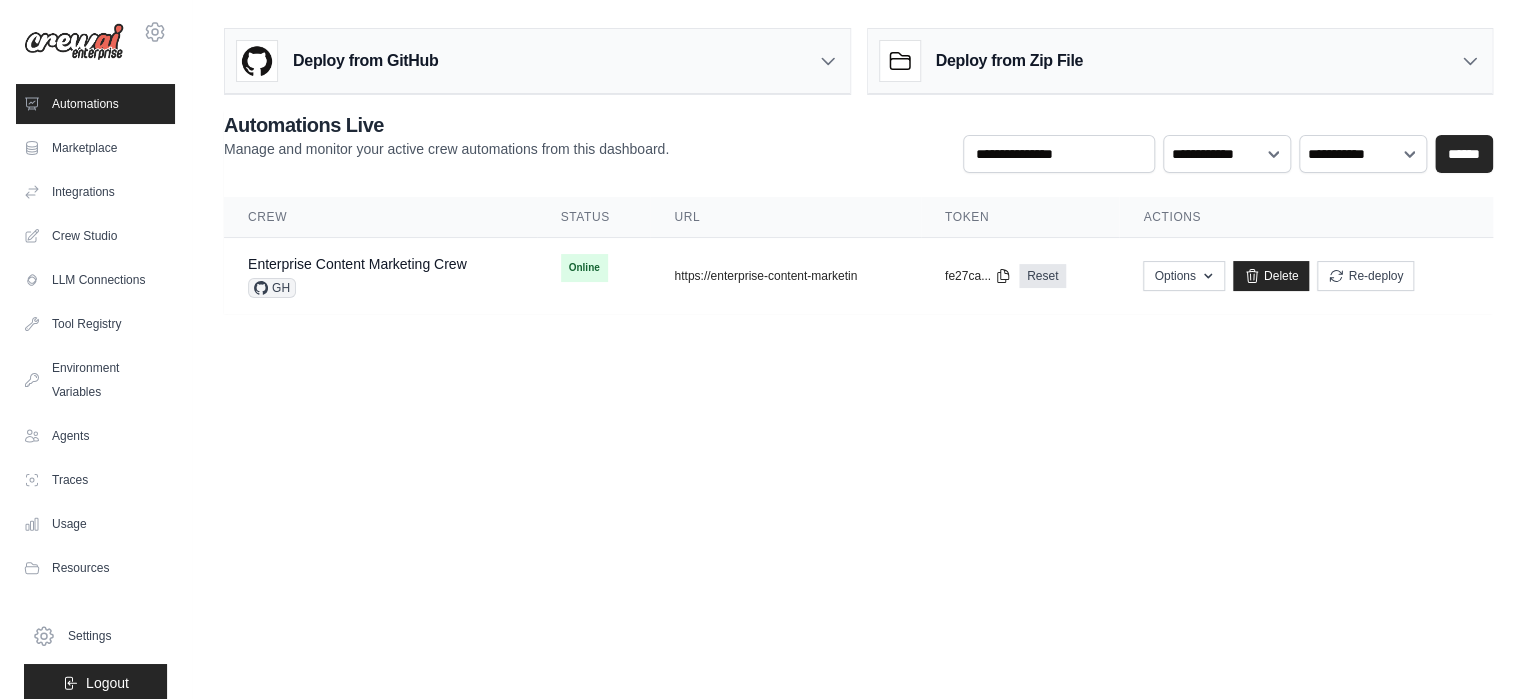 click 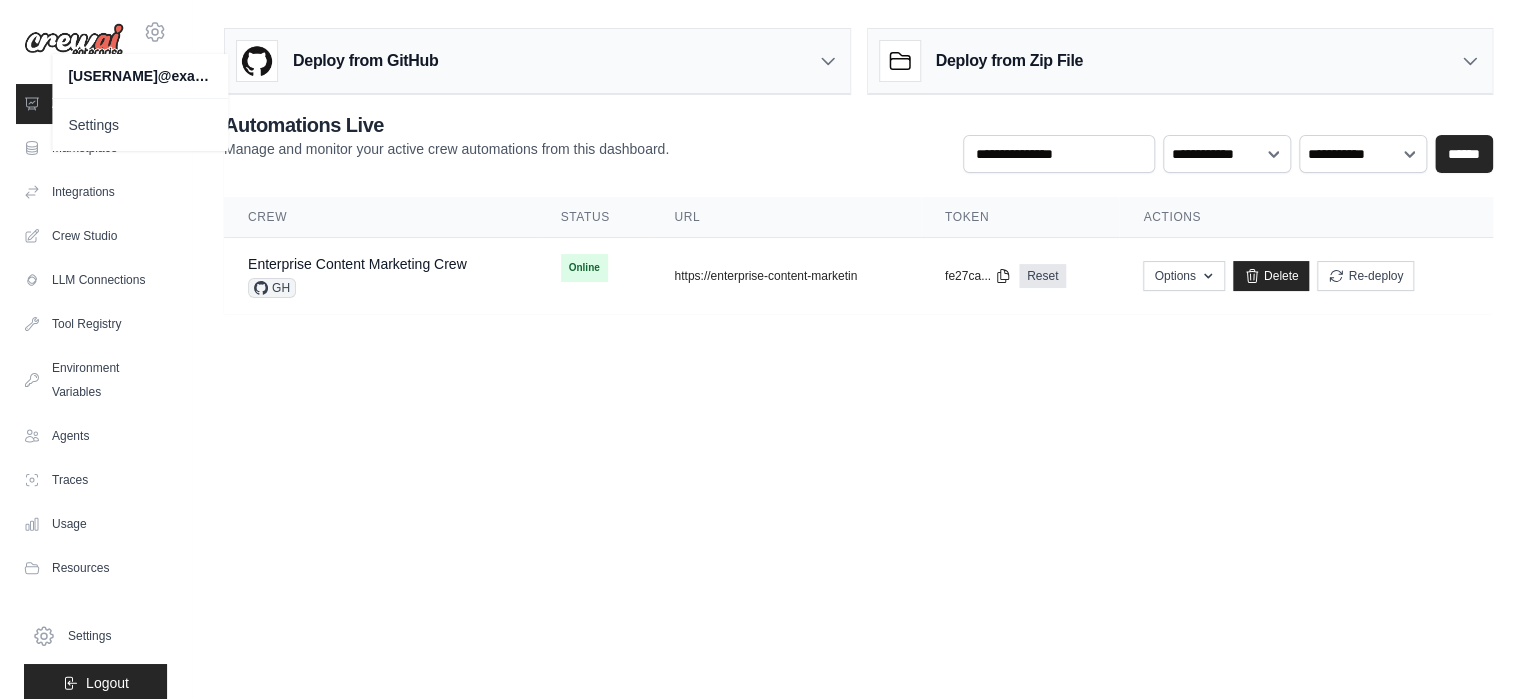 click on "[EMAIL]
Settings
Automations
Marketplace
Integrations" at bounding box center [762, 349] 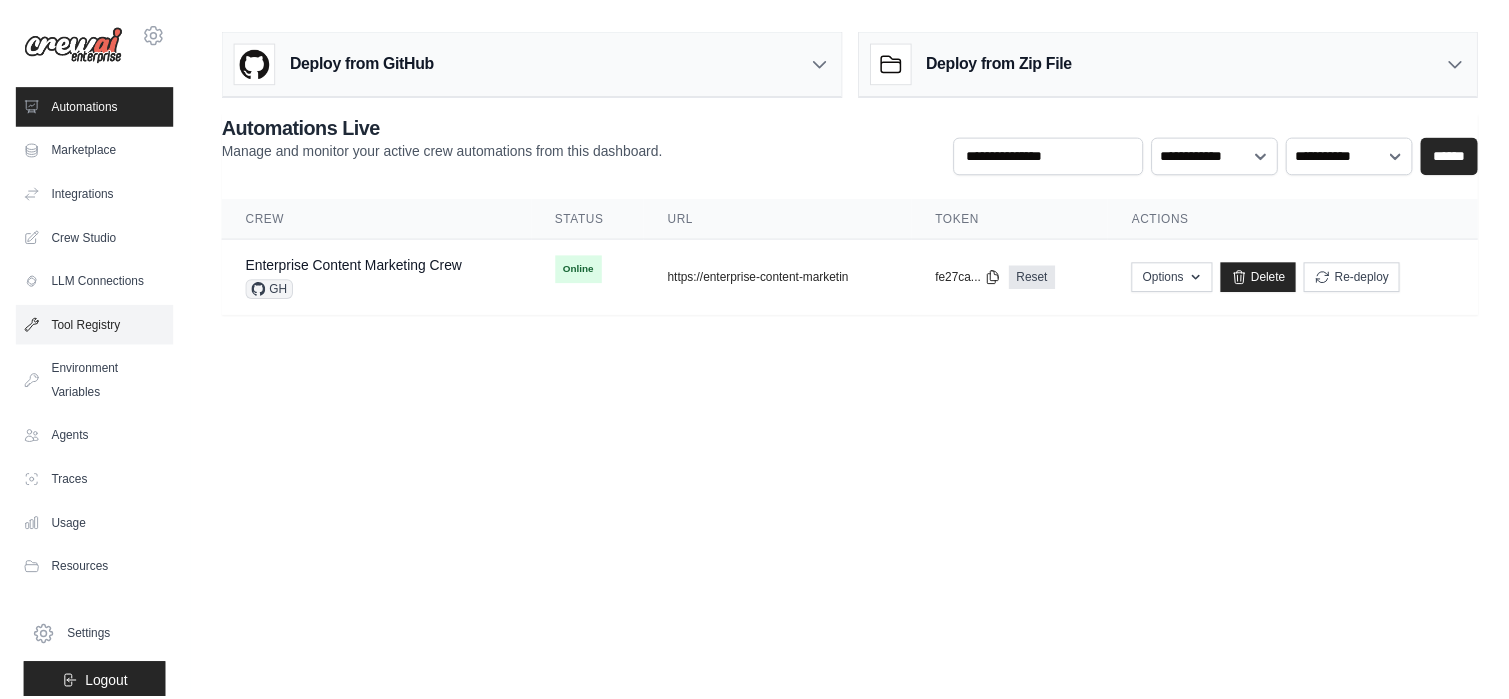 scroll, scrollTop: 0, scrollLeft: 0, axis: both 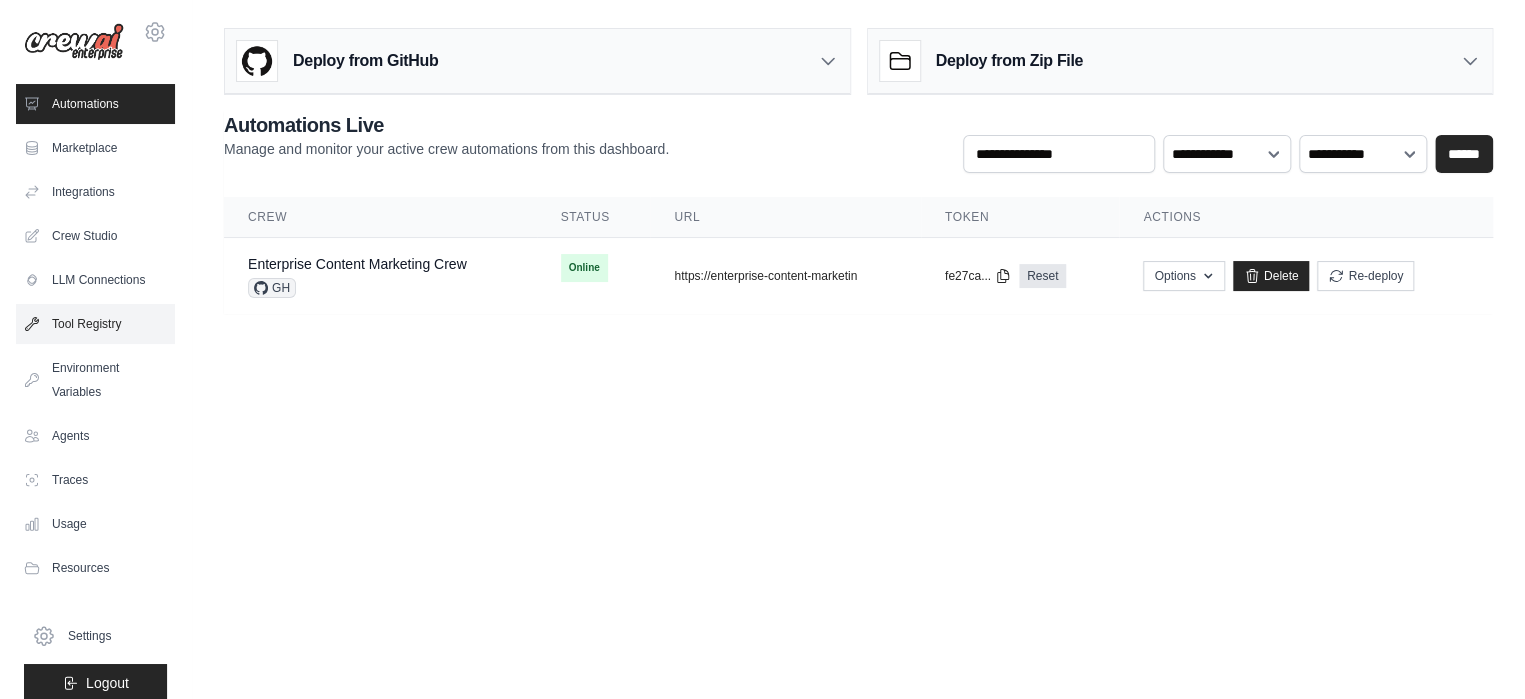 click on "Tool Registry" at bounding box center [95, 324] 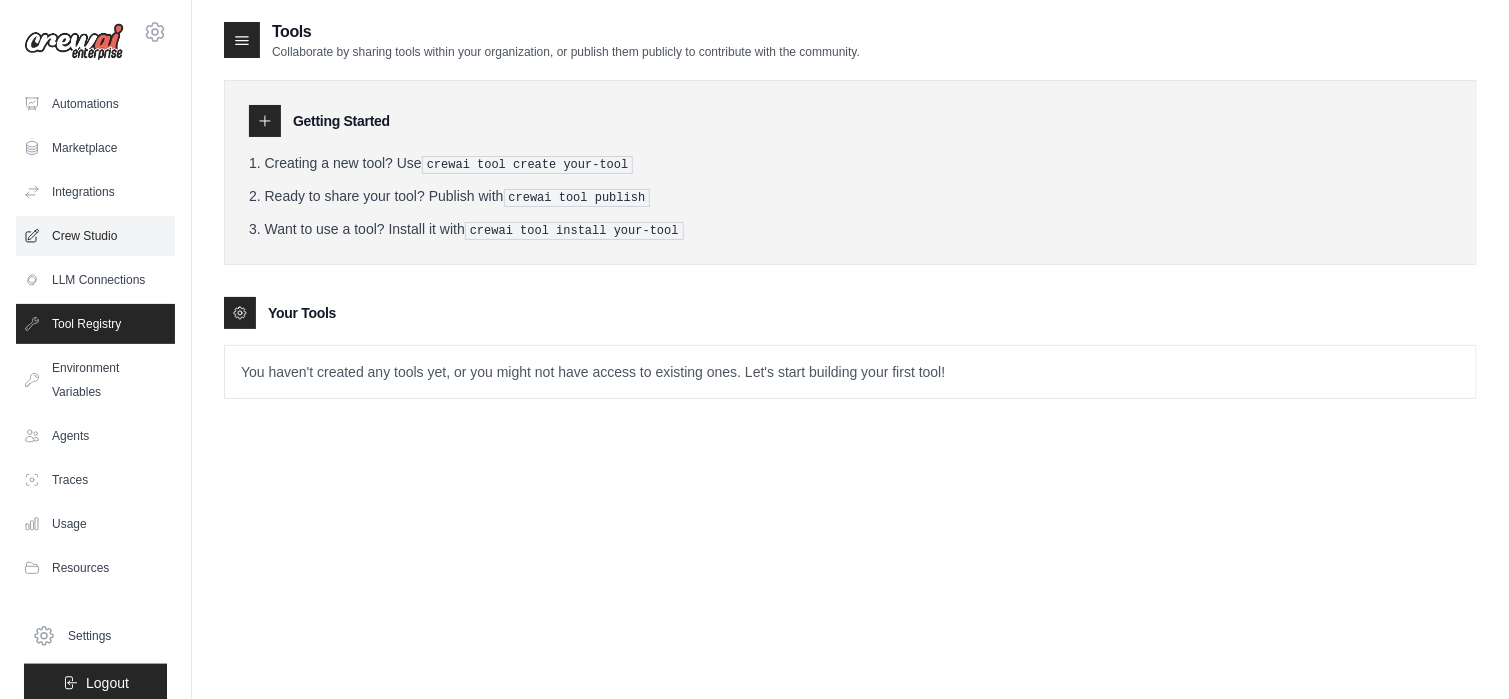 click on "Crew Studio" at bounding box center [95, 236] 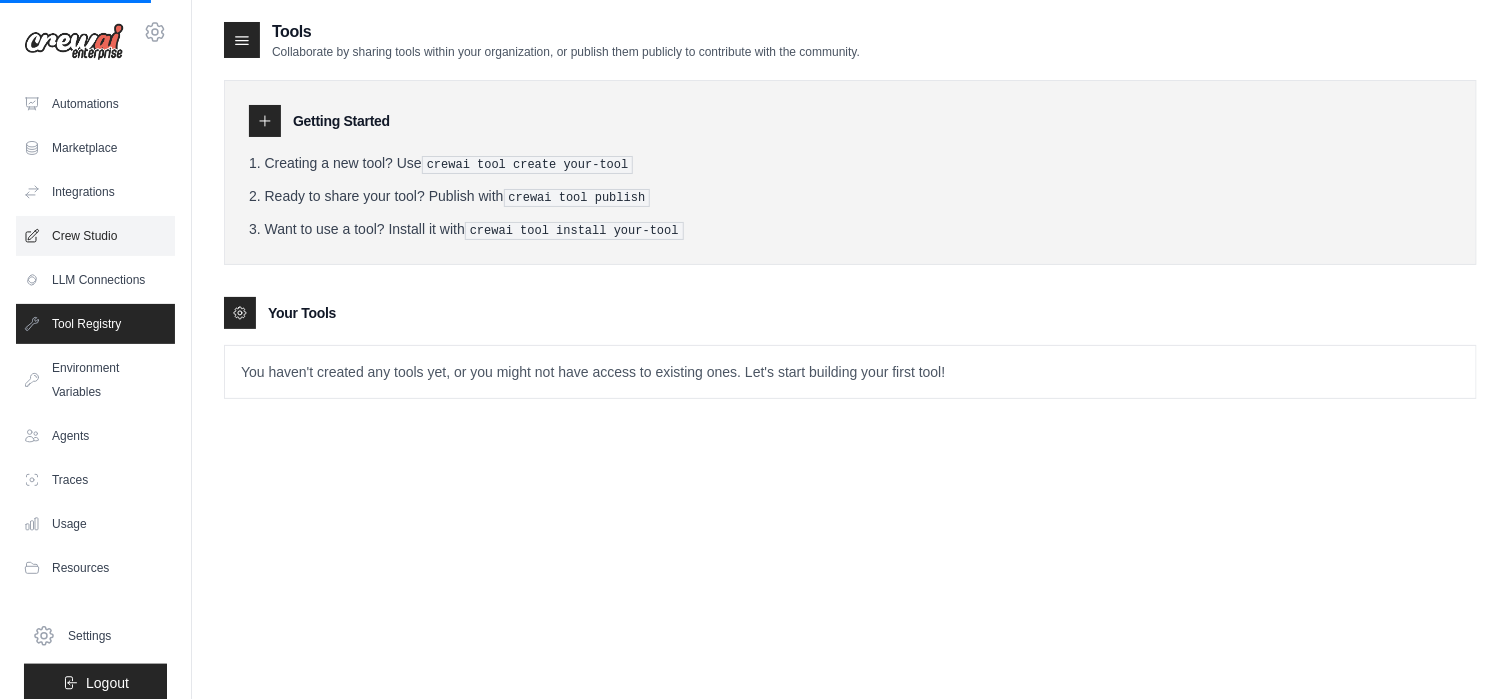 click on "Crew Studio" at bounding box center [95, 236] 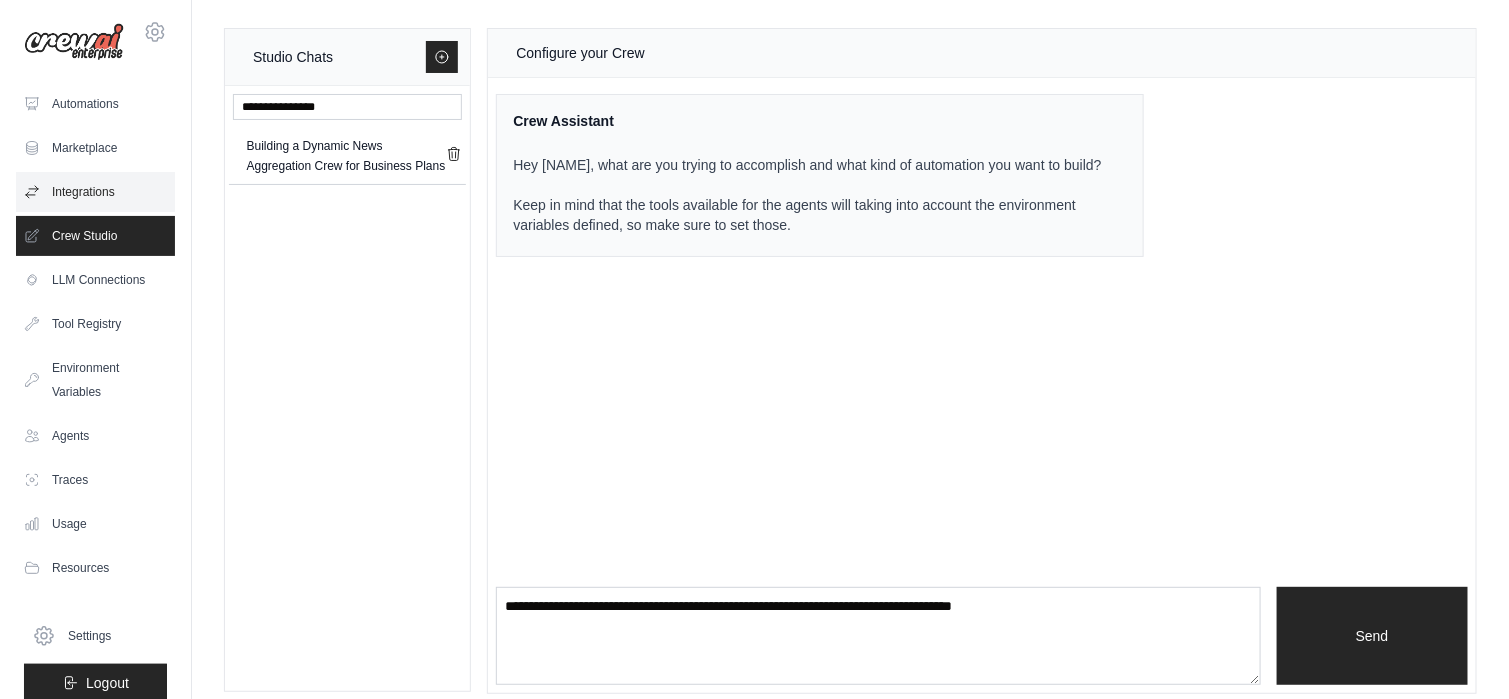 click on "Integrations" at bounding box center [95, 192] 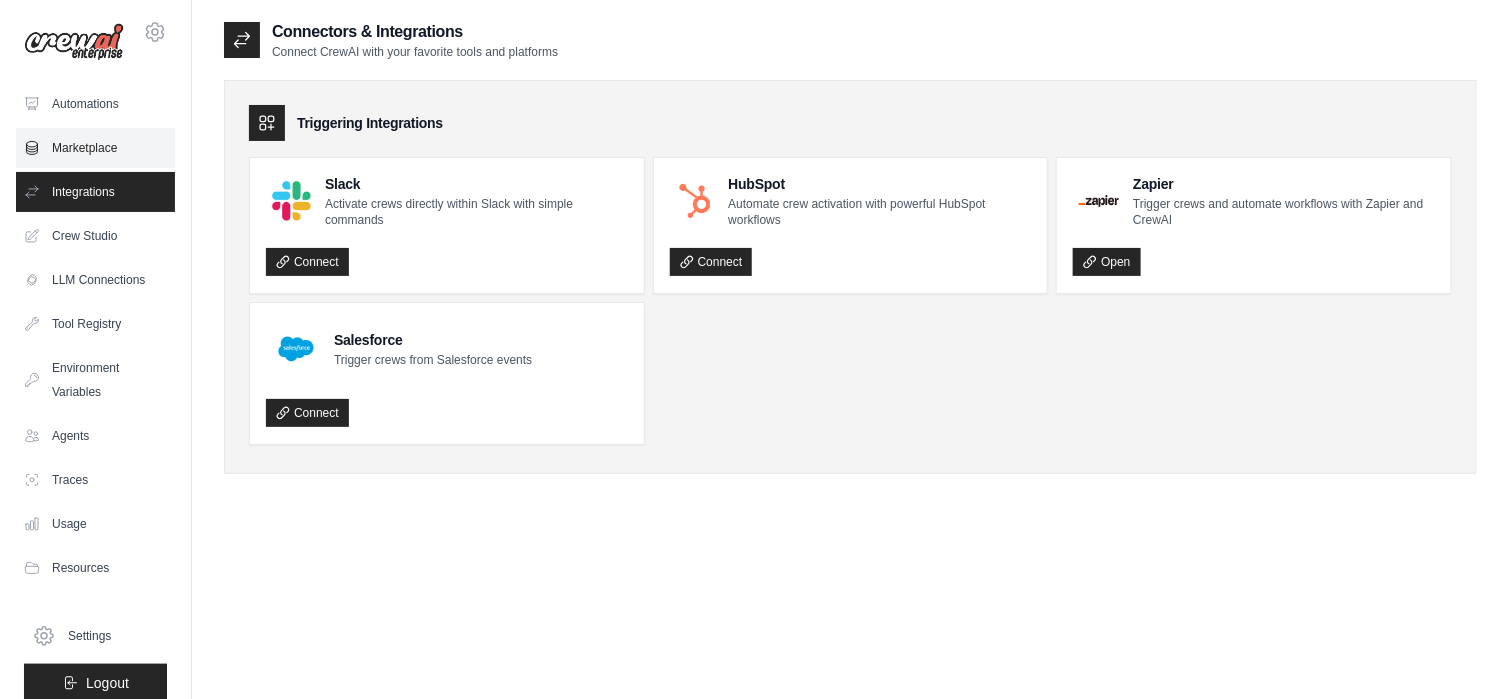 click on "Marketplace" at bounding box center [95, 148] 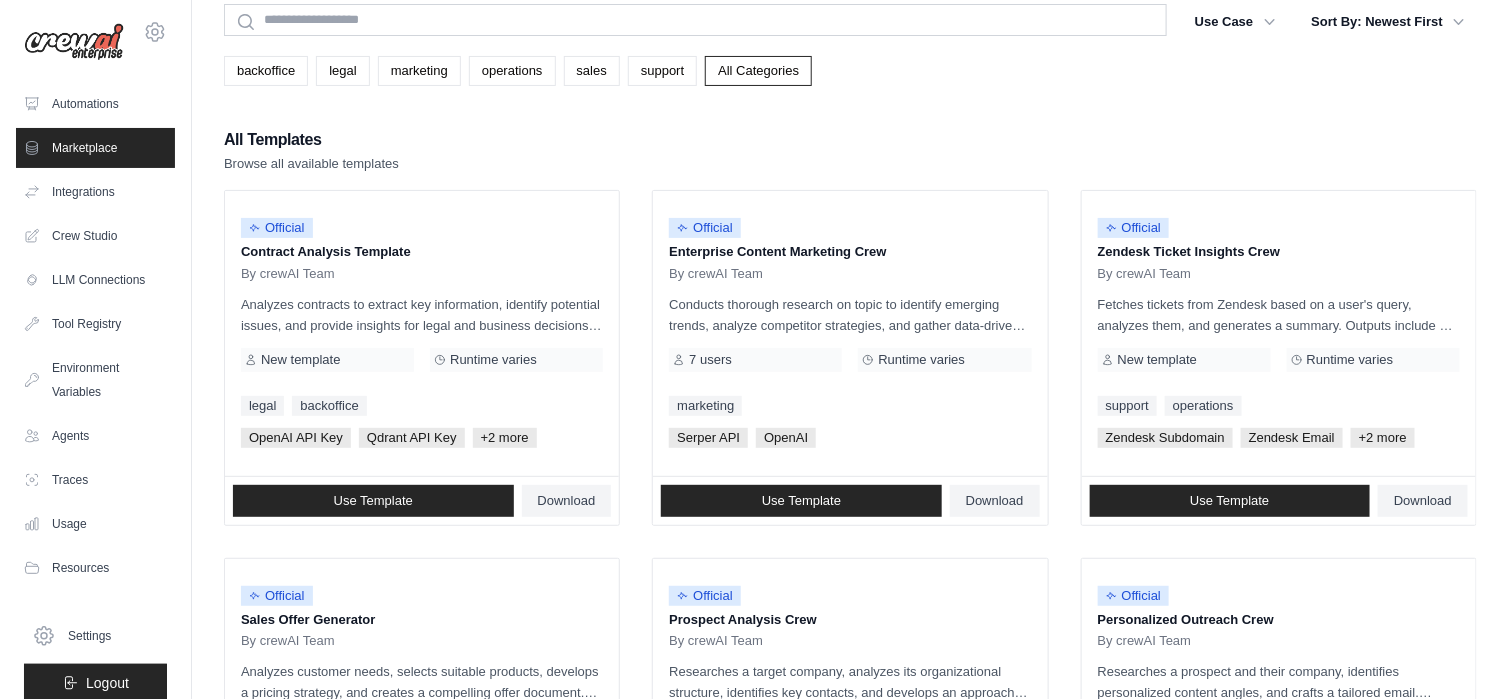scroll, scrollTop: 0, scrollLeft: 0, axis: both 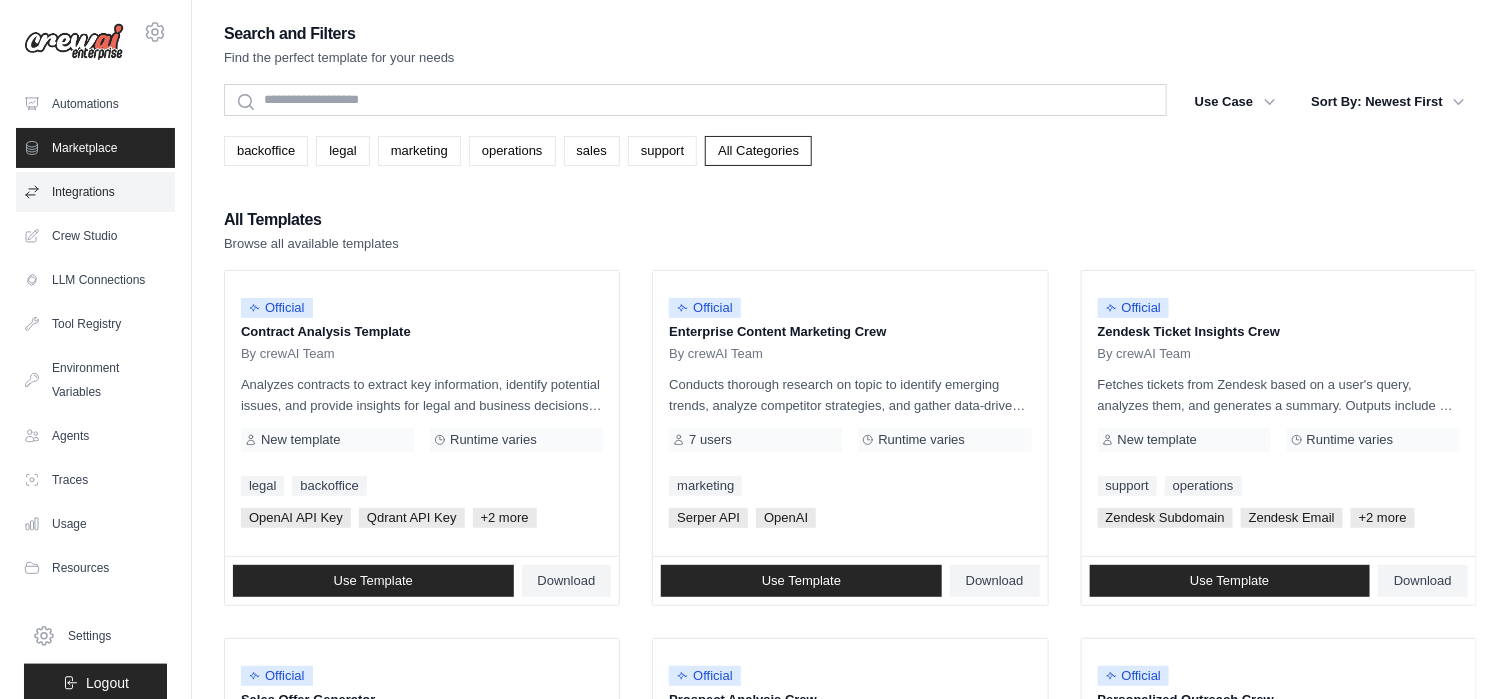 click on "Integrations" at bounding box center [95, 192] 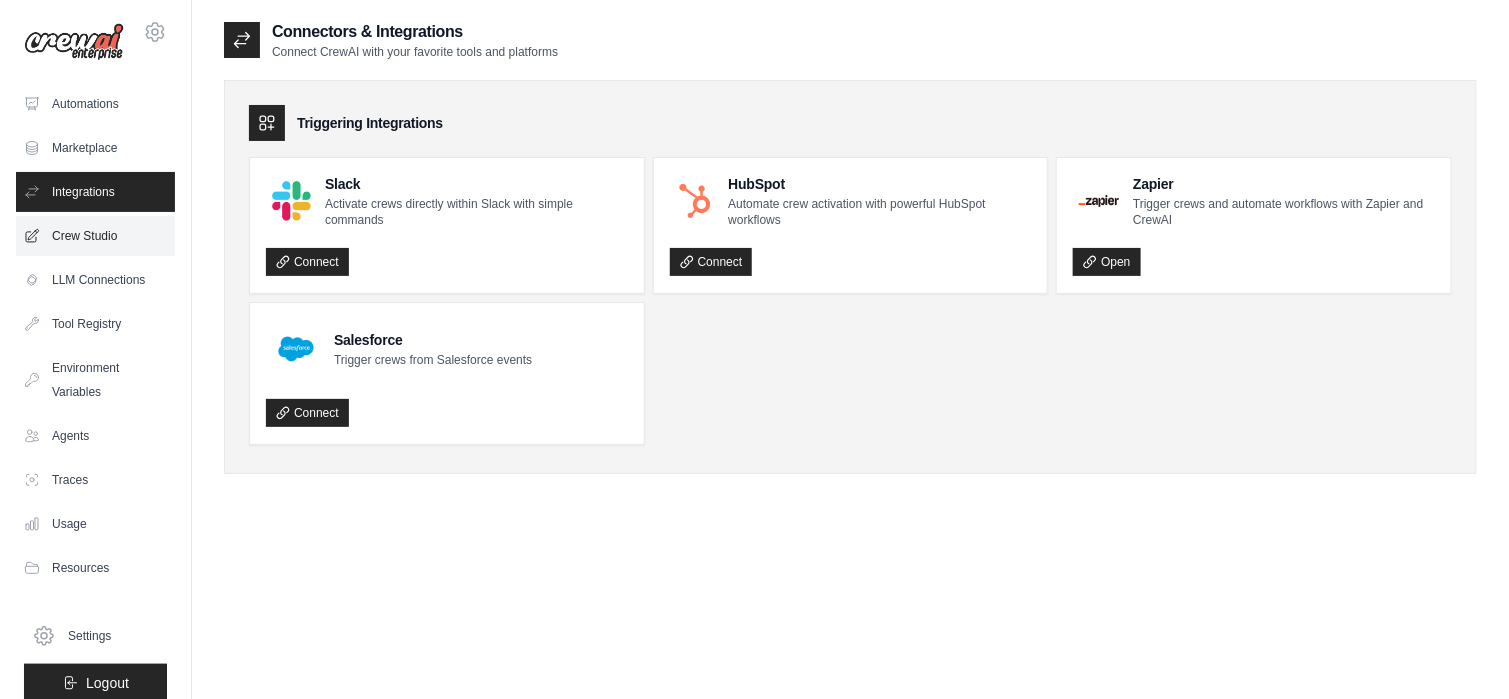 click on "Crew Studio" at bounding box center [95, 236] 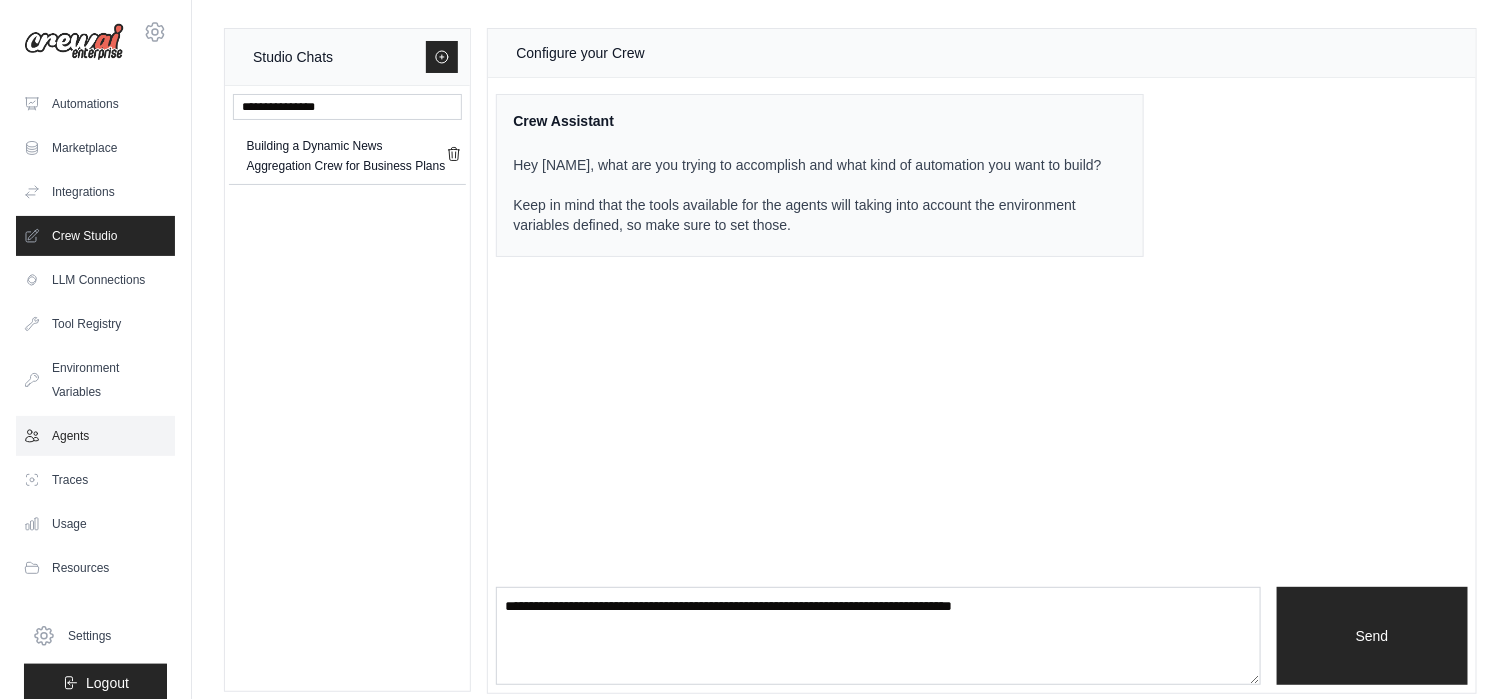 click on "Agents" at bounding box center [95, 436] 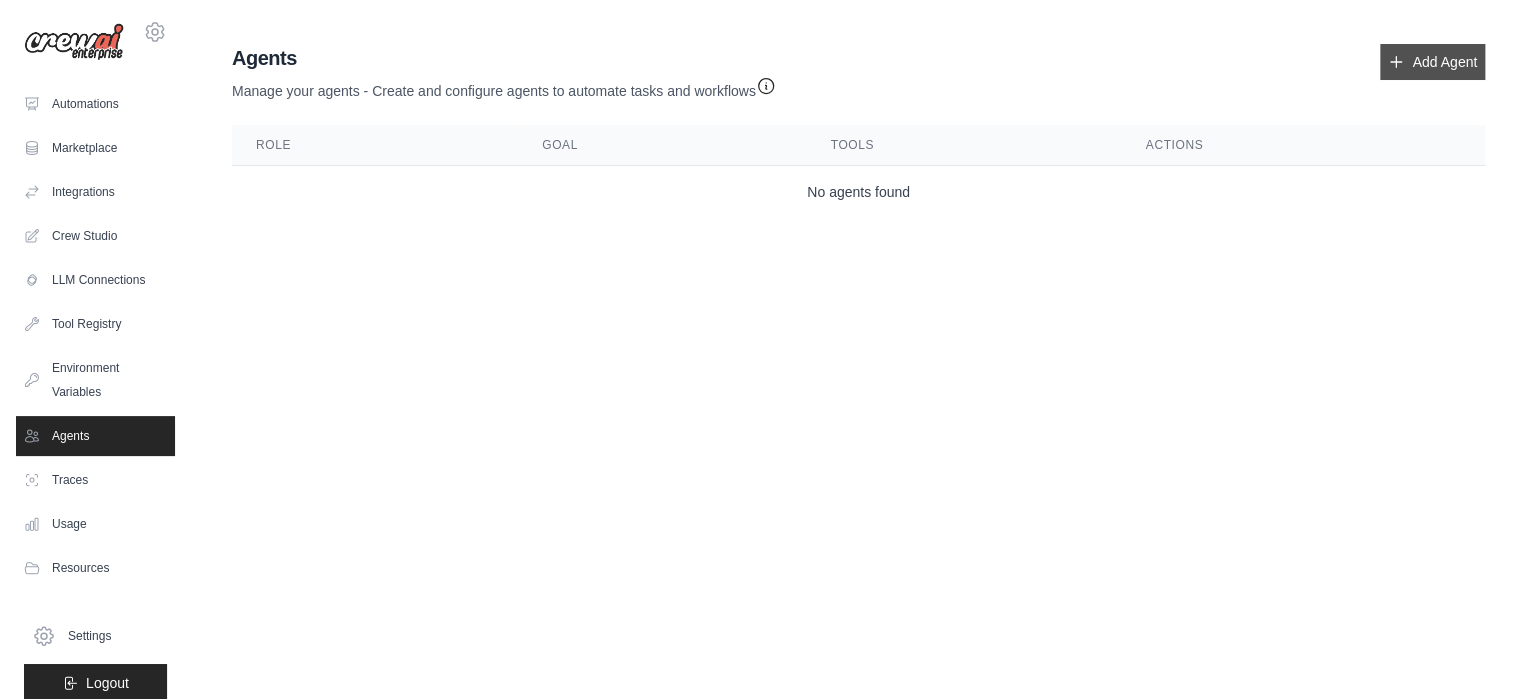 click 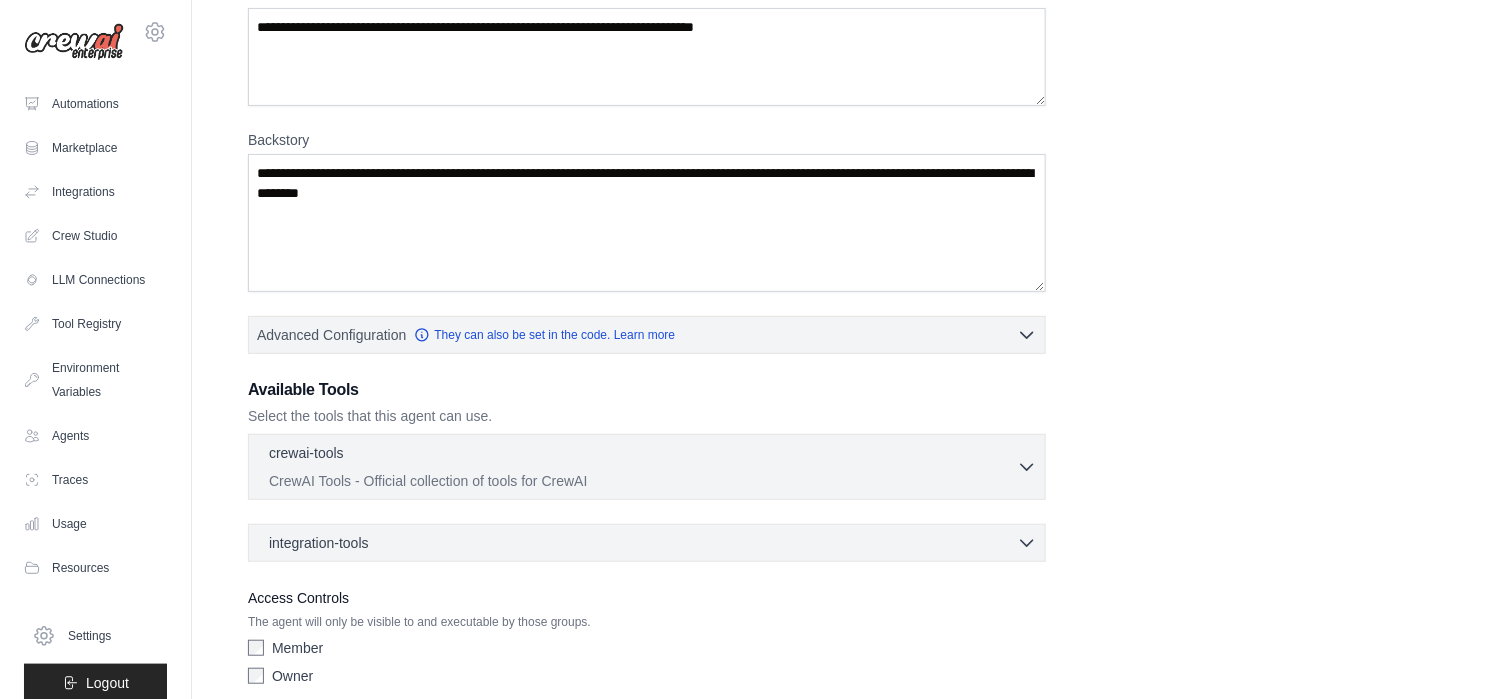 scroll, scrollTop: 200, scrollLeft: 0, axis: vertical 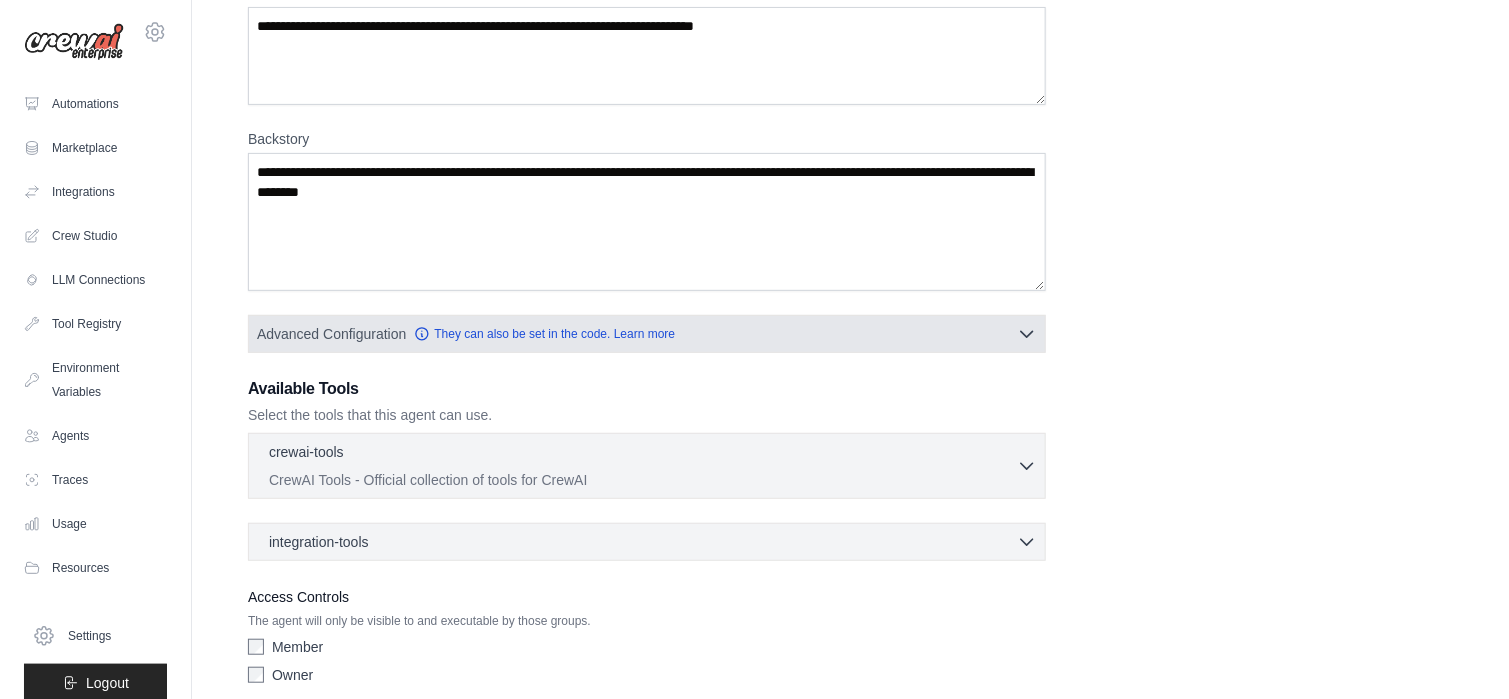 click on "Advanced Configuration
They can also be set in the code. Learn more" at bounding box center [647, 334] 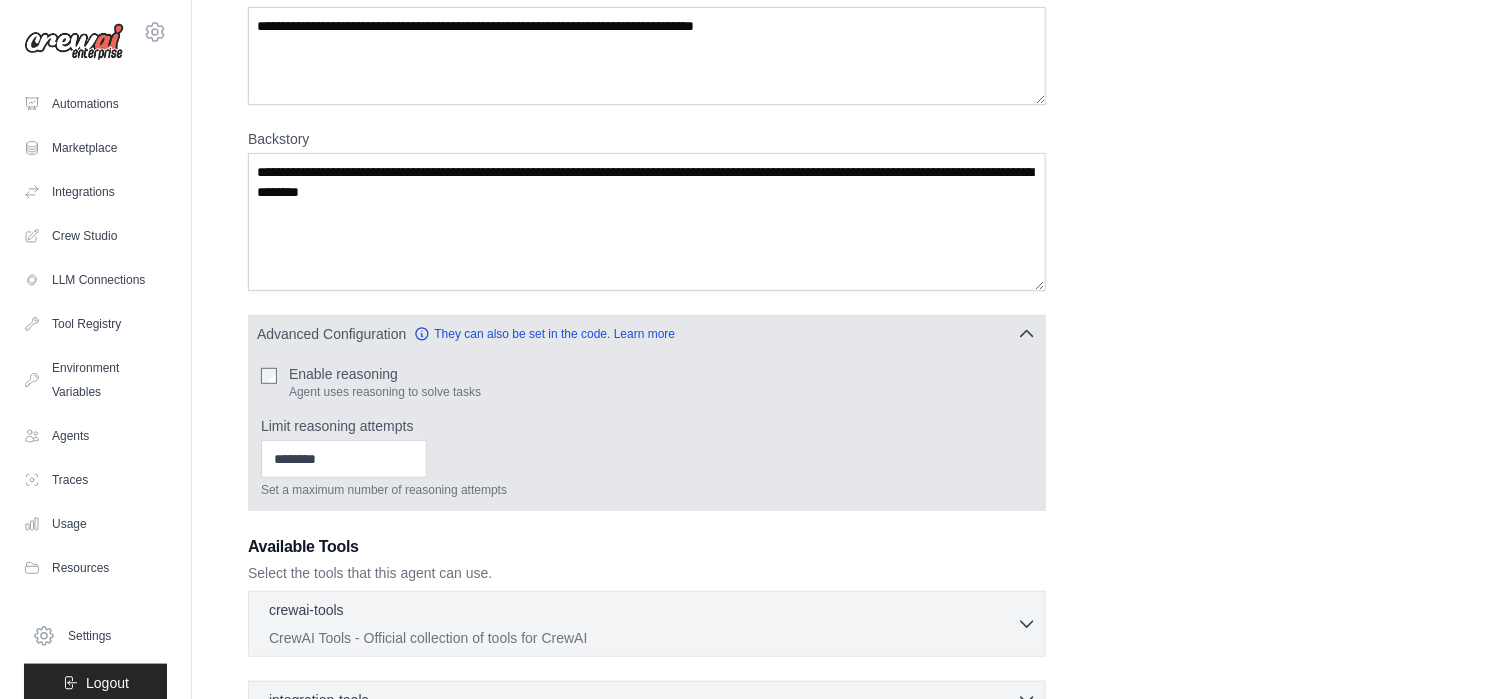 click on "Enable reasoning
Agent uses reasoning to solve tasks" at bounding box center [647, 382] 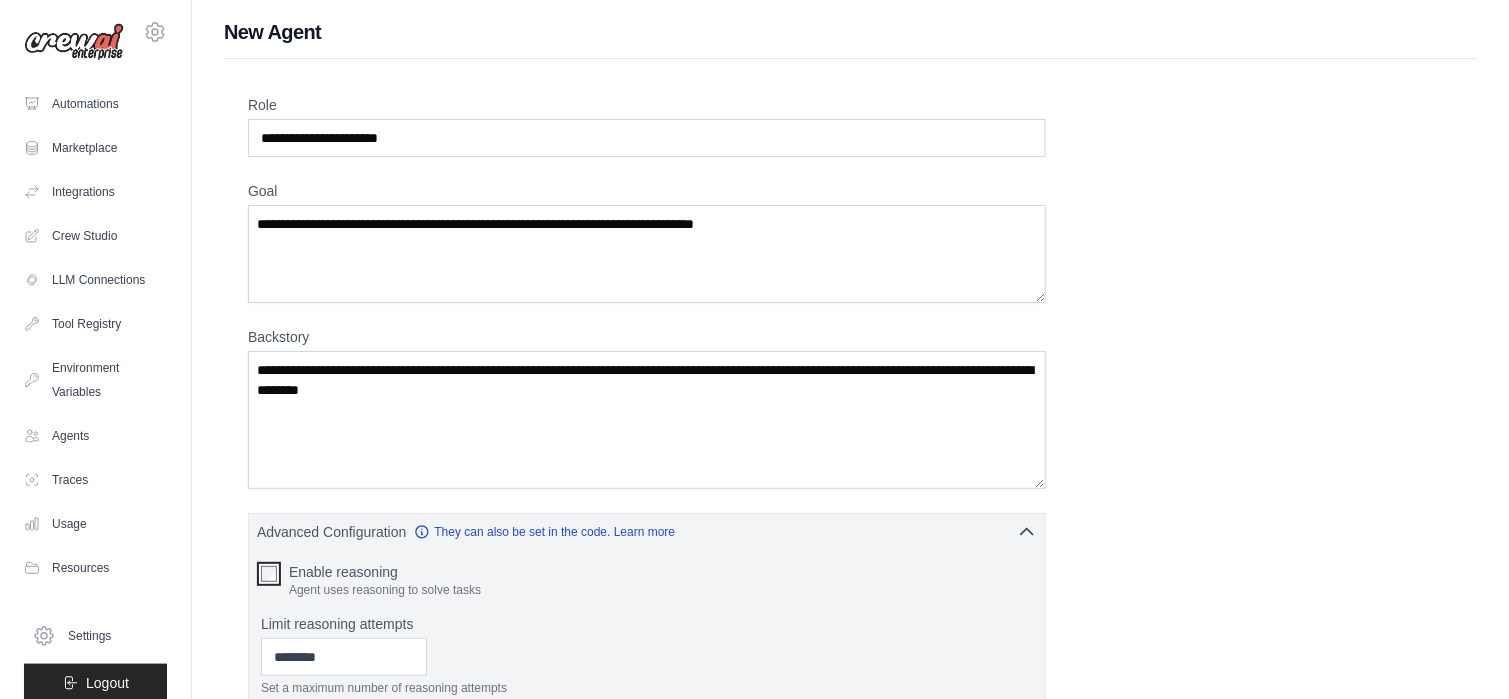 scroll, scrollTop: 0, scrollLeft: 0, axis: both 